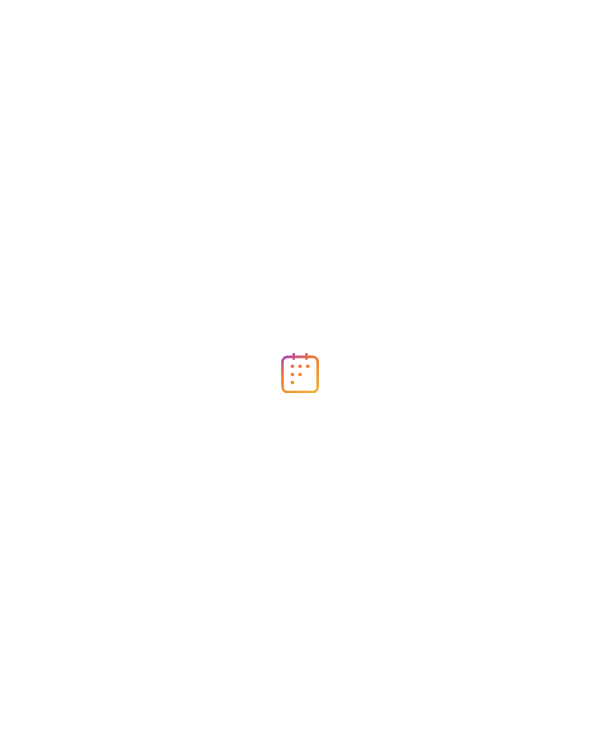 scroll, scrollTop: 0, scrollLeft: 0, axis: both 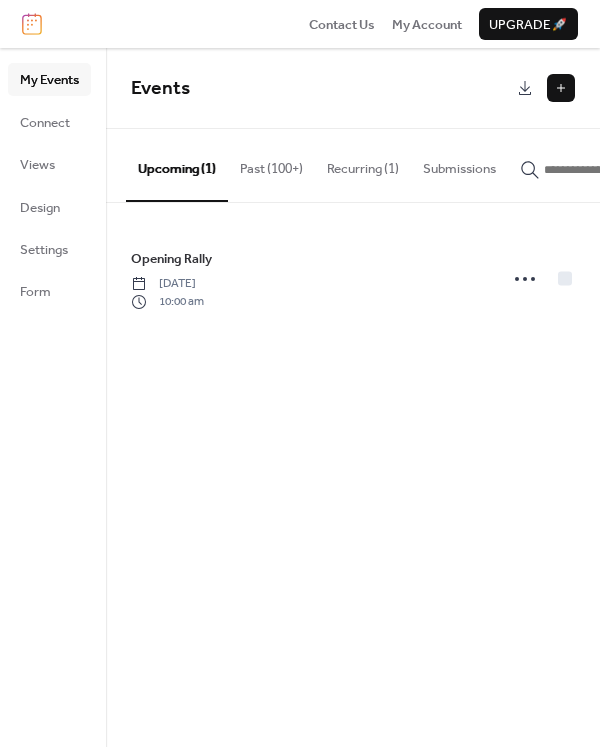click at bounding box center (561, 88) 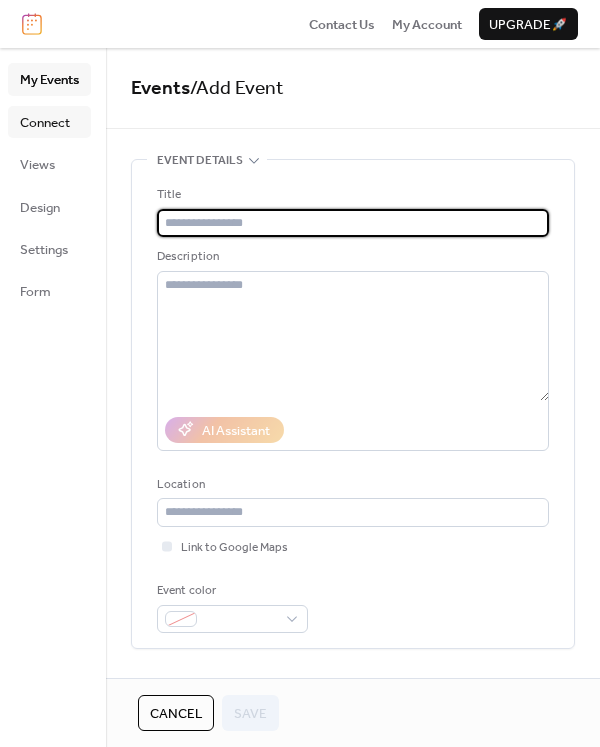 click on "Connect" at bounding box center (45, 123) 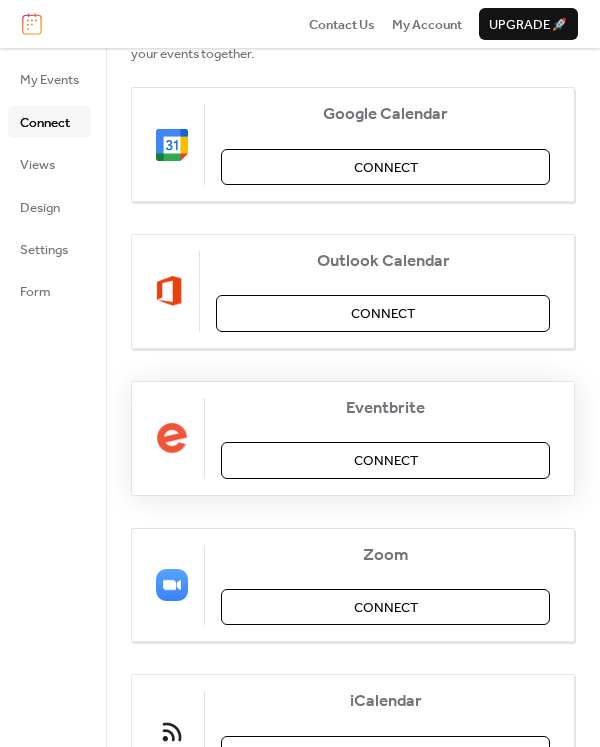 scroll, scrollTop: 0, scrollLeft: 0, axis: both 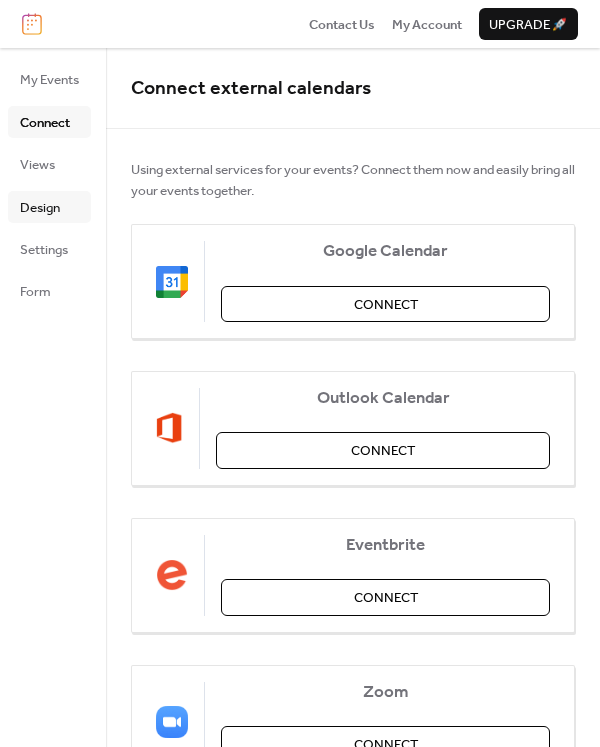 click on "Design" at bounding box center [40, 208] 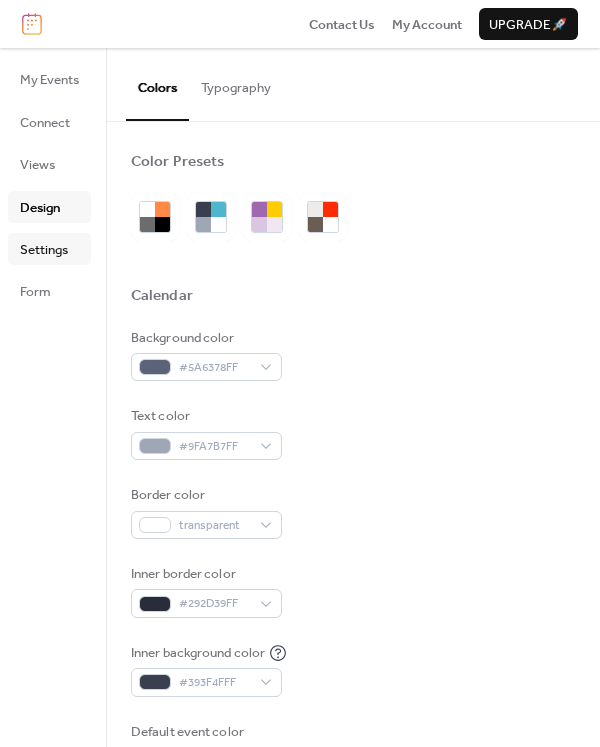 click on "Settings" at bounding box center (44, 250) 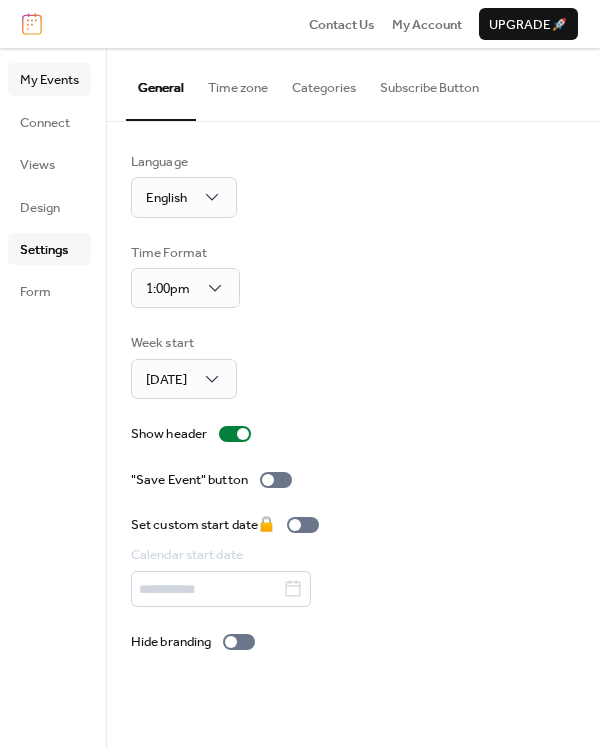 click on "My Events" at bounding box center (49, 80) 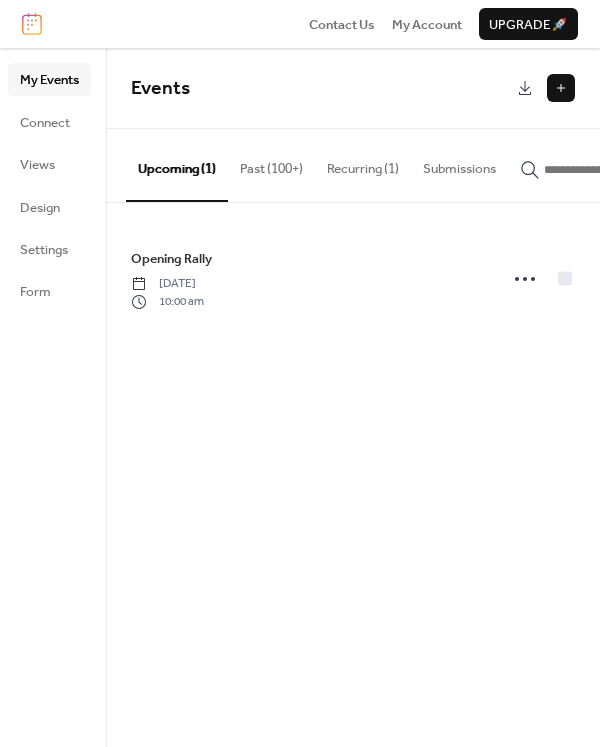 click on "Recurring (1)" at bounding box center [363, 164] 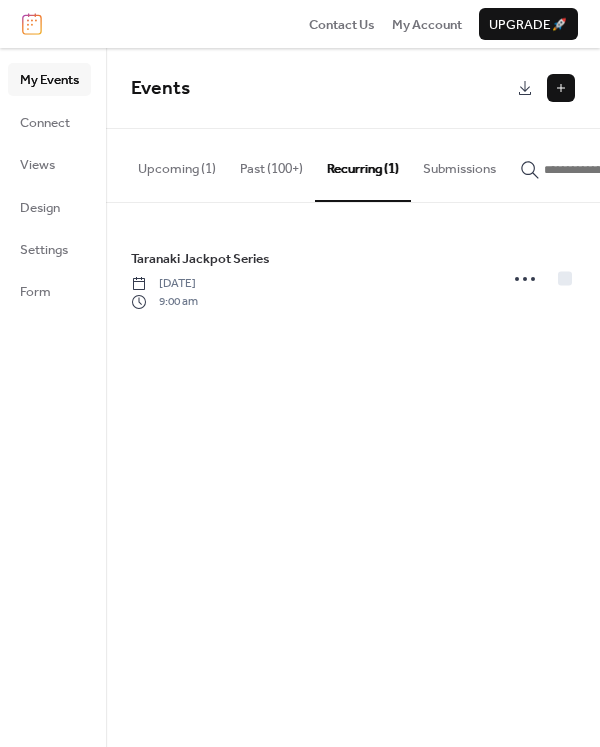 click at bounding box center [561, 88] 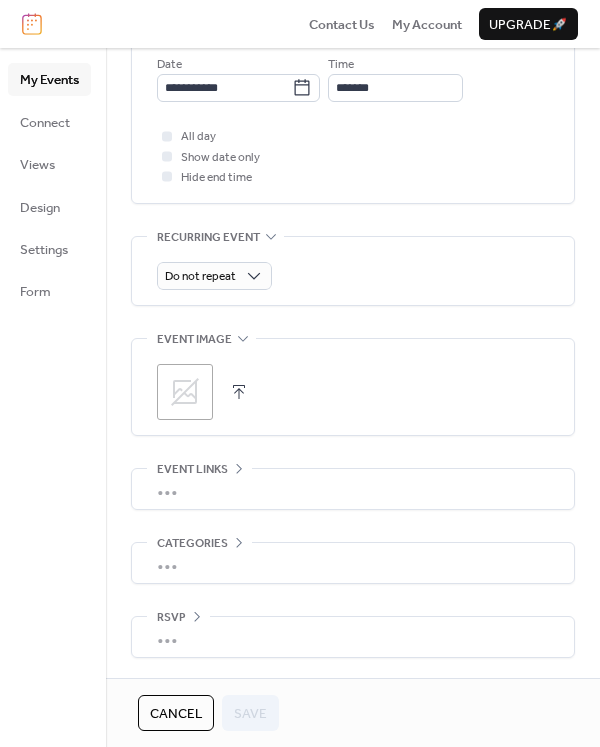 scroll, scrollTop: 673, scrollLeft: 0, axis: vertical 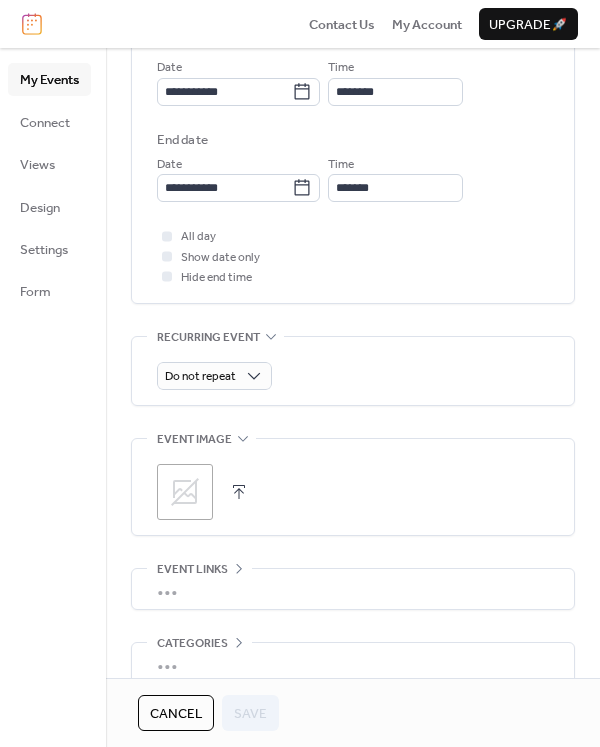 click on "Do not repeat" at bounding box center [353, 371] 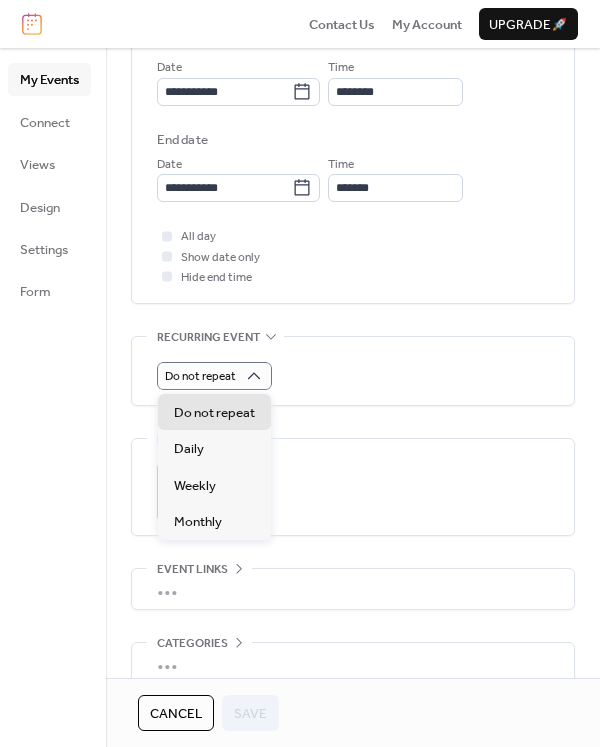 click on "All day Show date only Hide end time" at bounding box center (353, 256) 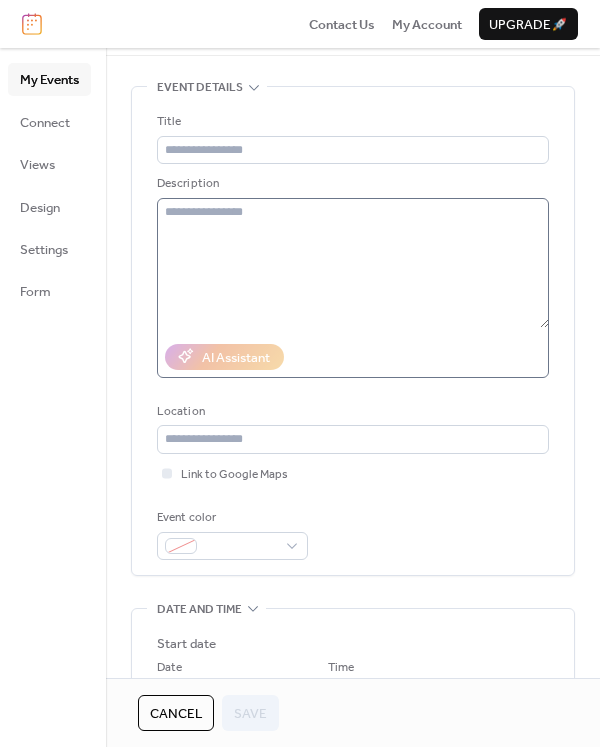 scroll, scrollTop: 0, scrollLeft: 0, axis: both 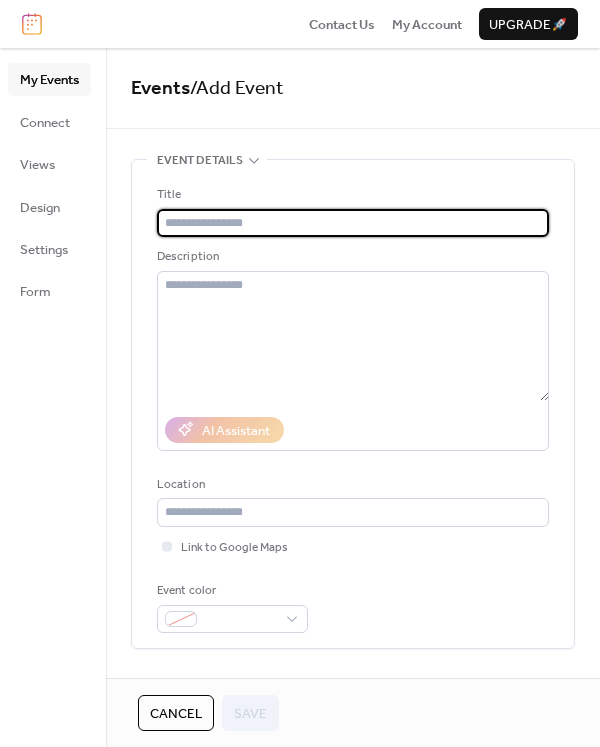 click at bounding box center [353, 223] 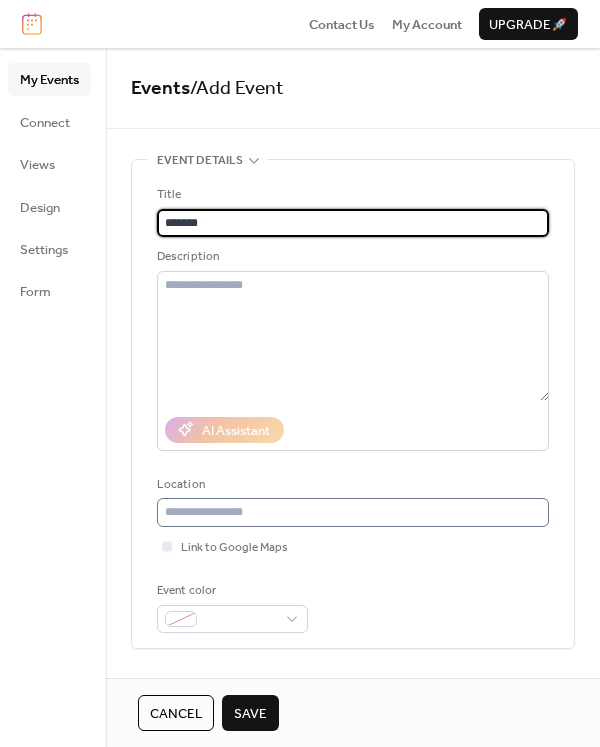 type on "*******" 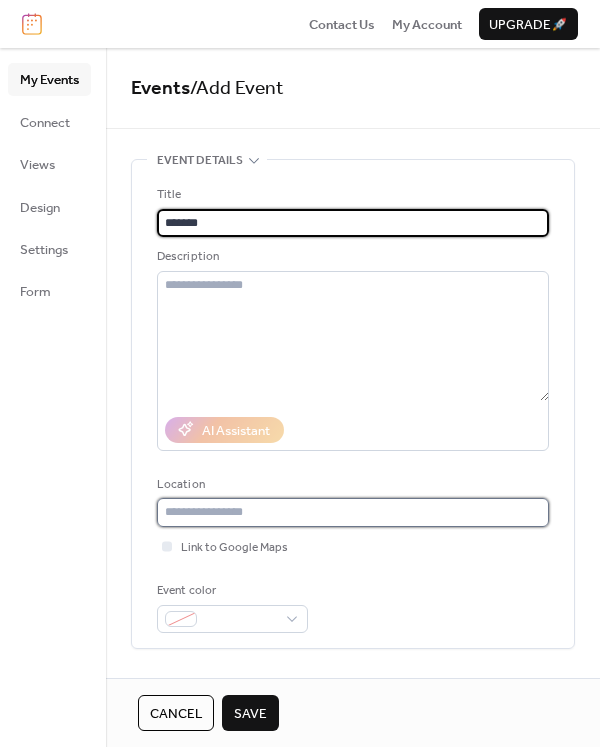 click at bounding box center (353, 512) 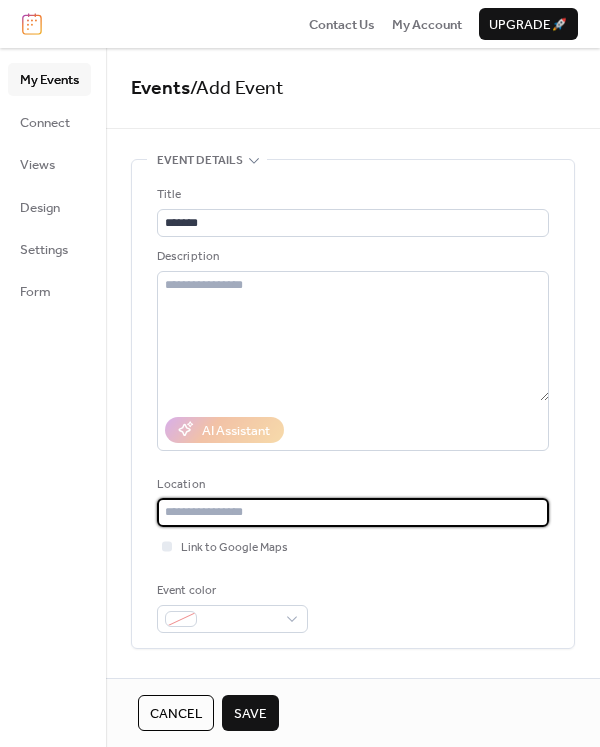 scroll, scrollTop: 100, scrollLeft: 0, axis: vertical 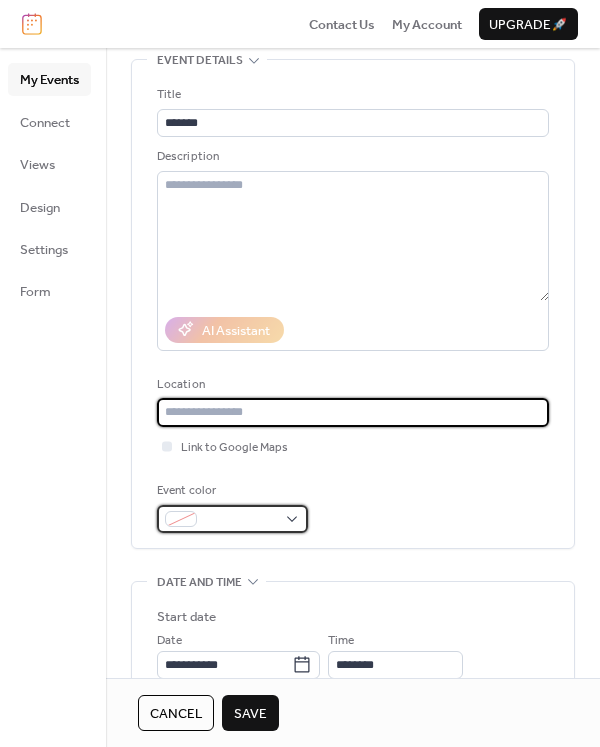 click at bounding box center [240, 520] 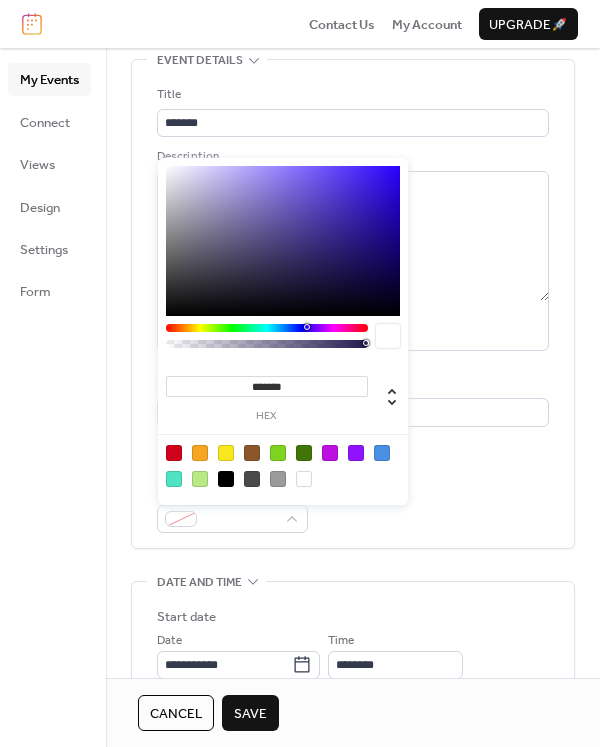 click at bounding box center (283, 465) 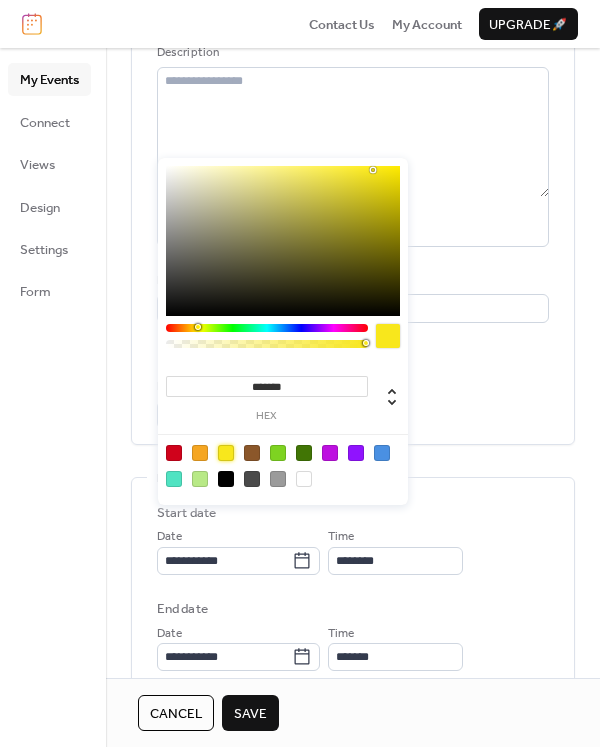 scroll, scrollTop: 400, scrollLeft: 0, axis: vertical 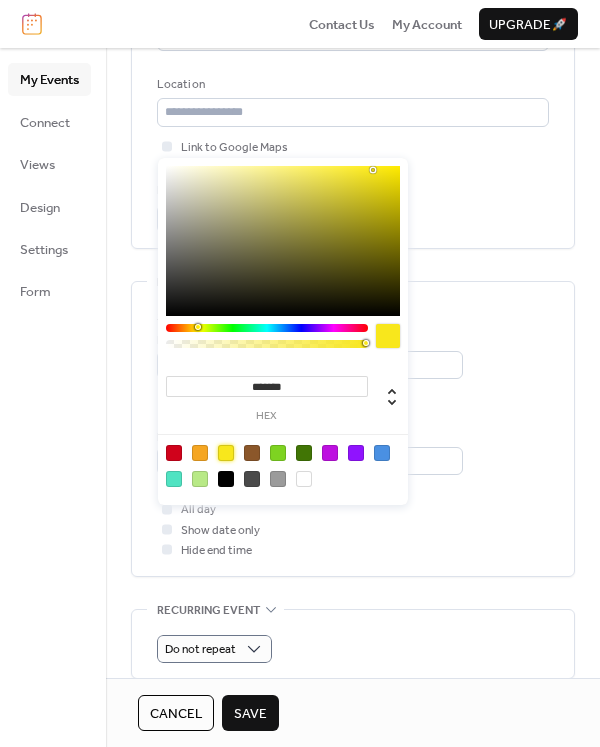 click on "End date" at bounding box center [353, 413] 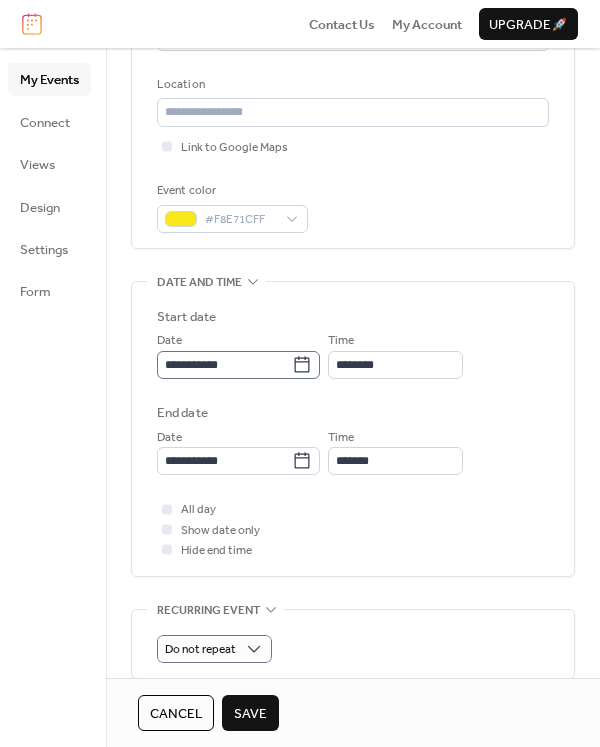 click 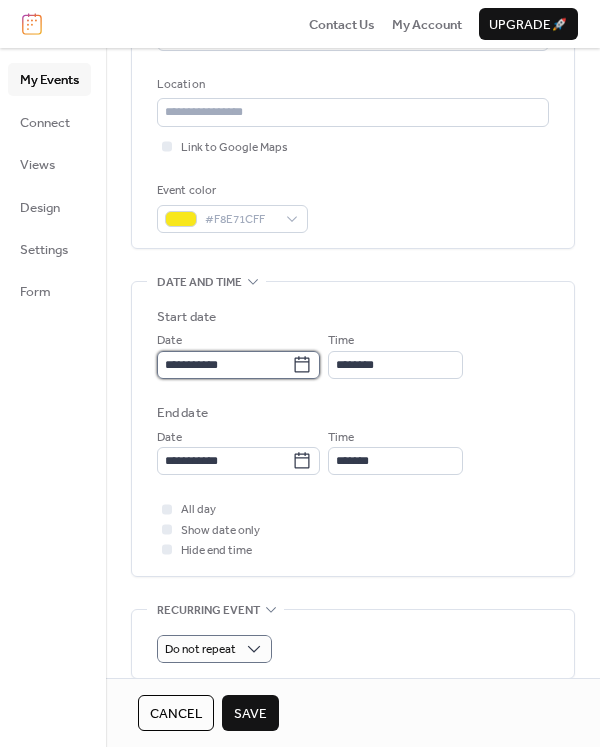 click on "**********" at bounding box center (224, 365) 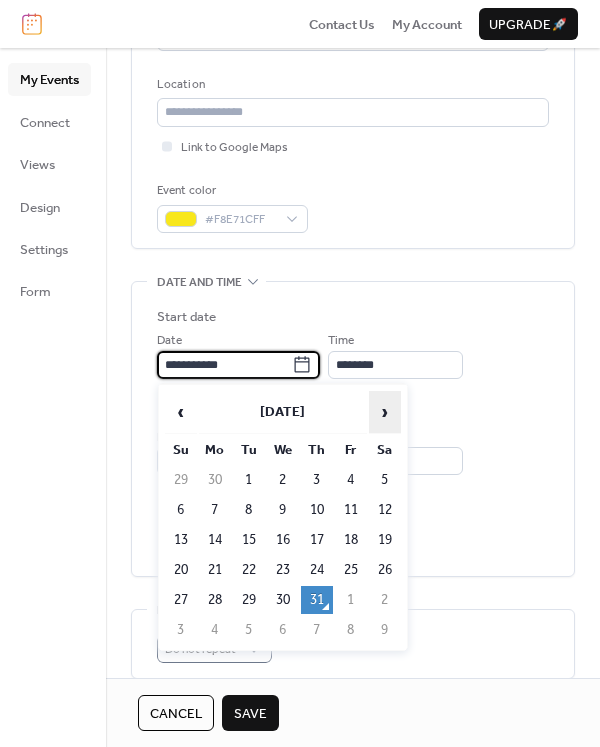 click on "›" at bounding box center (385, 412) 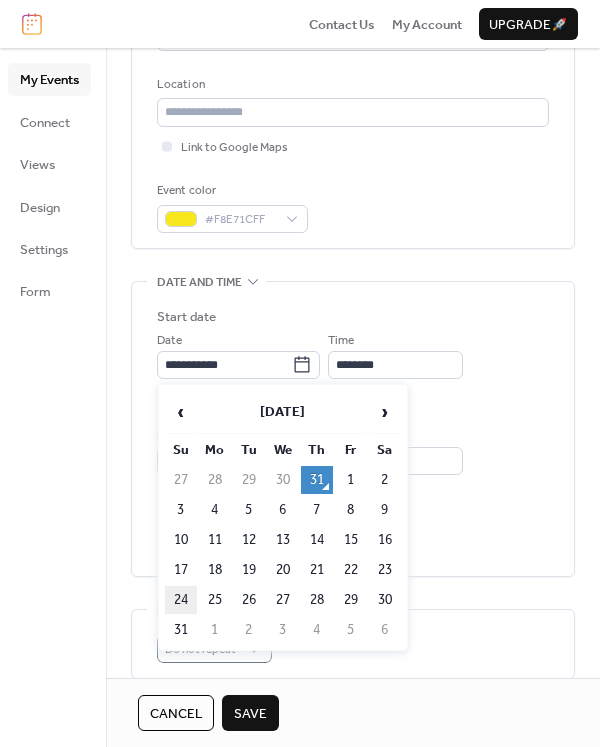 click on "24" at bounding box center (181, 600) 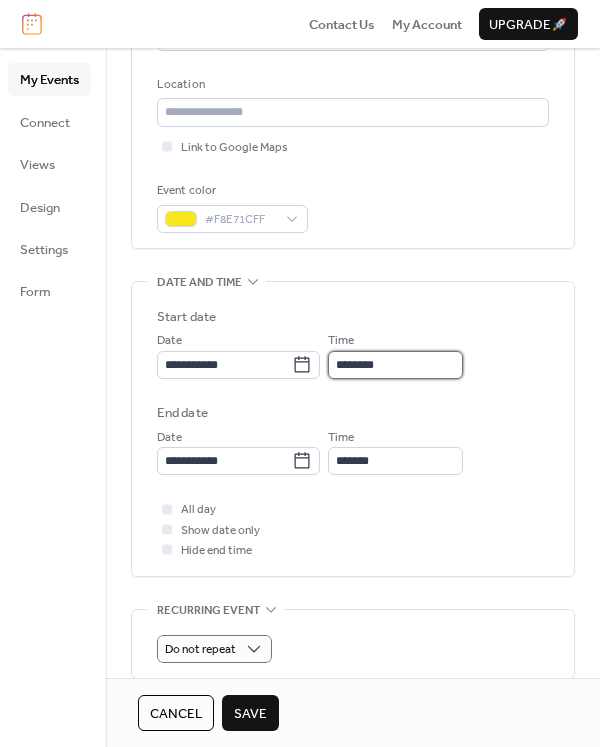 click on "********" at bounding box center (395, 365) 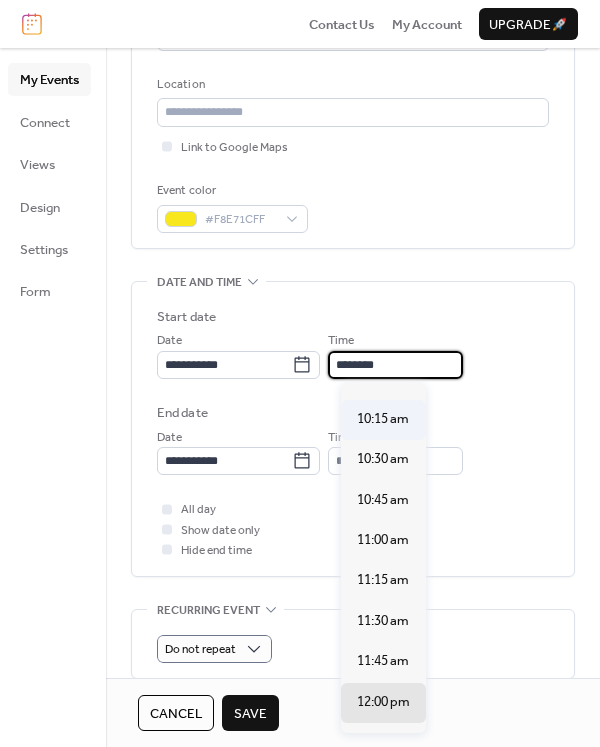 scroll, scrollTop: 1540, scrollLeft: 0, axis: vertical 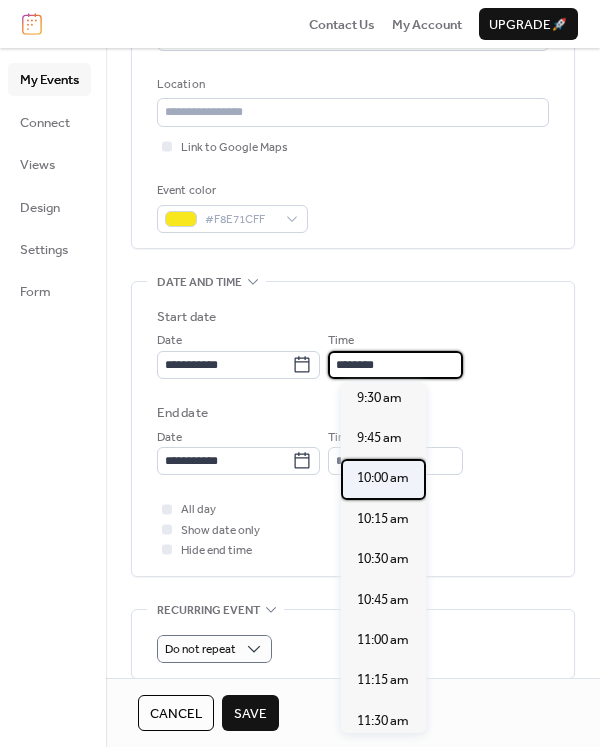 click on "10:00 am" at bounding box center (383, 478) 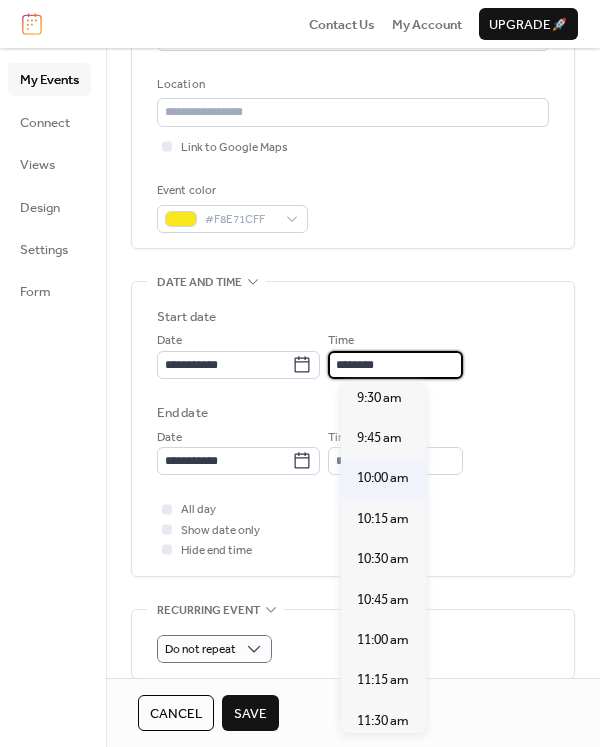 type on "********" 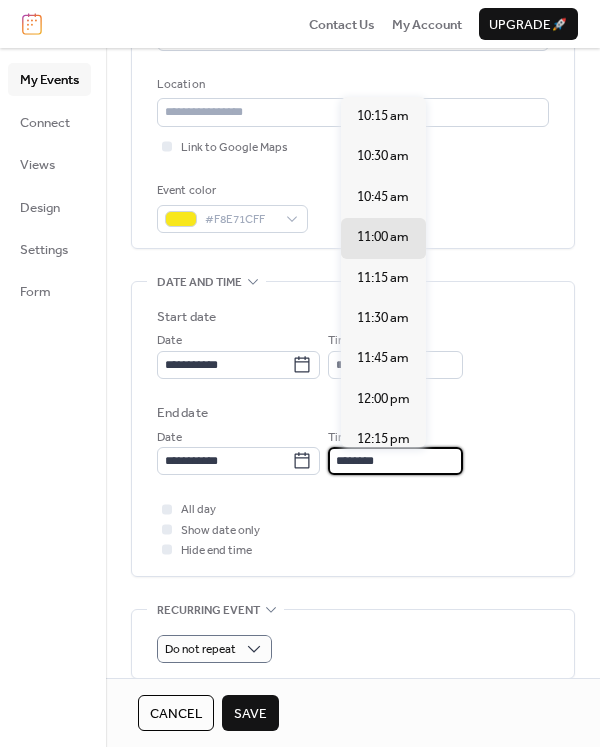 click on "********" at bounding box center [395, 461] 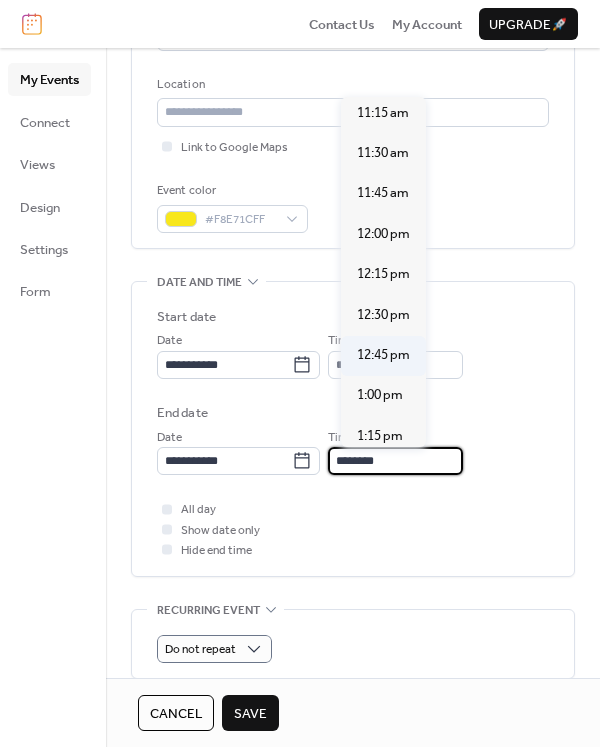scroll, scrollTop: 200, scrollLeft: 0, axis: vertical 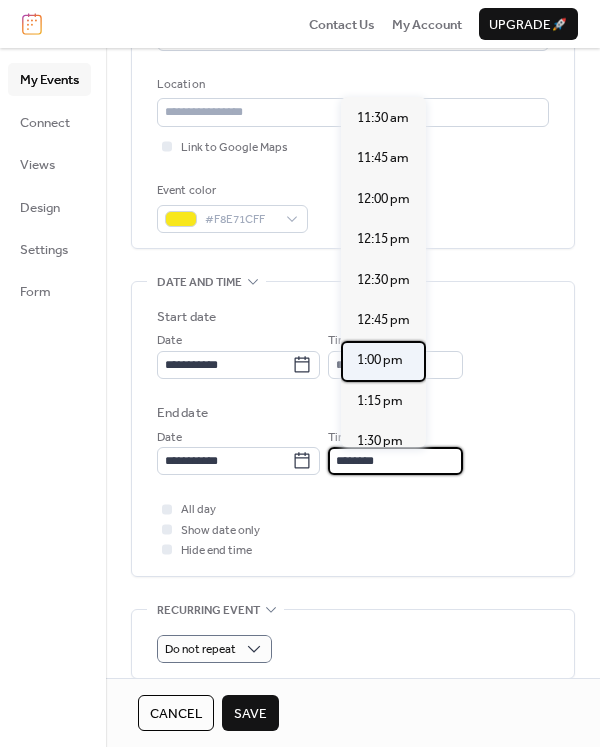 click on "1:00 pm" at bounding box center (380, 360) 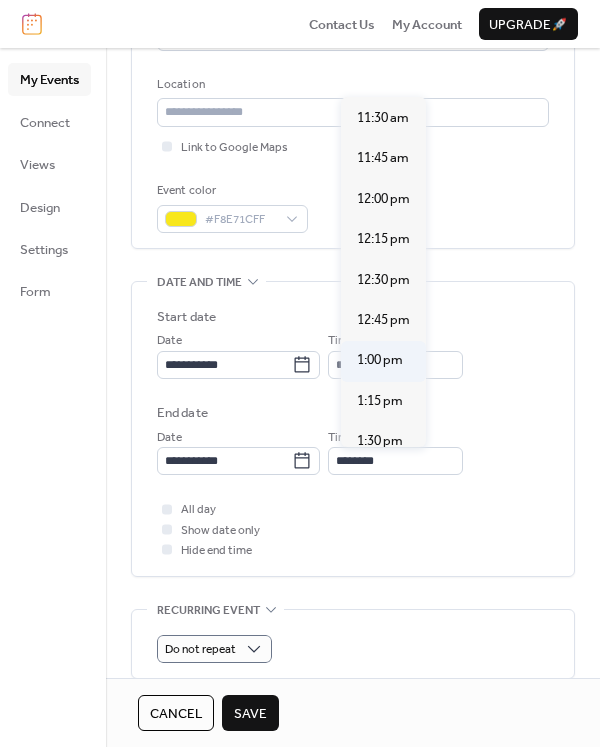 type on "*******" 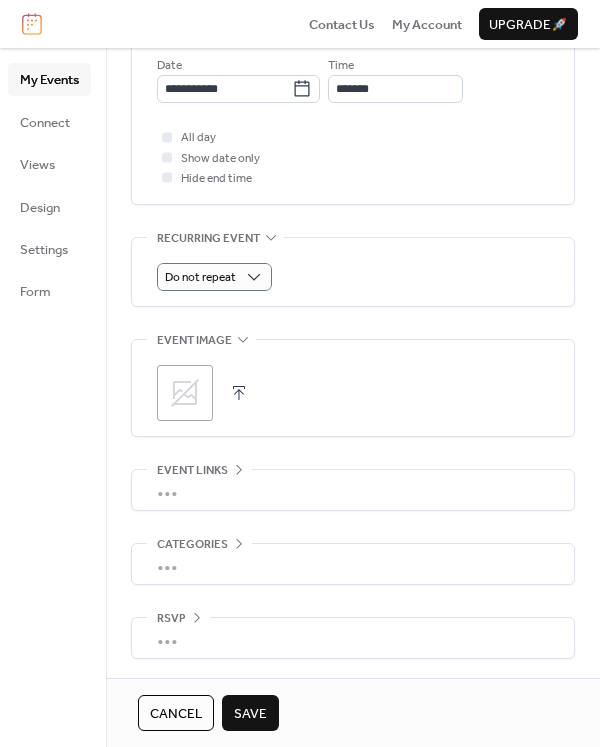 scroll, scrollTop: 773, scrollLeft: 0, axis: vertical 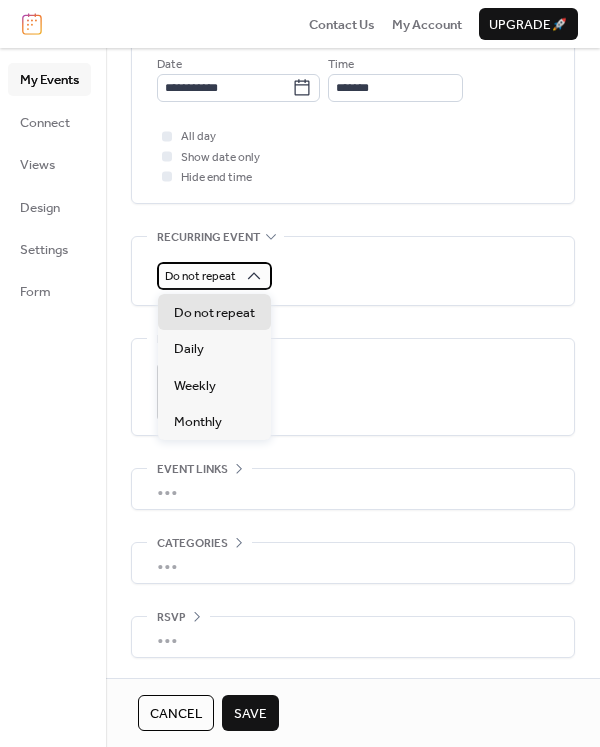 click 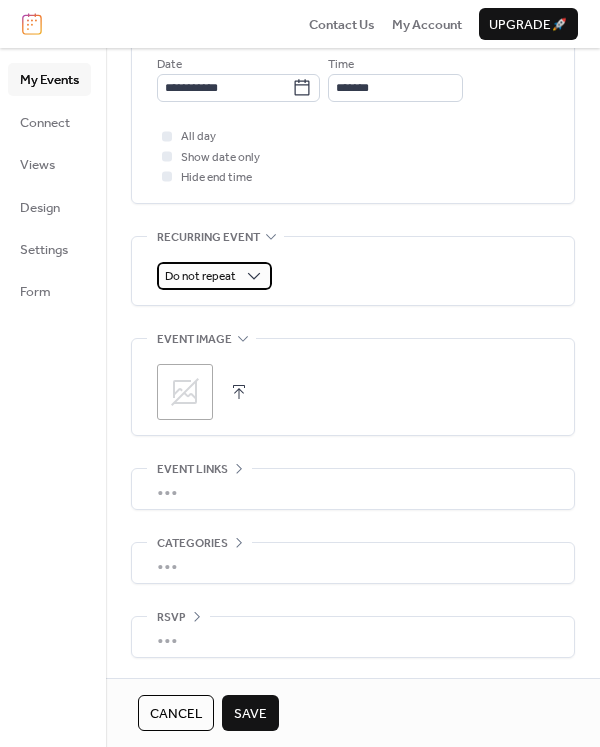 click 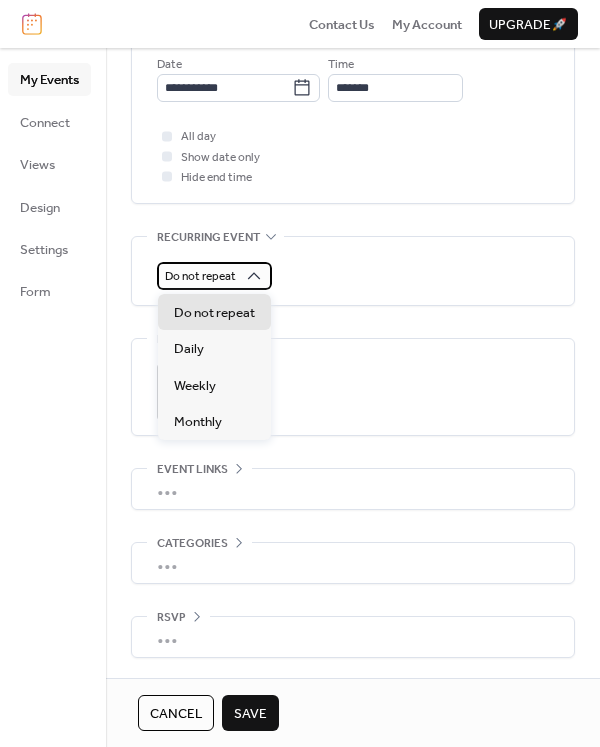click 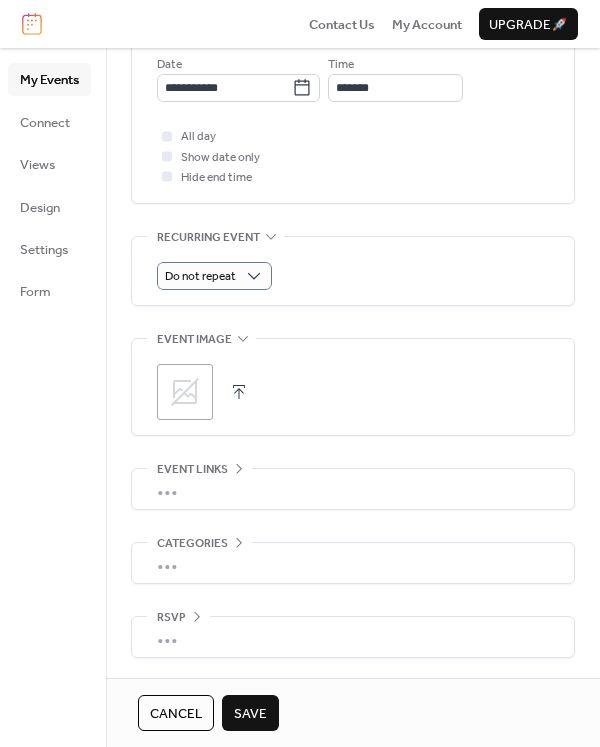 click on "Save" at bounding box center (250, 714) 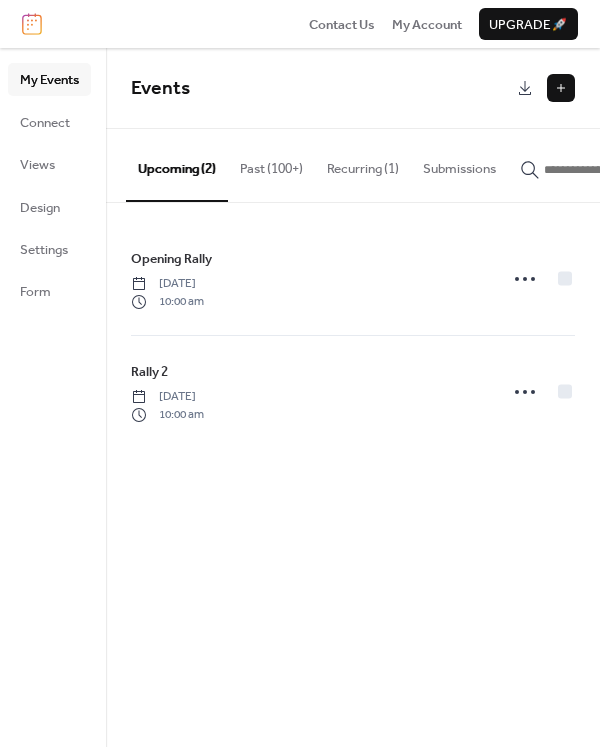 click at bounding box center (561, 88) 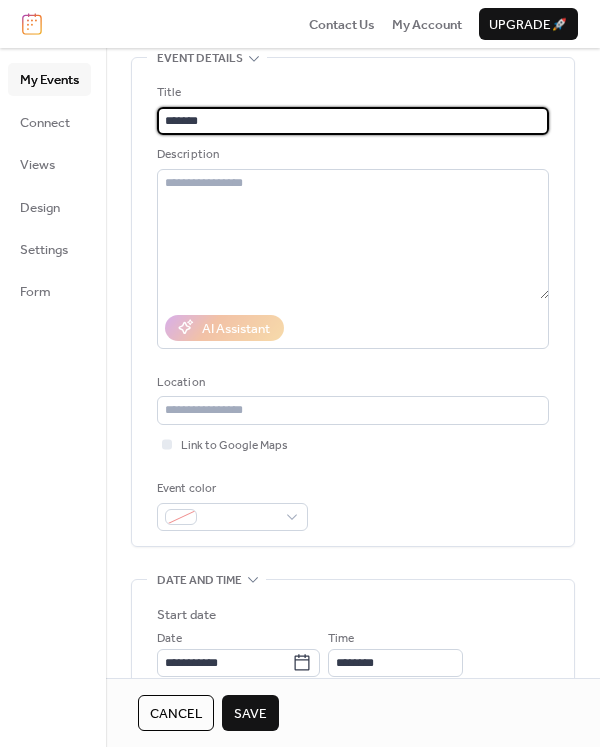 scroll, scrollTop: 200, scrollLeft: 0, axis: vertical 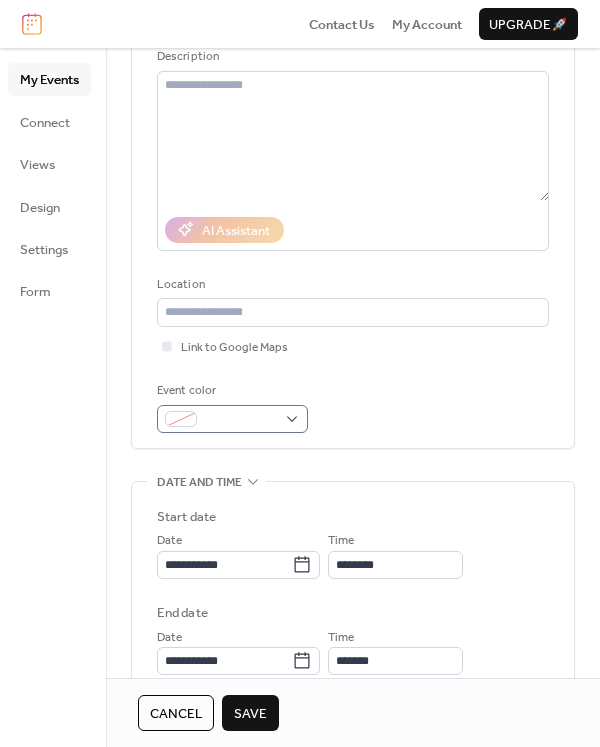 type on "*******" 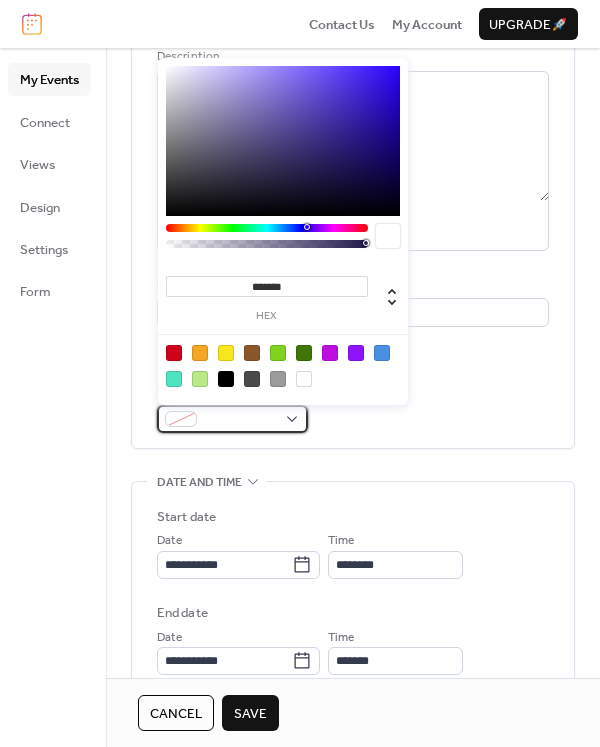click at bounding box center [232, 419] 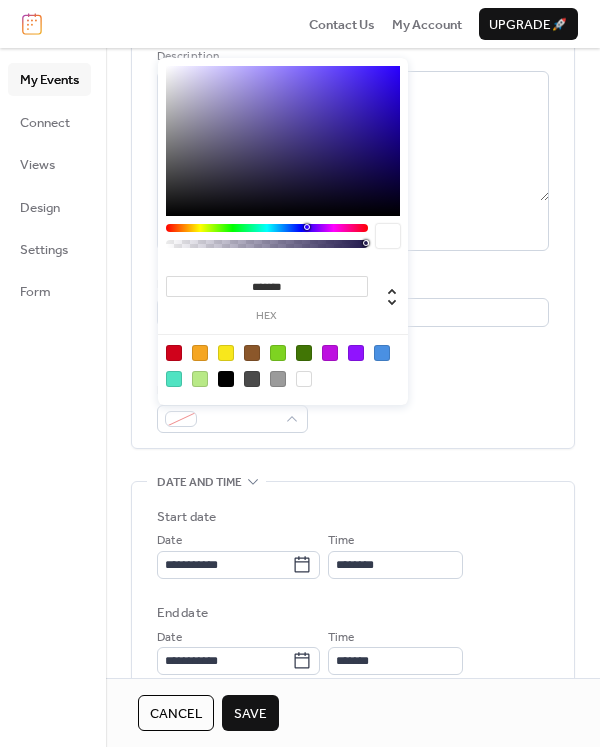 click at bounding box center [226, 353] 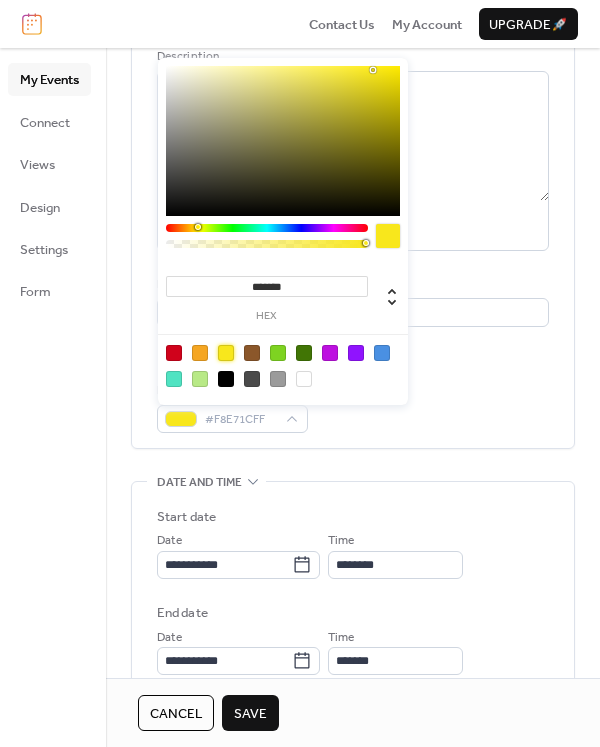 click at bounding box center [226, 353] 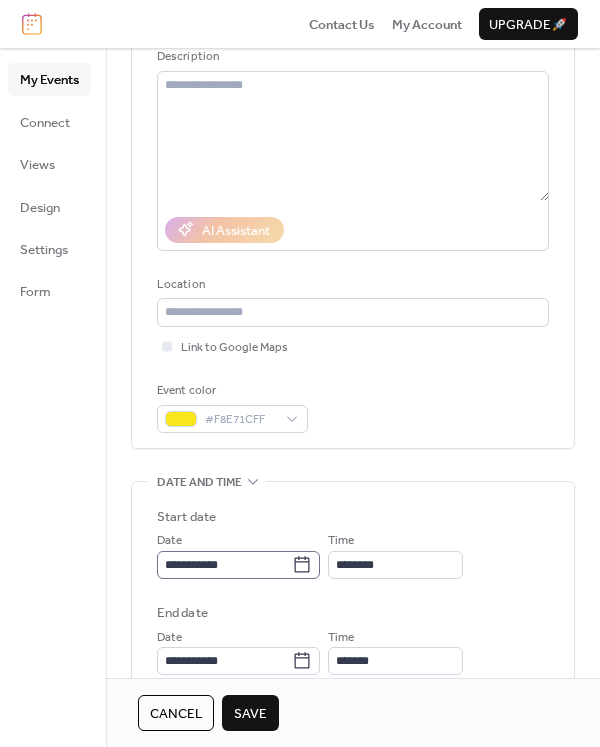 click 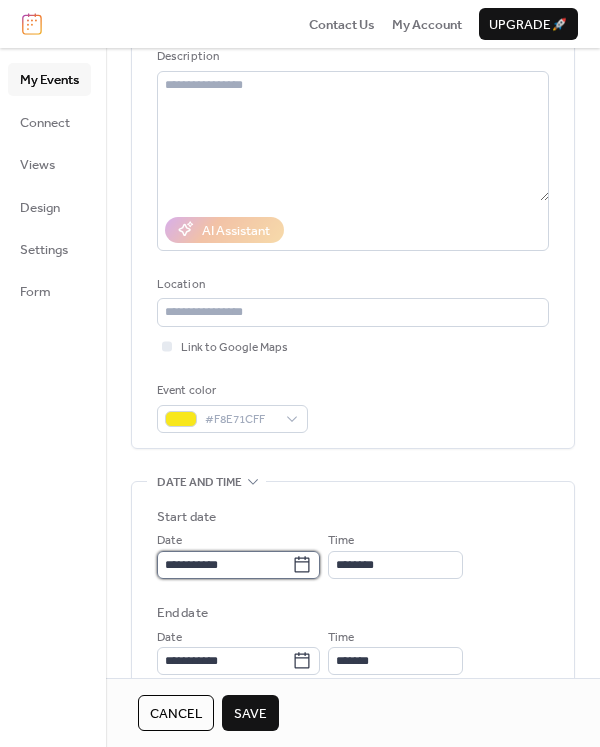 click on "**********" at bounding box center (224, 565) 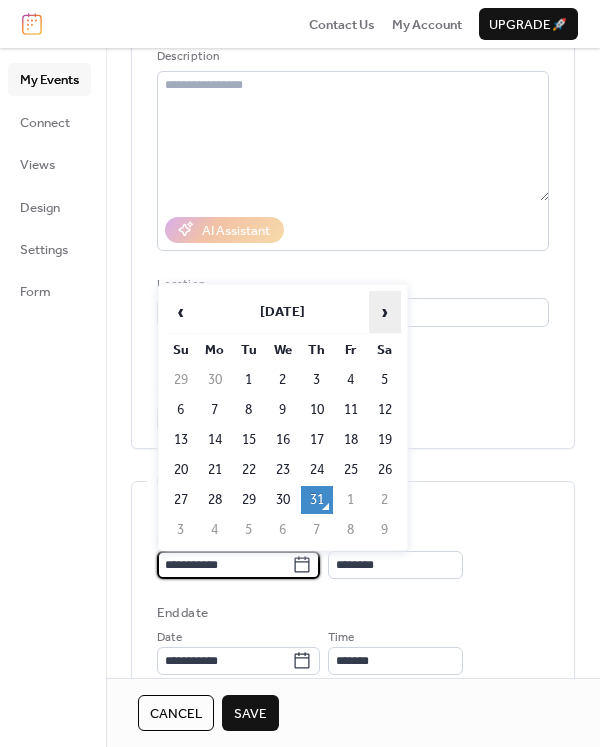 click on "›" at bounding box center [385, 312] 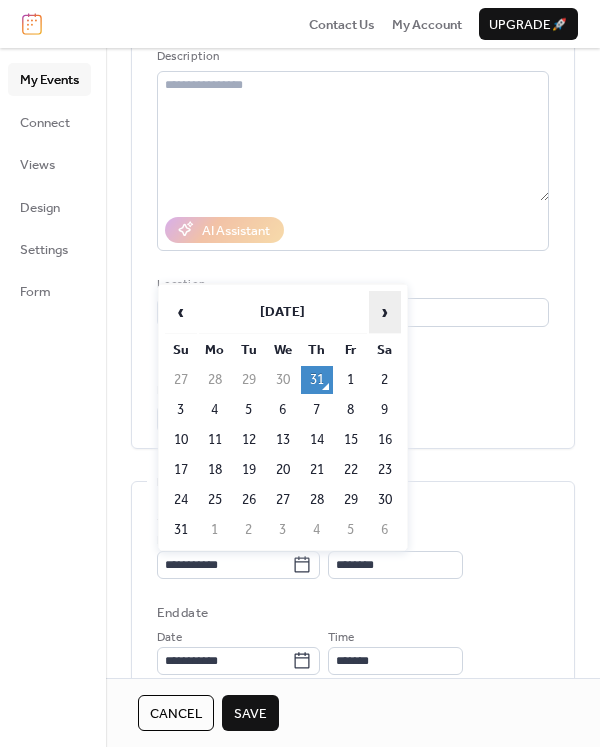 click on "›" at bounding box center (385, 312) 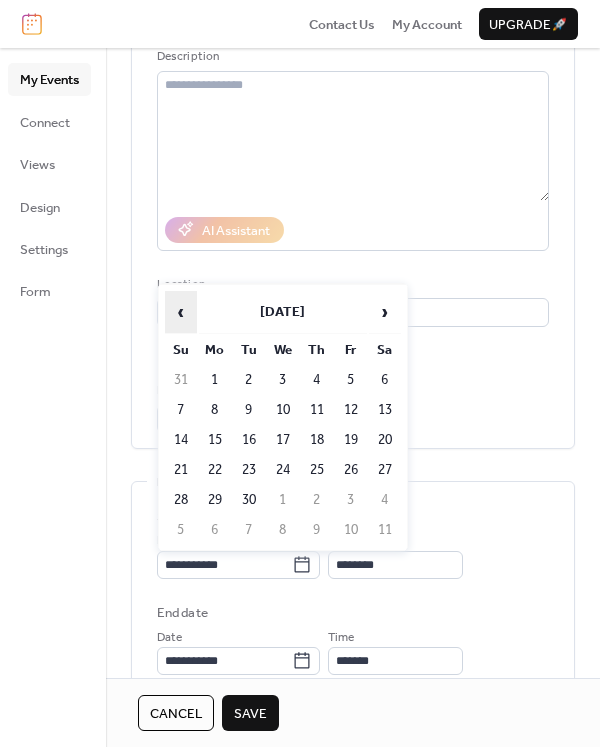 click on "‹" at bounding box center (181, 312) 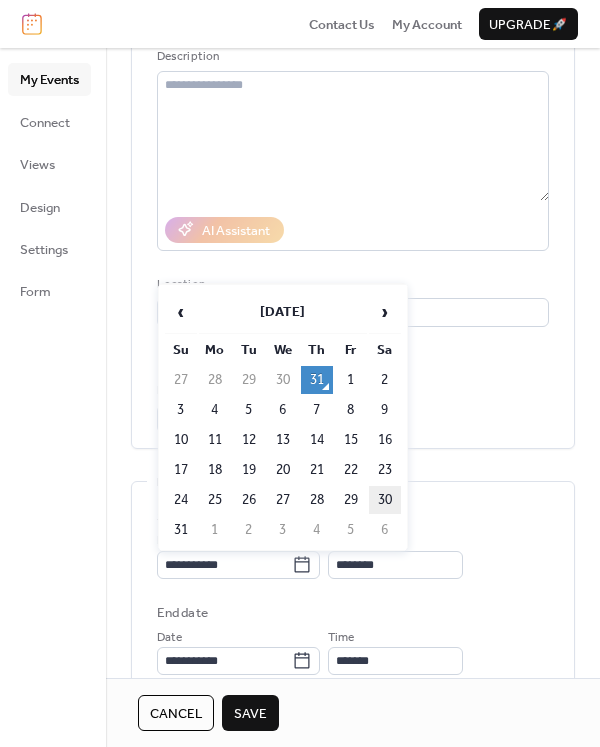 click on "30" at bounding box center (385, 500) 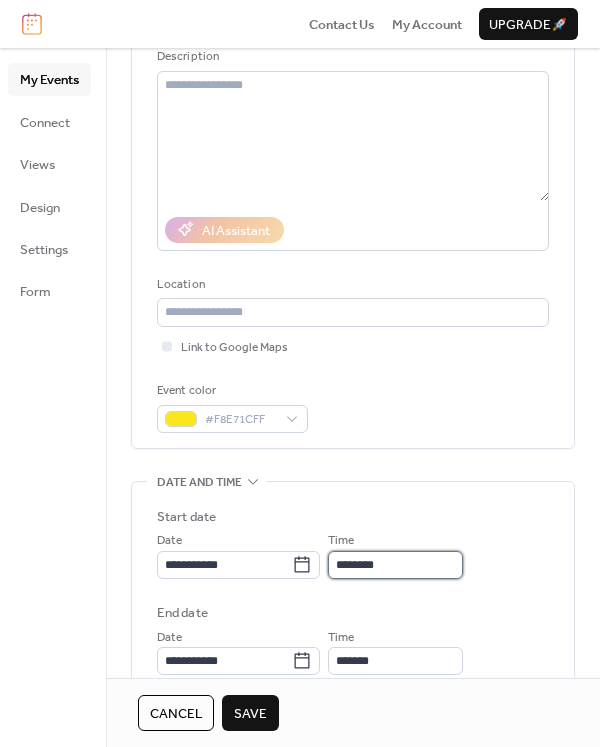 click on "********" at bounding box center [395, 565] 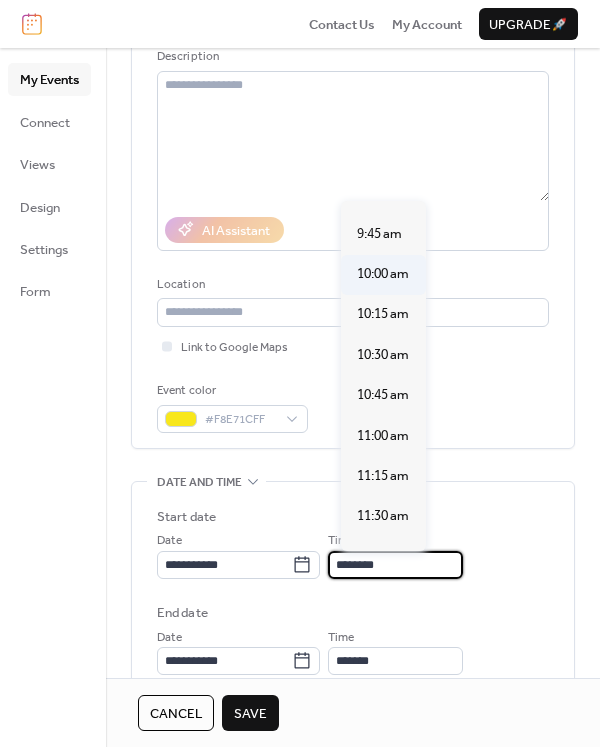 scroll, scrollTop: 1540, scrollLeft: 0, axis: vertical 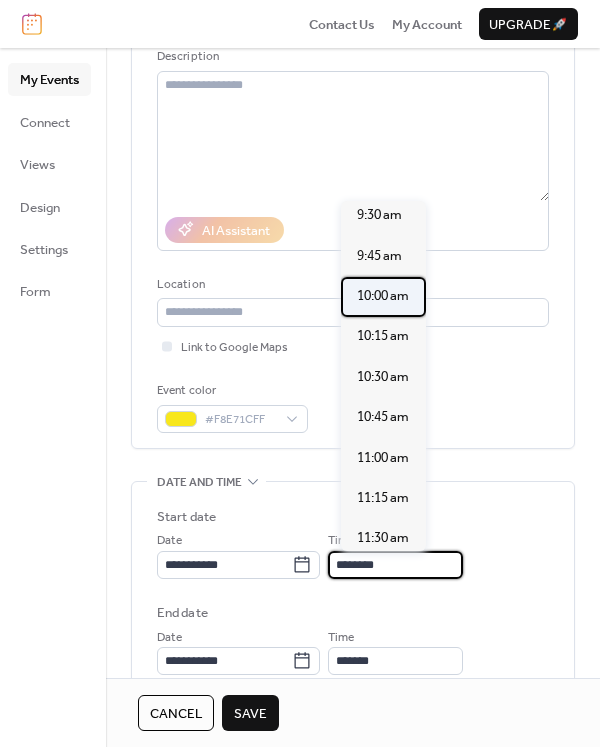 click on "10:00 am" at bounding box center [383, 296] 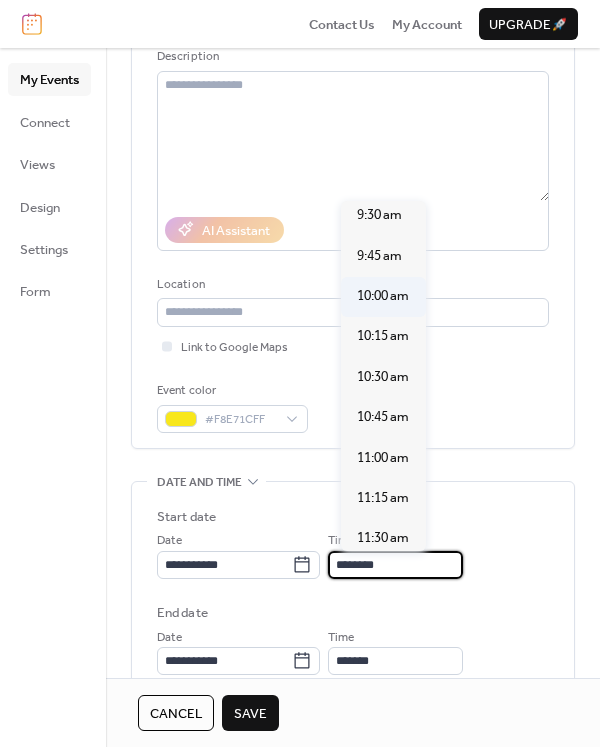 type on "********" 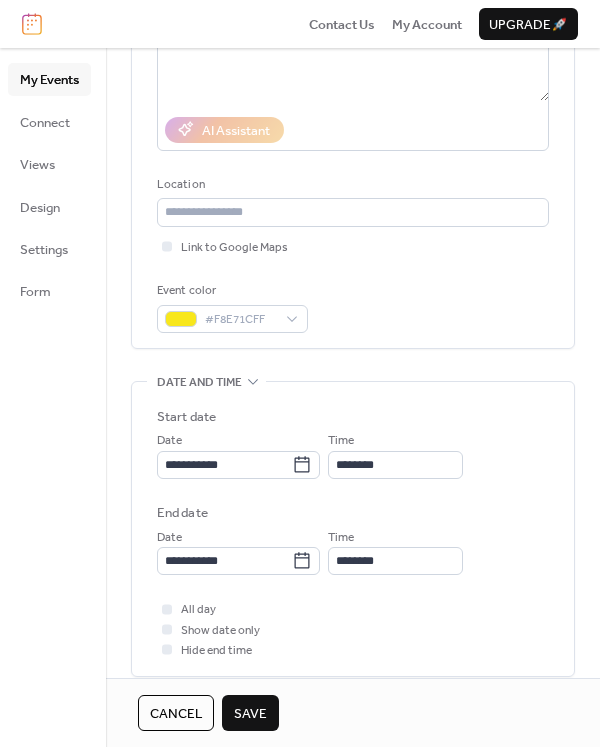 scroll, scrollTop: 500, scrollLeft: 0, axis: vertical 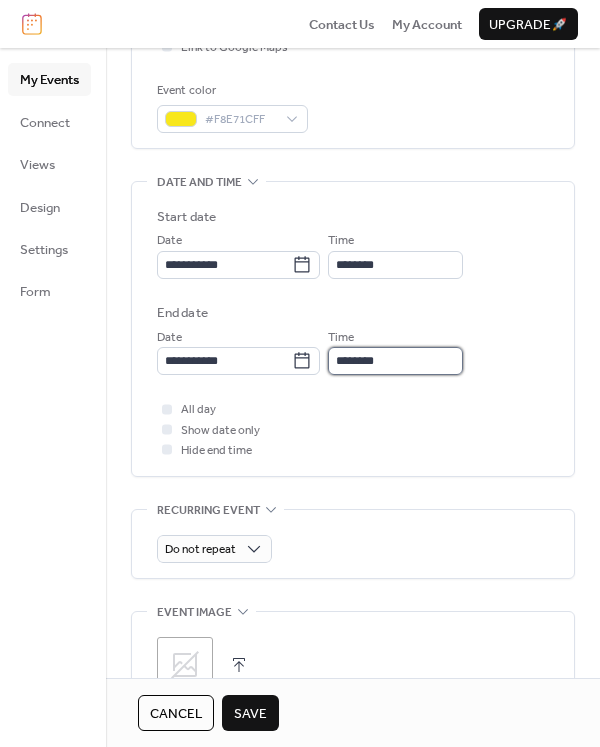click on "********" at bounding box center [395, 361] 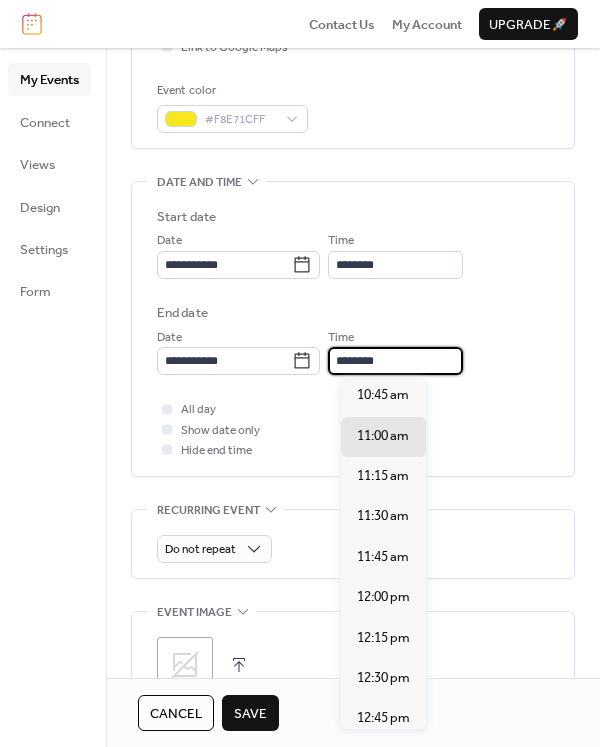 scroll, scrollTop: 200, scrollLeft: 0, axis: vertical 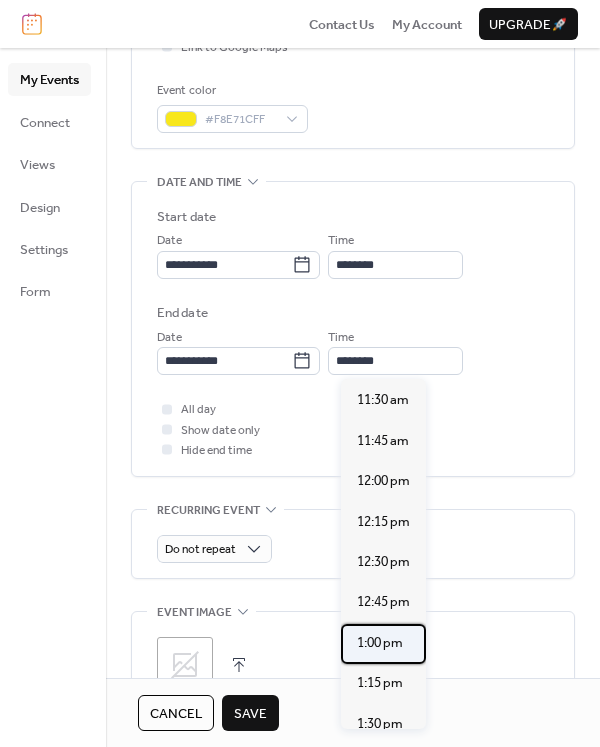 click on "1:00 pm" at bounding box center [380, 643] 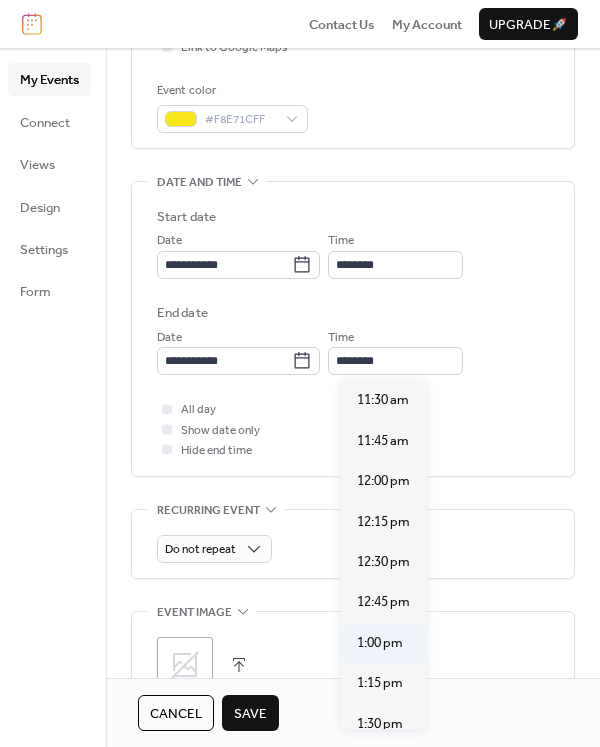 type on "*******" 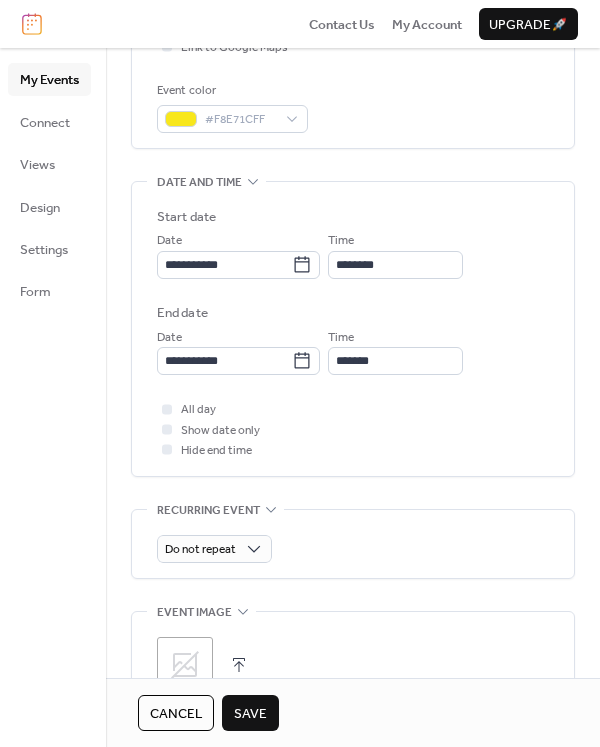 click on "Save" at bounding box center (250, 714) 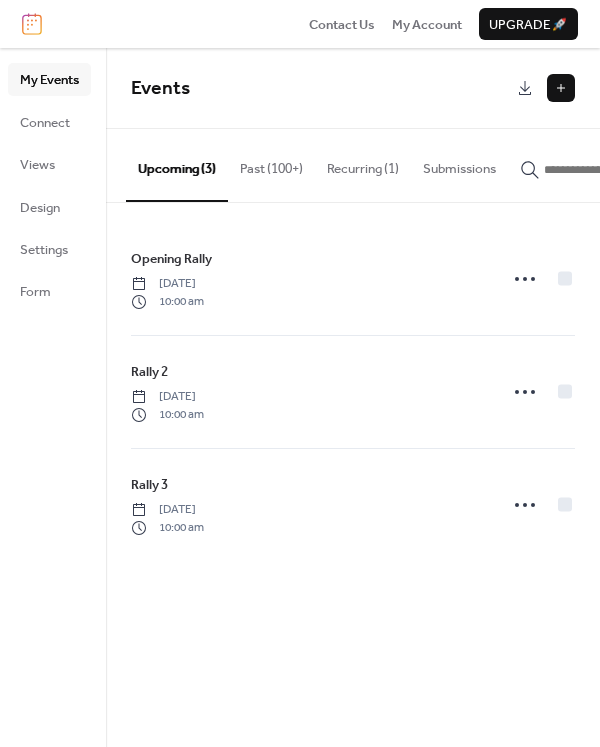 click at bounding box center (561, 88) 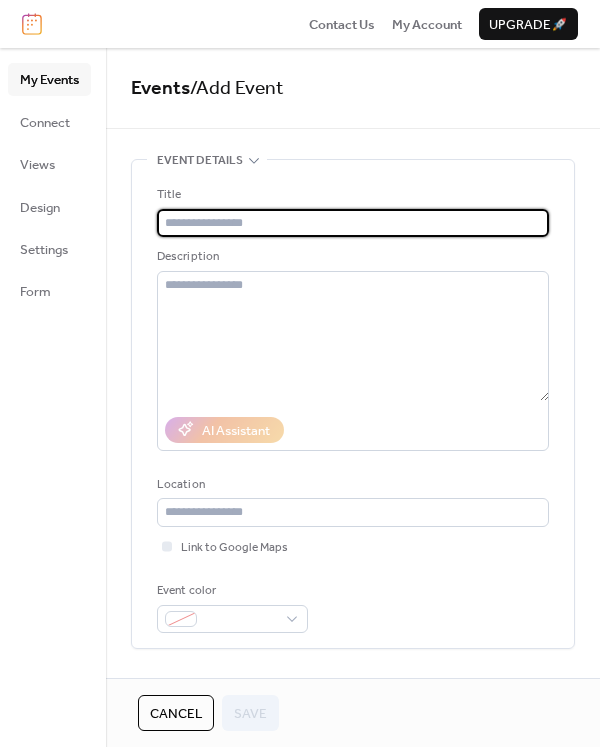type on "*" 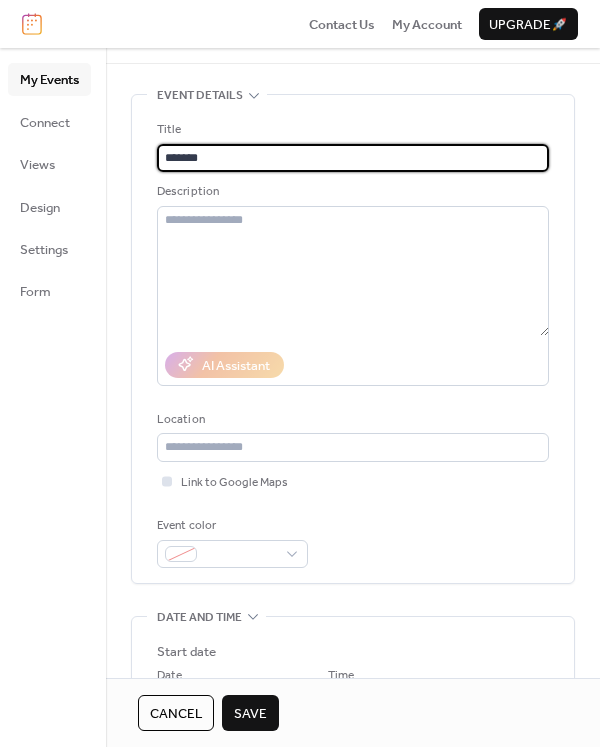 scroll, scrollTop: 100, scrollLeft: 0, axis: vertical 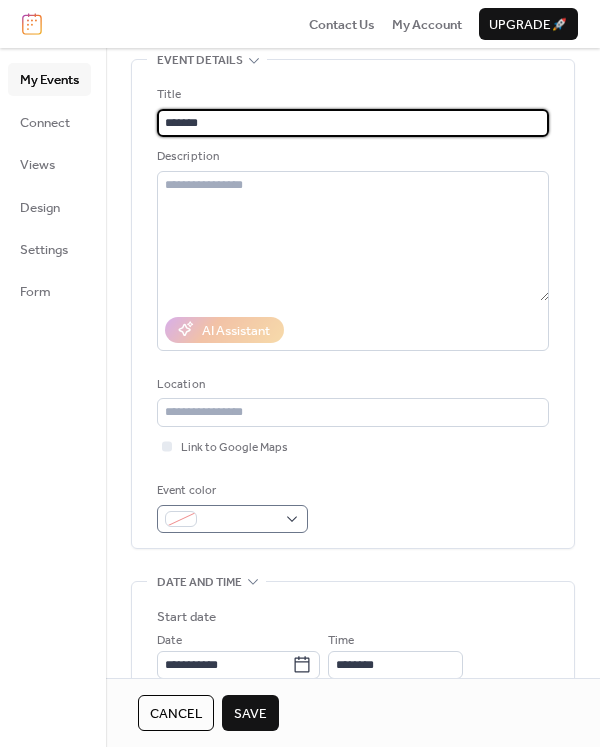 type on "*******" 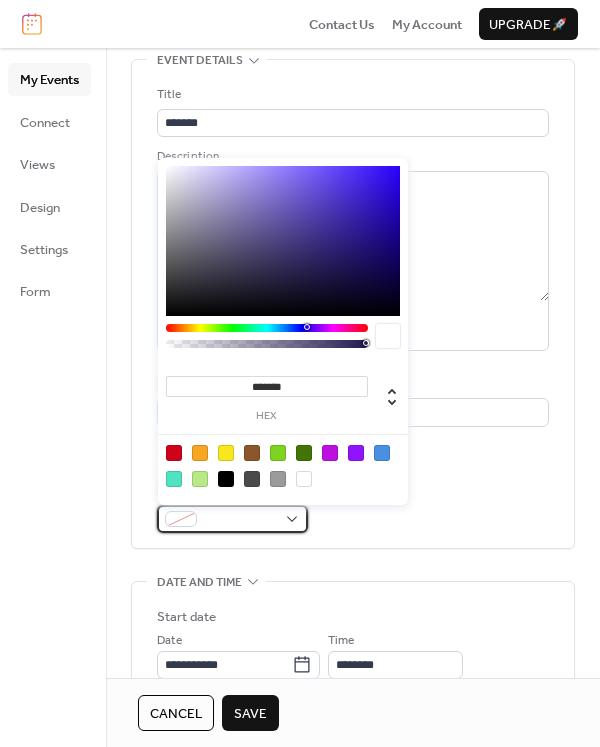click at bounding box center (232, 519) 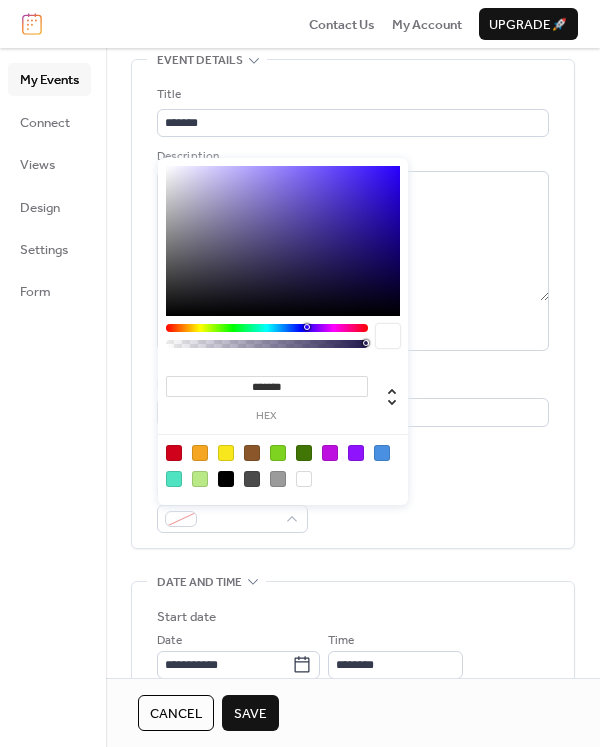 click at bounding box center (226, 453) 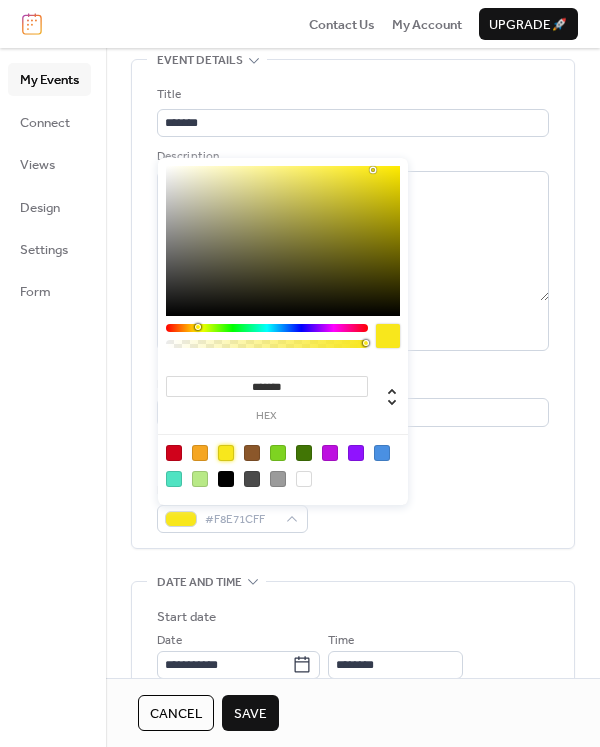 click on "Title ******* Description AI Assistant Location Link to Google Maps Event color #F8E71CFF" at bounding box center [353, 309] 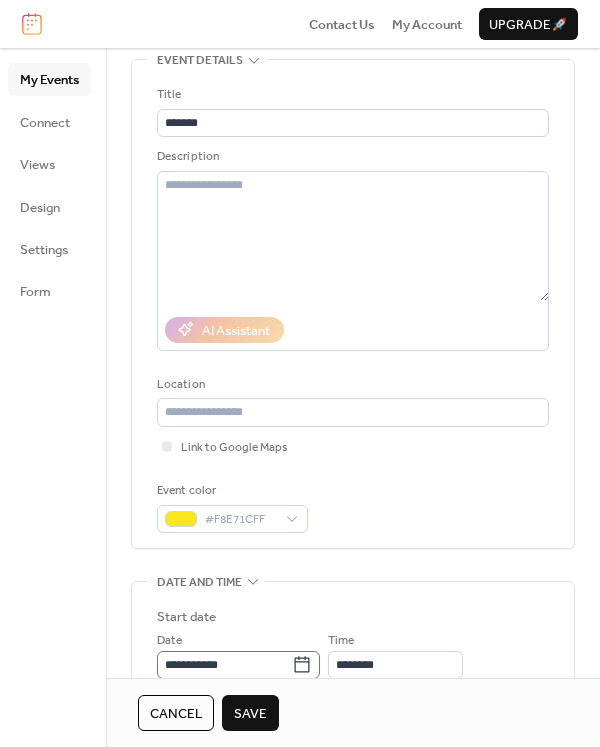 click 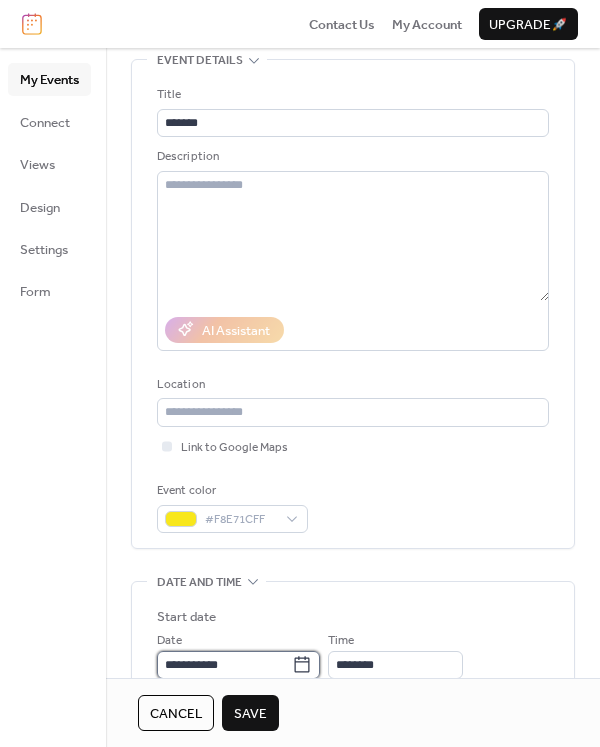 click on "**********" at bounding box center (224, 665) 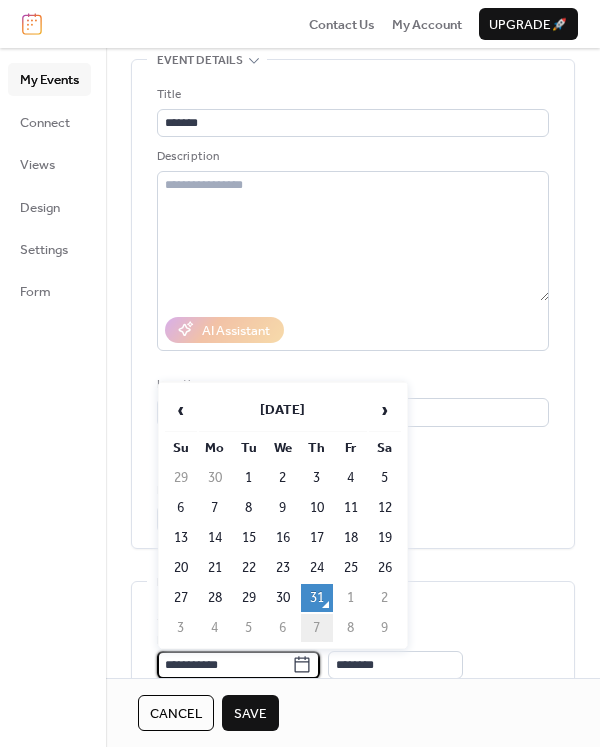 scroll, scrollTop: 102, scrollLeft: 0, axis: vertical 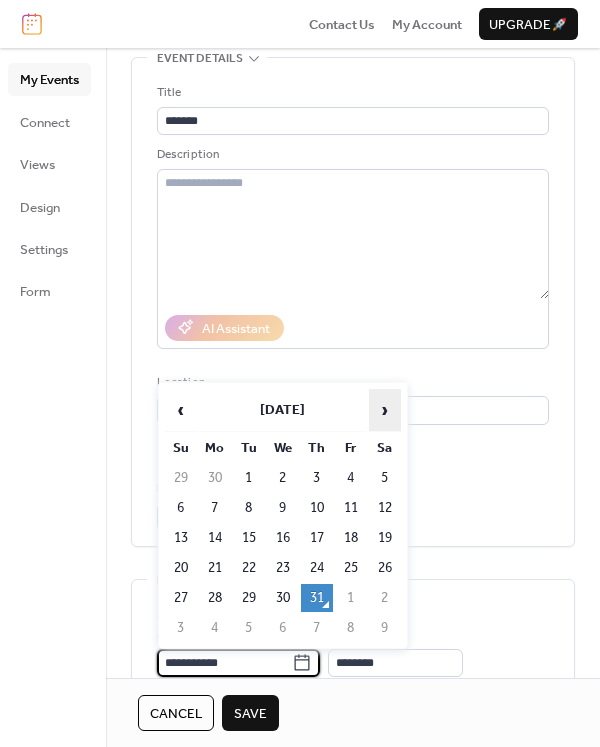 click on "›" at bounding box center (385, 410) 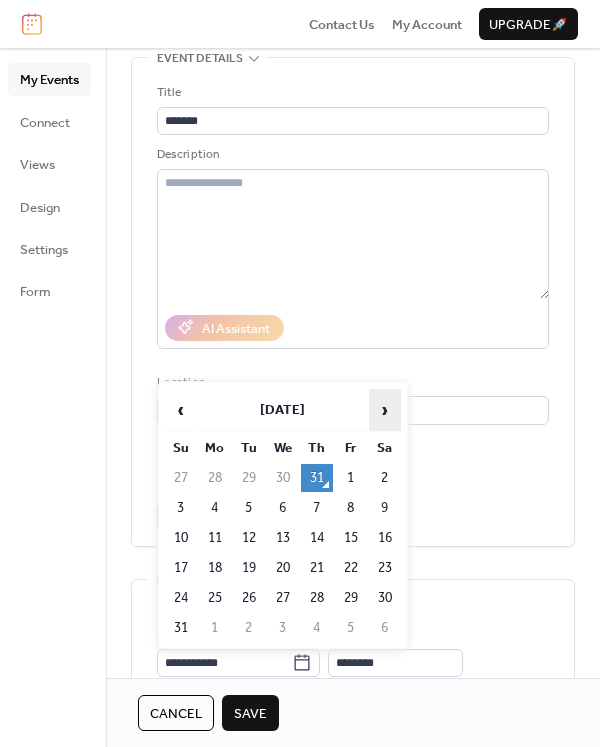 click on "›" at bounding box center [385, 410] 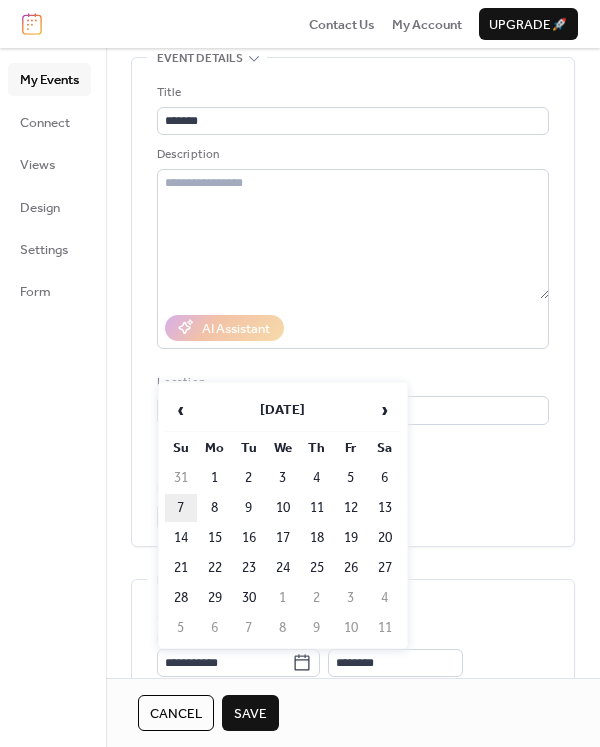 click on "7" at bounding box center [181, 508] 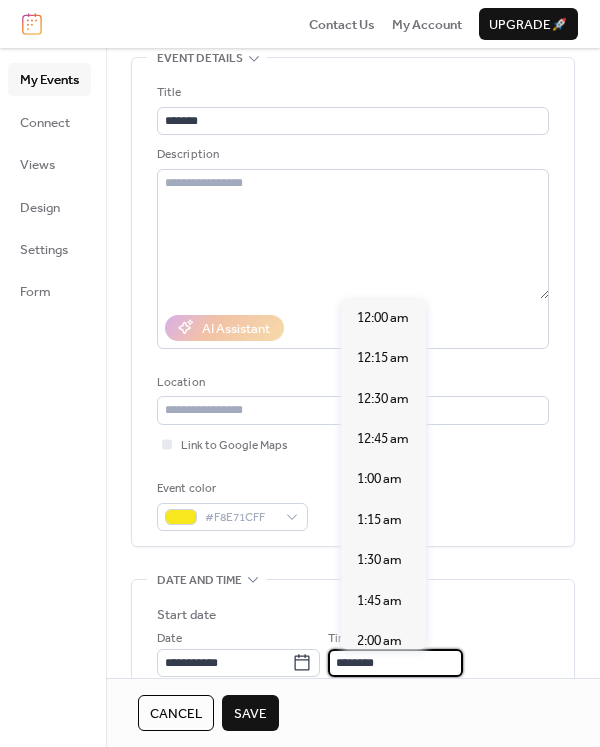 click on "********" at bounding box center (395, 663) 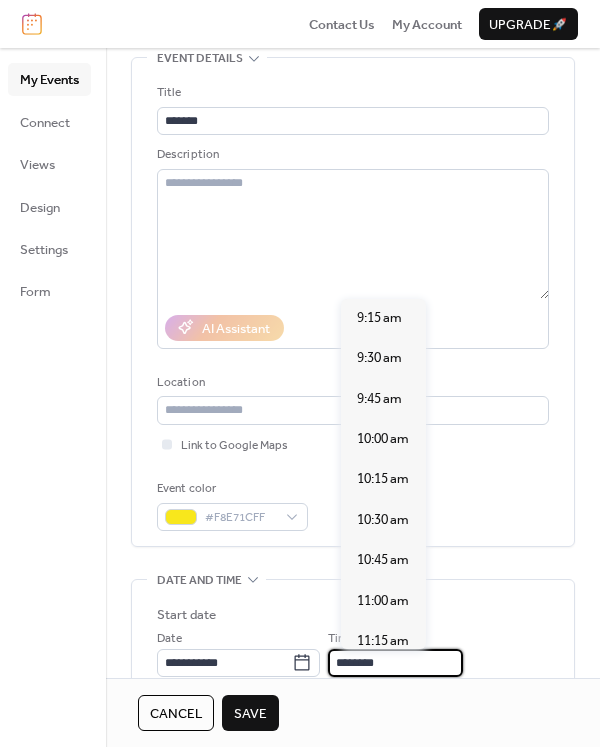 scroll, scrollTop: 1440, scrollLeft: 0, axis: vertical 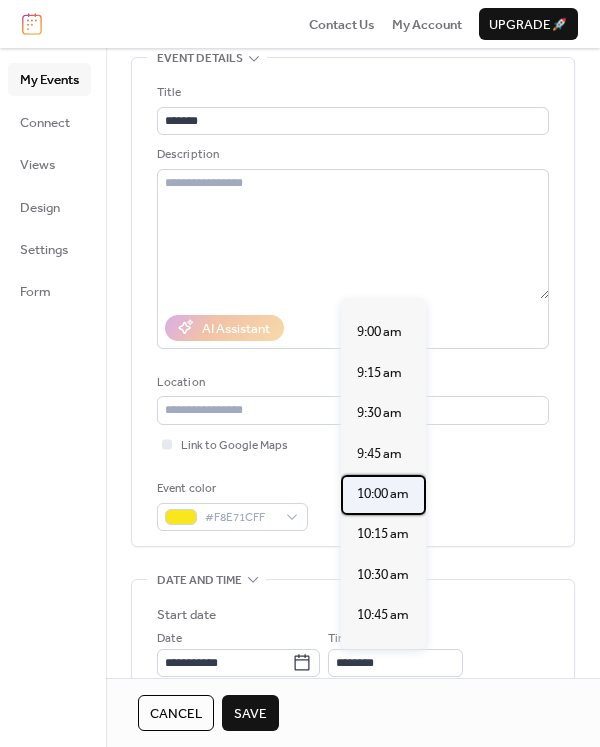 click on "10:00 am" at bounding box center [383, 495] 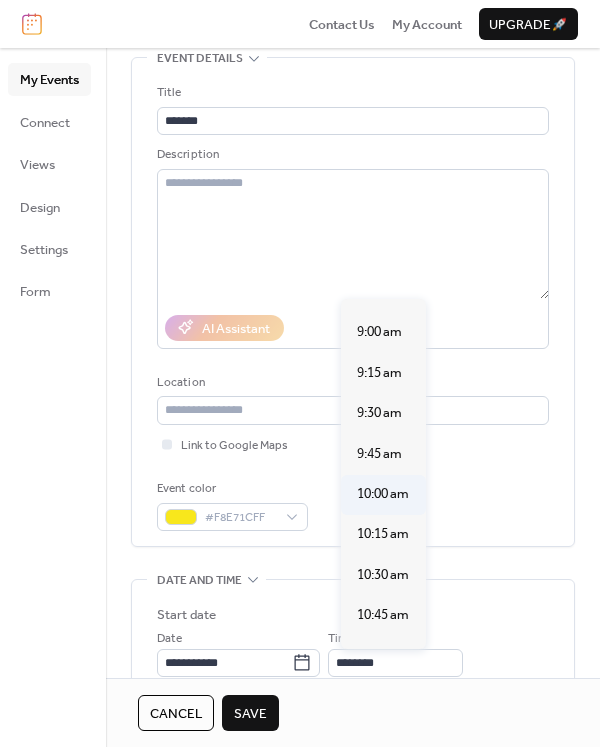 type on "********" 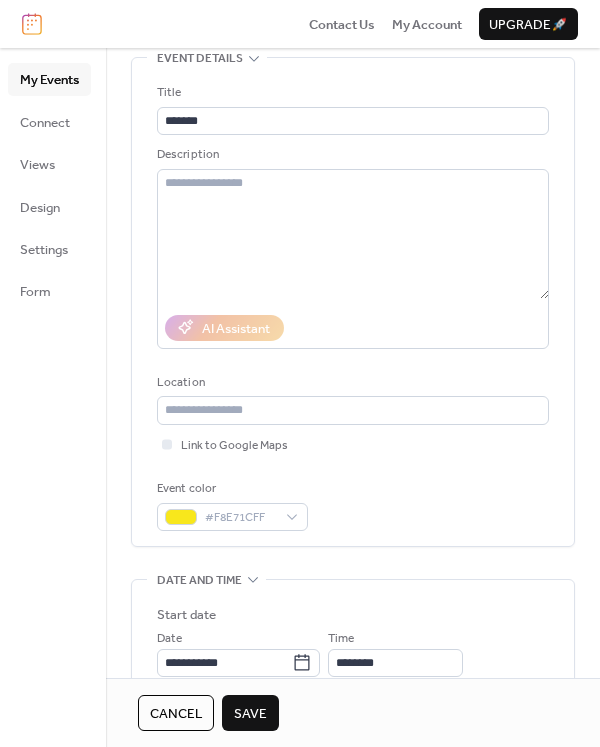click on "Event color #F8E71CFF" at bounding box center (353, 505) 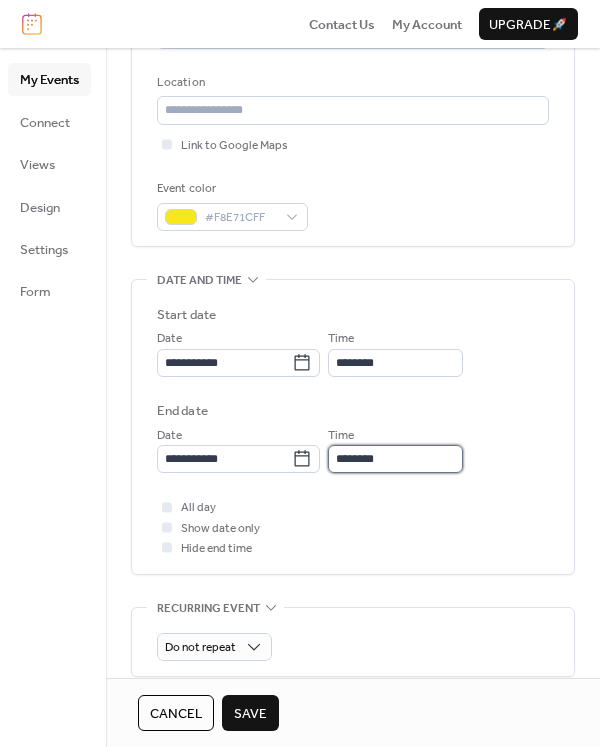 click on "********" at bounding box center (395, 459) 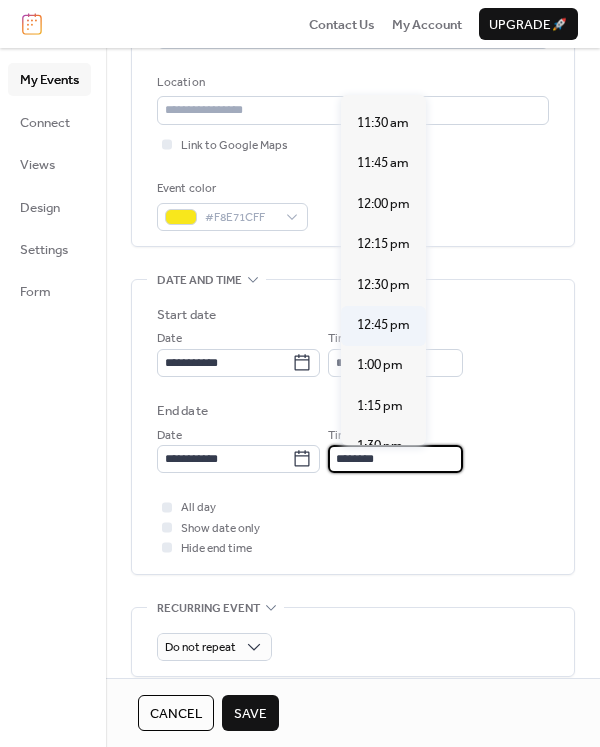 scroll, scrollTop: 400, scrollLeft: 0, axis: vertical 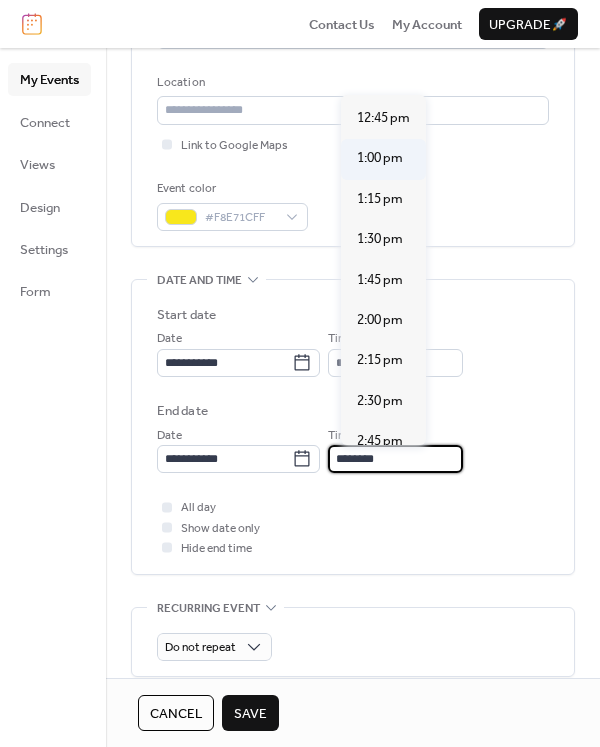 type on "*******" 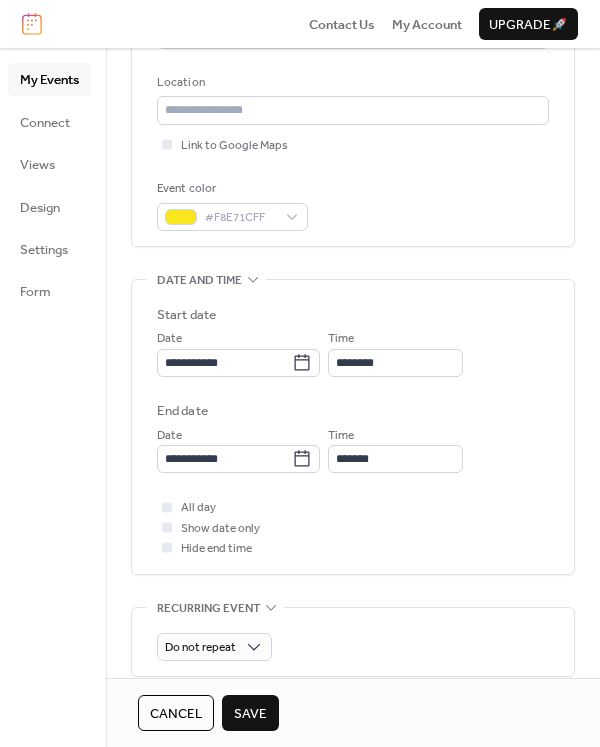click on "All day Show date only Hide end time" at bounding box center [353, 527] 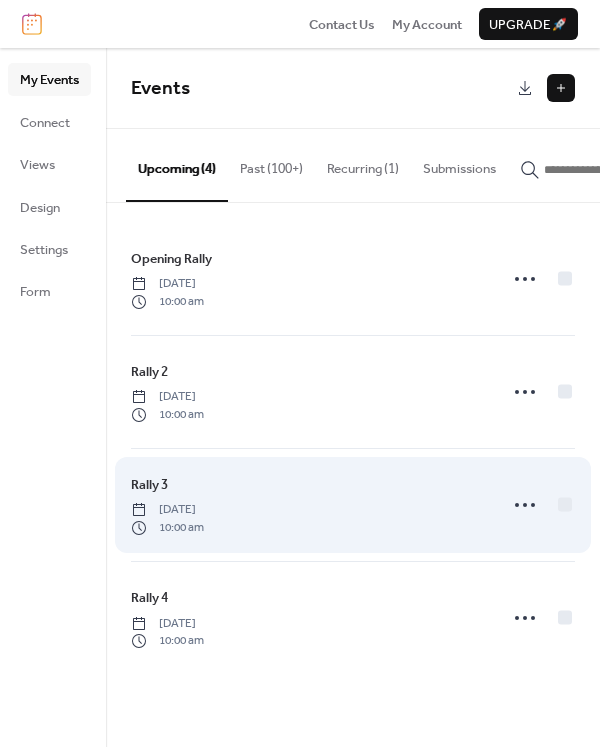 click on "Rally 3 [DATE] 10:00 am" at bounding box center (308, 505) 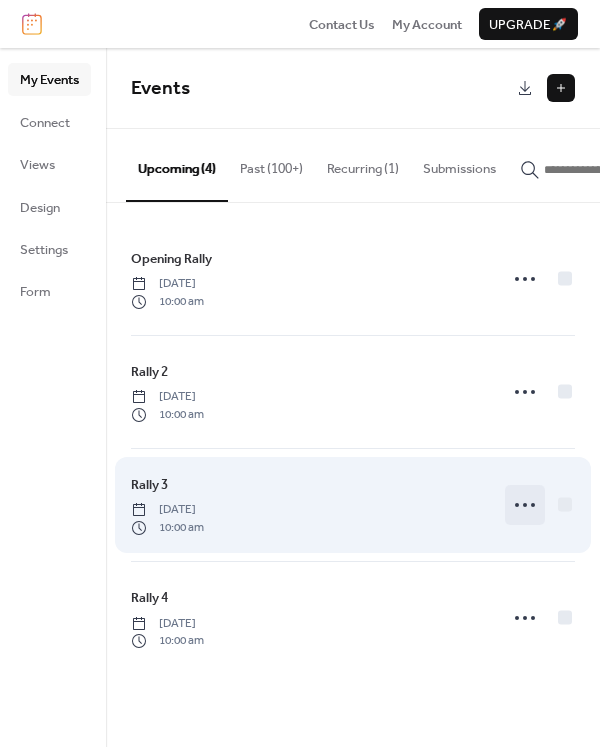 click 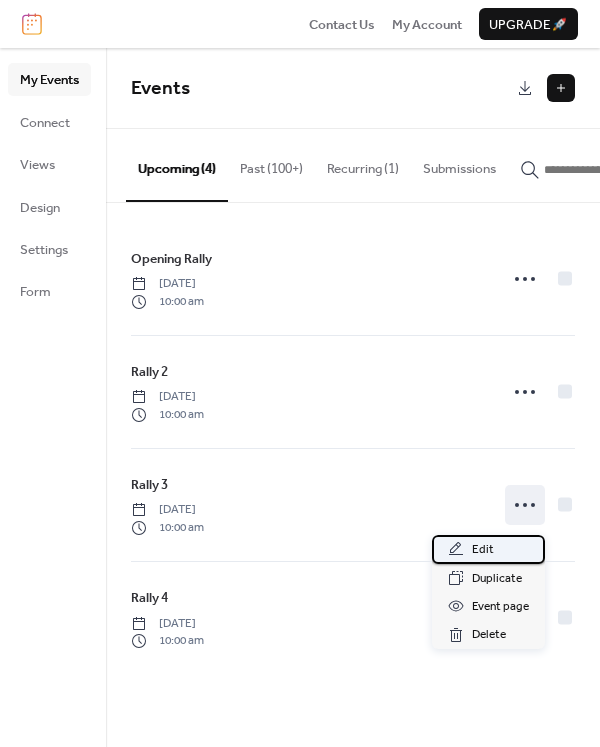 click on "Edit" at bounding box center [488, 549] 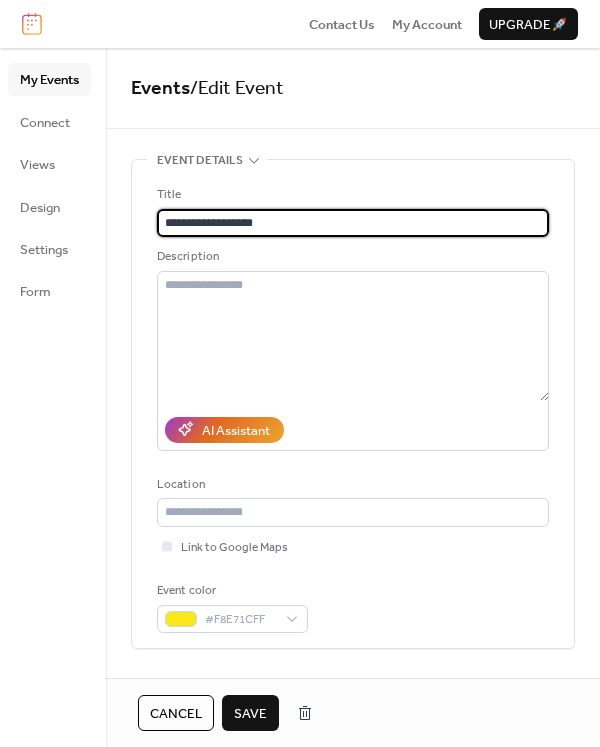 type on "**********" 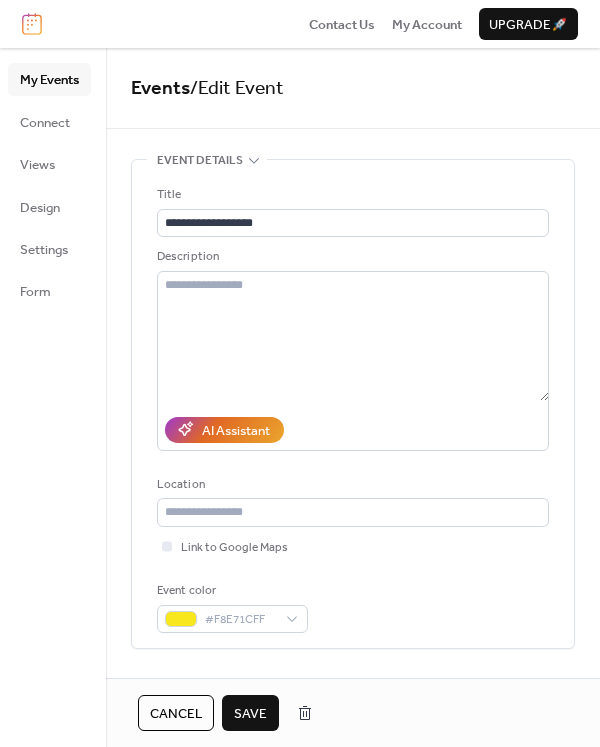 click on "Save" at bounding box center (250, 714) 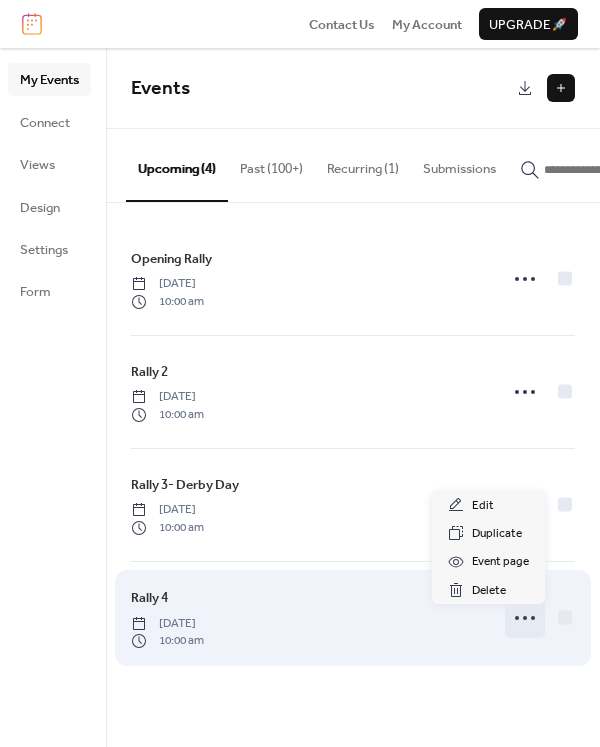 click 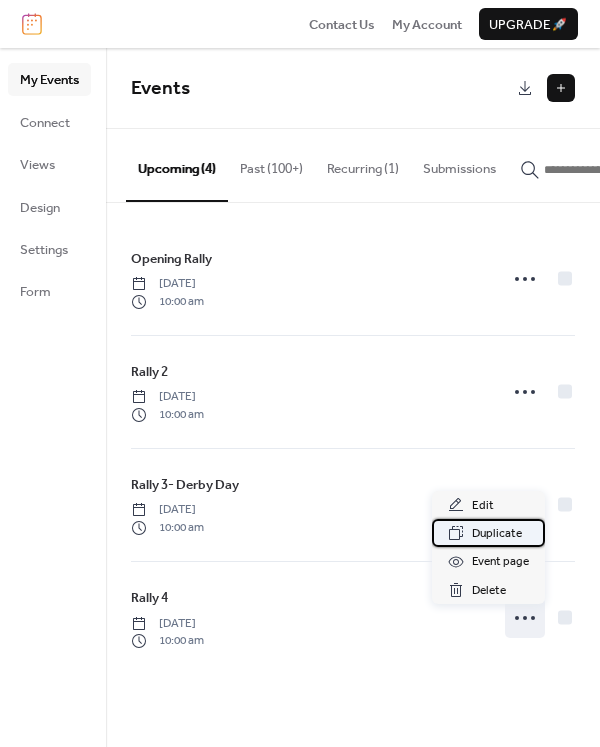 click on "Duplicate" at bounding box center [497, 534] 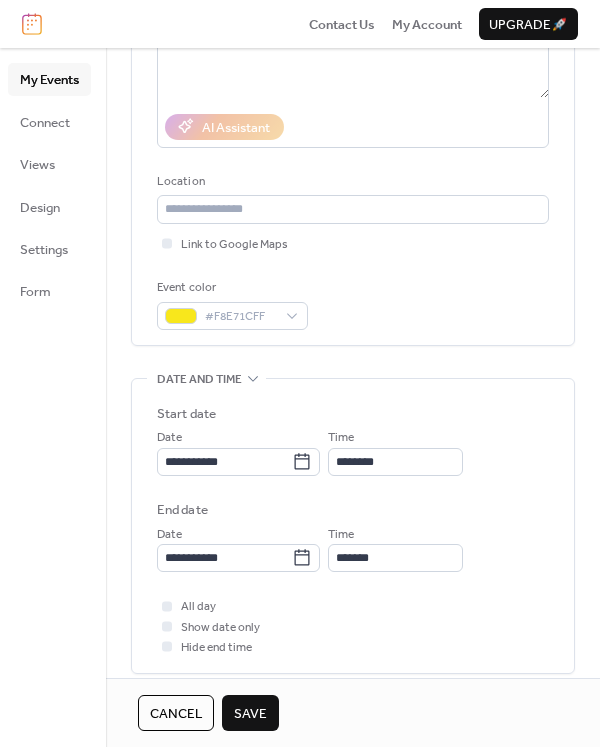 scroll, scrollTop: 400, scrollLeft: 0, axis: vertical 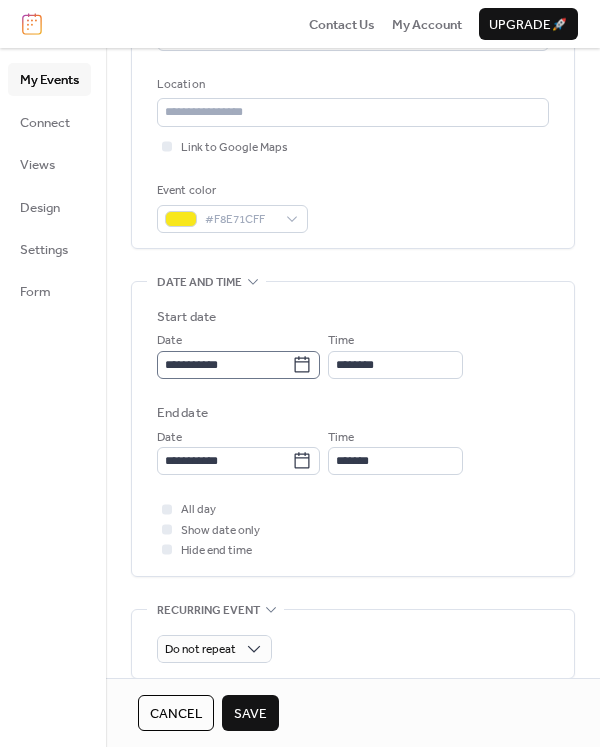 type on "*******" 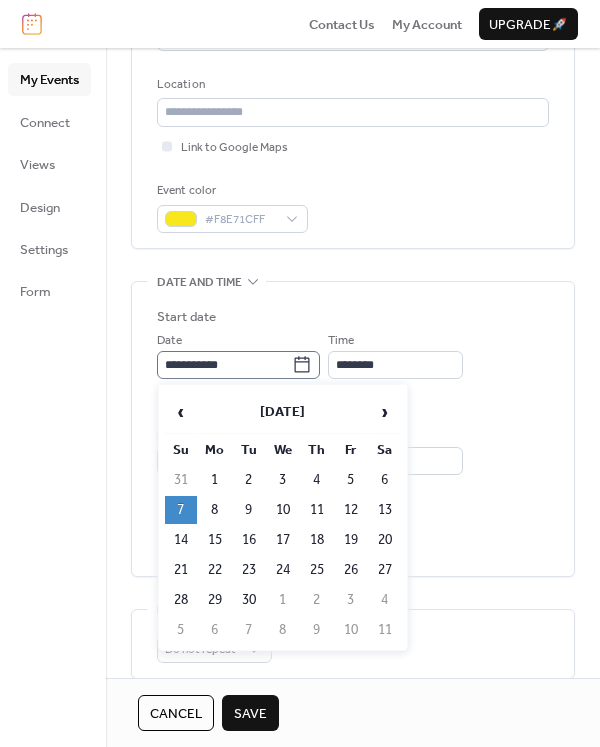 click 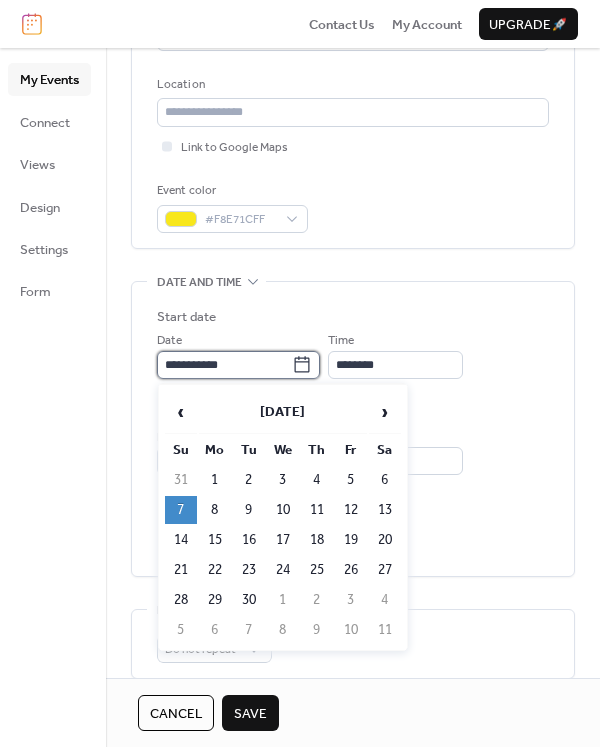 click on "**********" at bounding box center (224, 365) 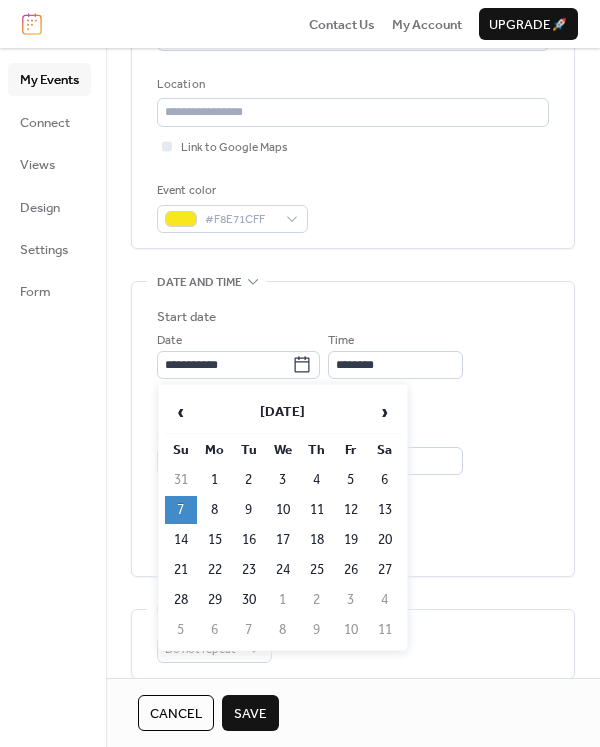 drag, startPoint x: 384, startPoint y: 506, endPoint x: 367, endPoint y: 506, distance: 17 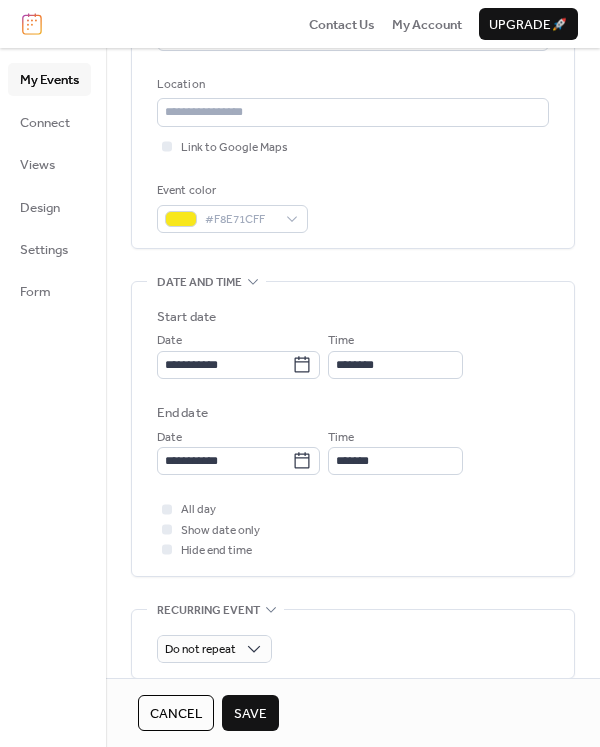 click on "Save" at bounding box center (250, 714) 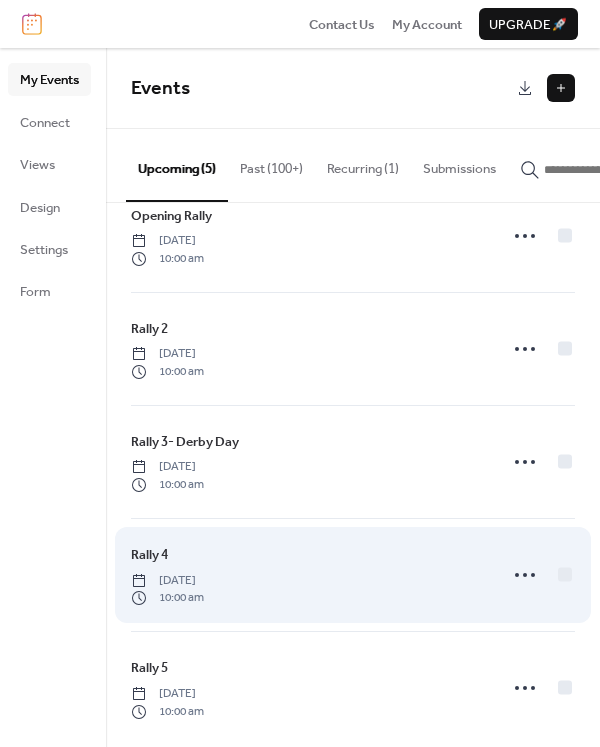 scroll, scrollTop: 66, scrollLeft: 0, axis: vertical 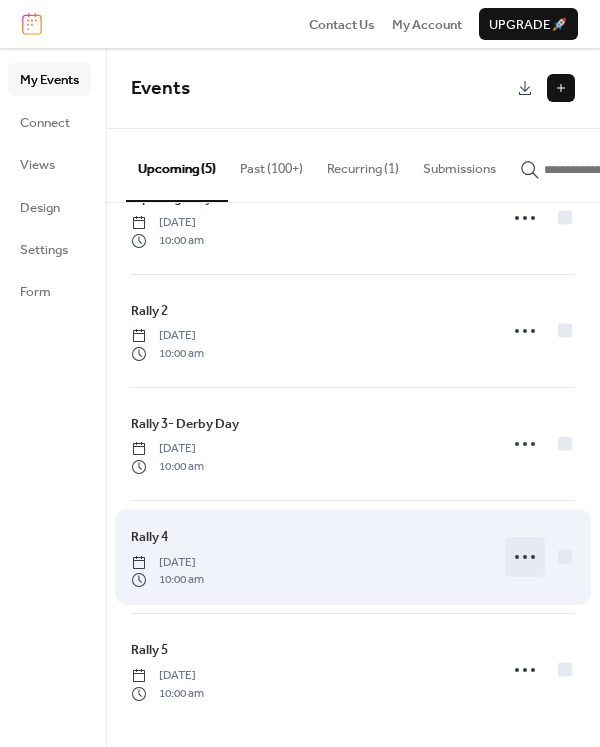 click 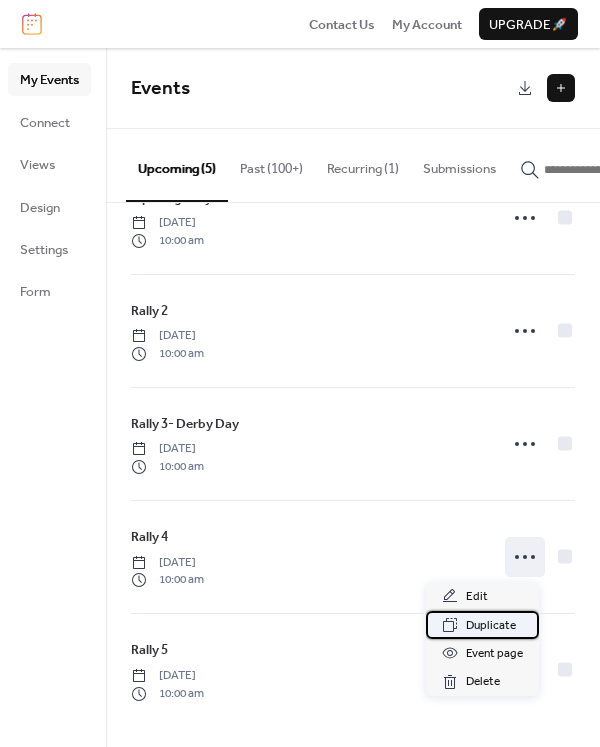 click on "Duplicate" at bounding box center (491, 626) 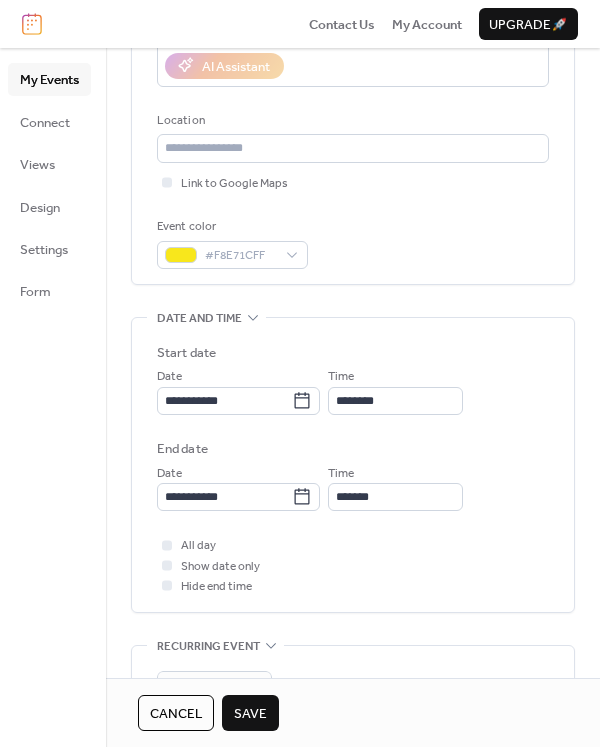 scroll, scrollTop: 400, scrollLeft: 0, axis: vertical 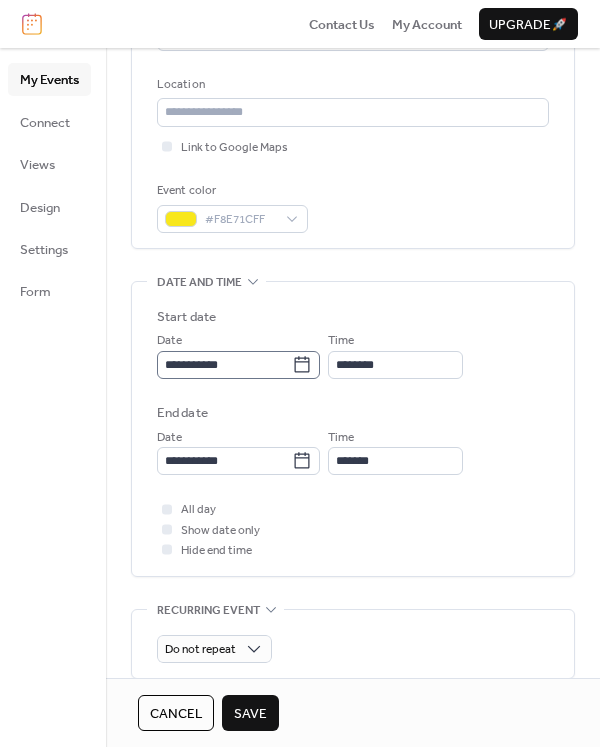 type on "*******" 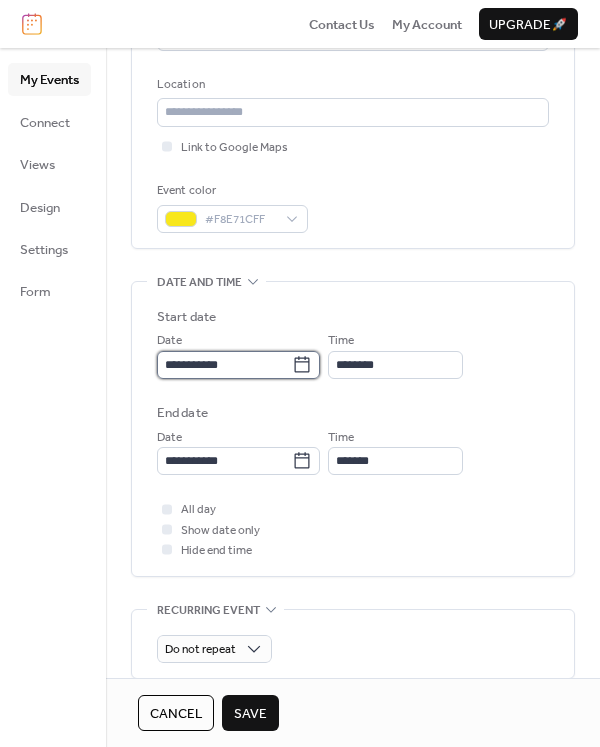click on "**********" at bounding box center (224, 365) 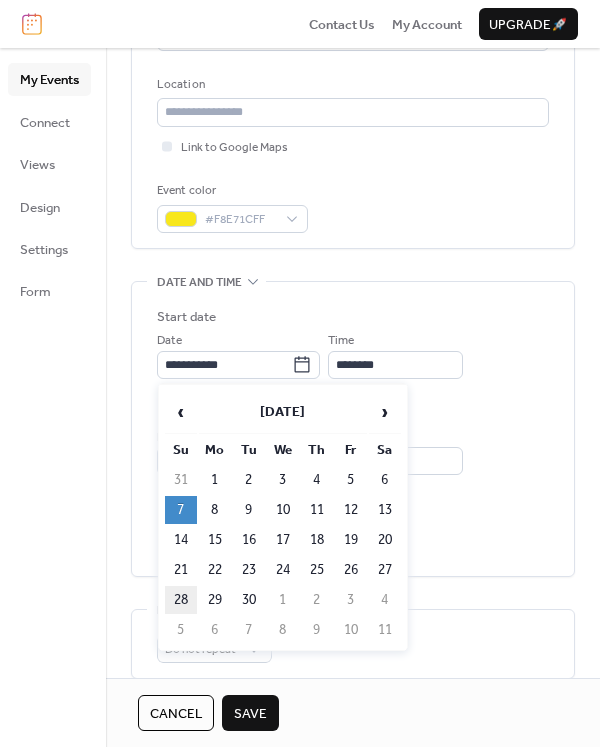 click on "28" at bounding box center (181, 600) 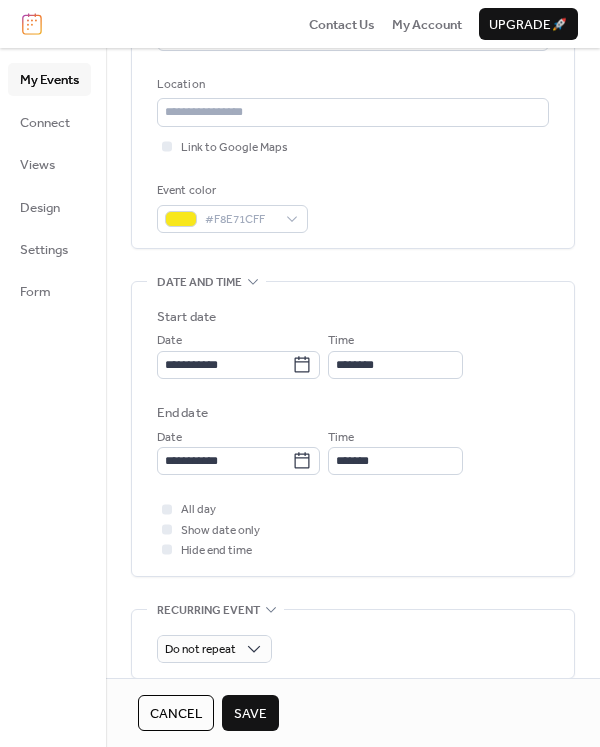 click on "Save" at bounding box center (250, 714) 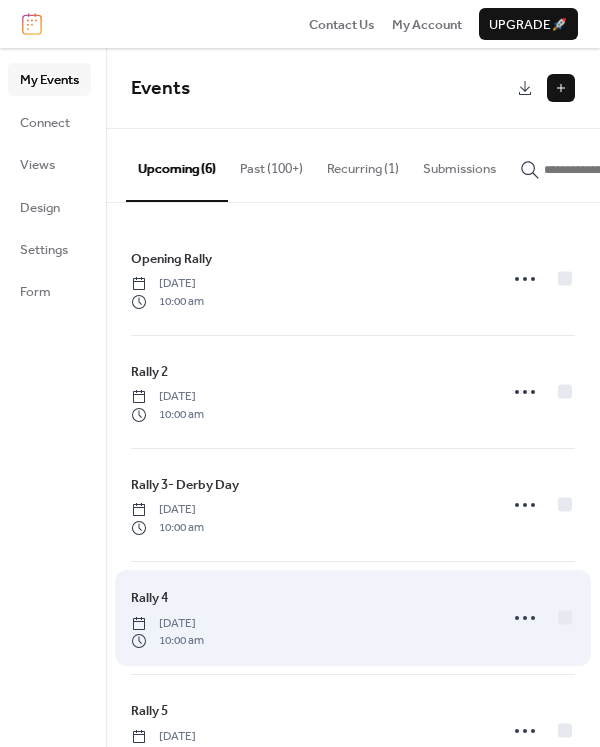 scroll, scrollTop: 180, scrollLeft: 0, axis: vertical 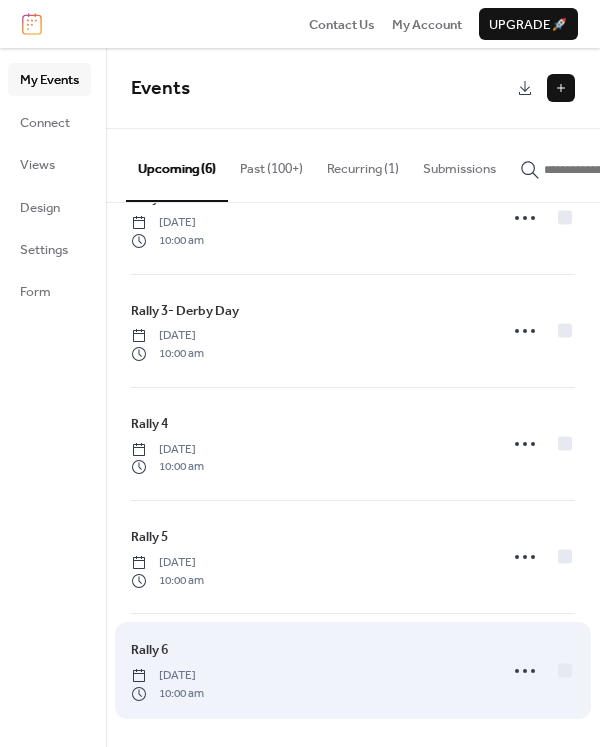 click on "Rally 6" at bounding box center [149, 650] 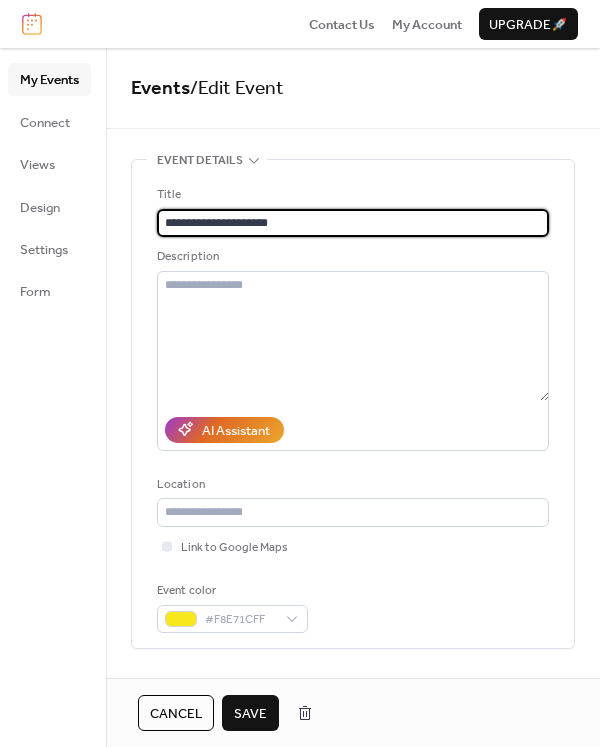 type on "**********" 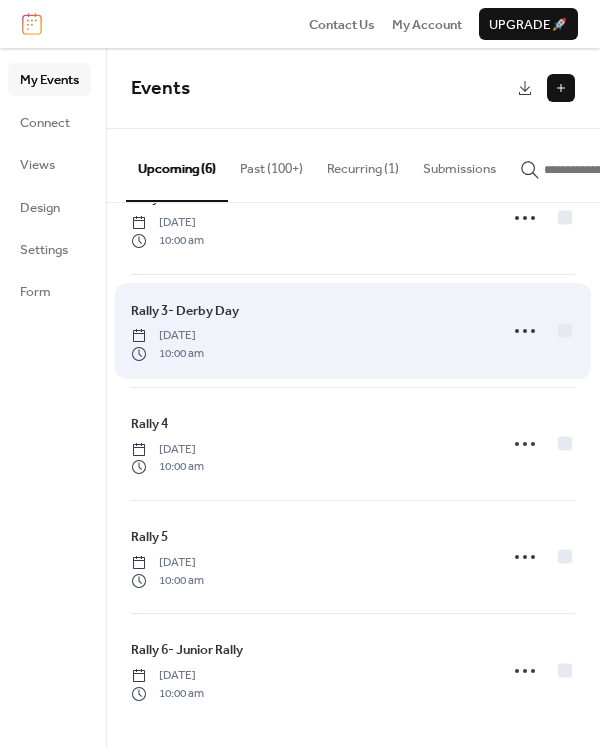 scroll, scrollTop: 180, scrollLeft: 0, axis: vertical 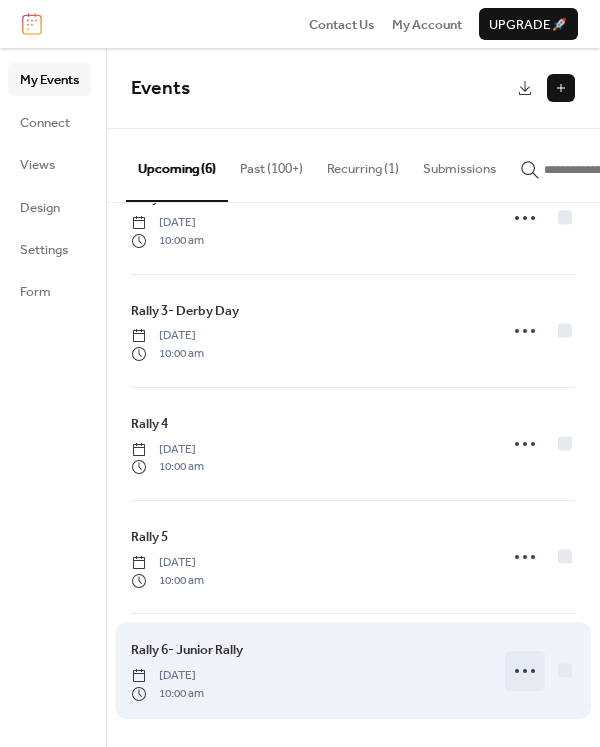 click 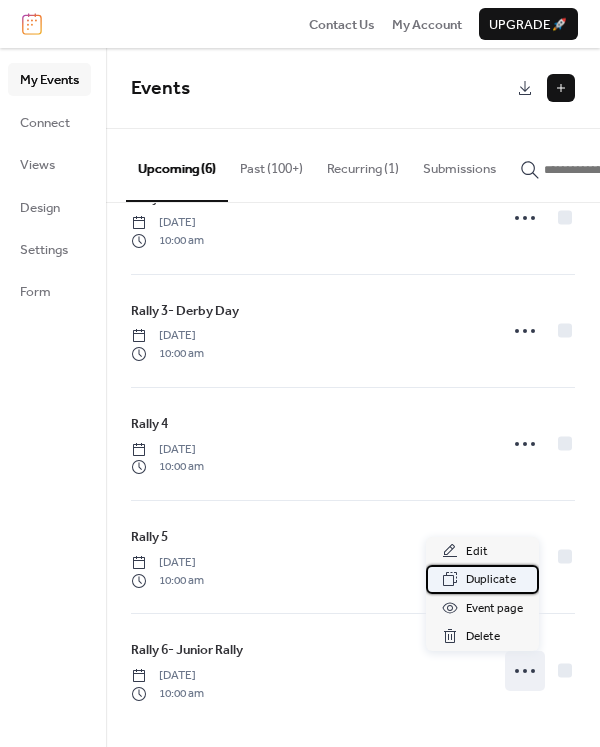 click on "Duplicate" at bounding box center [491, 580] 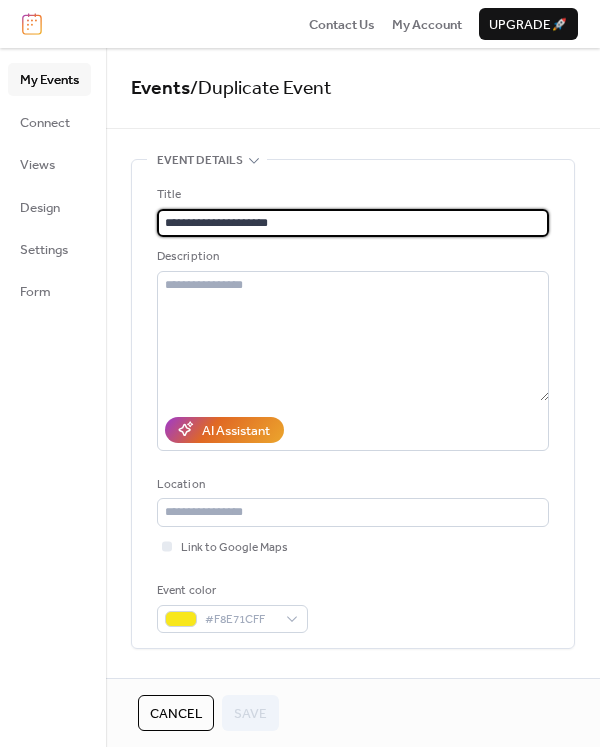 drag, startPoint x: 236, startPoint y: 222, endPoint x: 207, endPoint y: 219, distance: 29.15476 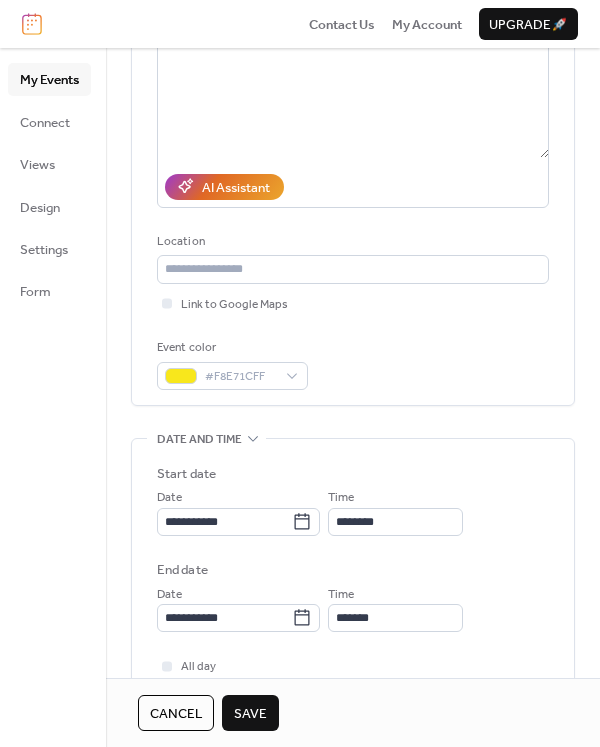 scroll, scrollTop: 300, scrollLeft: 0, axis: vertical 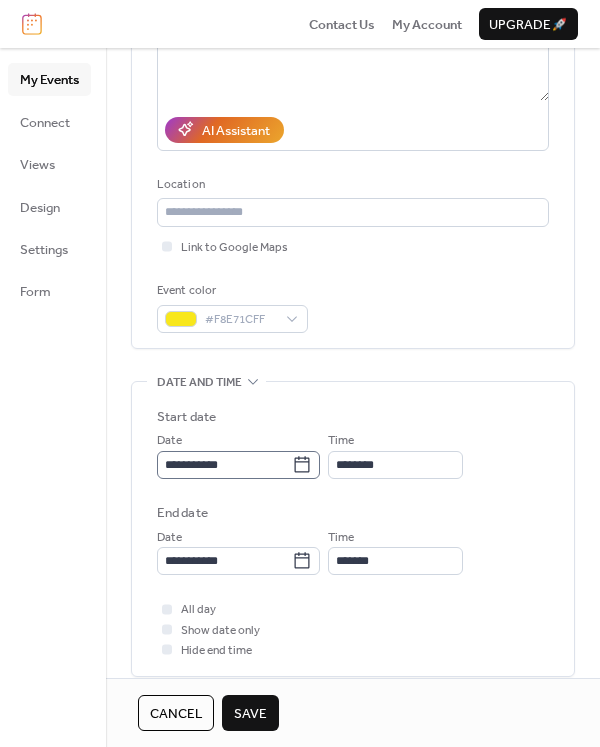 type on "**********" 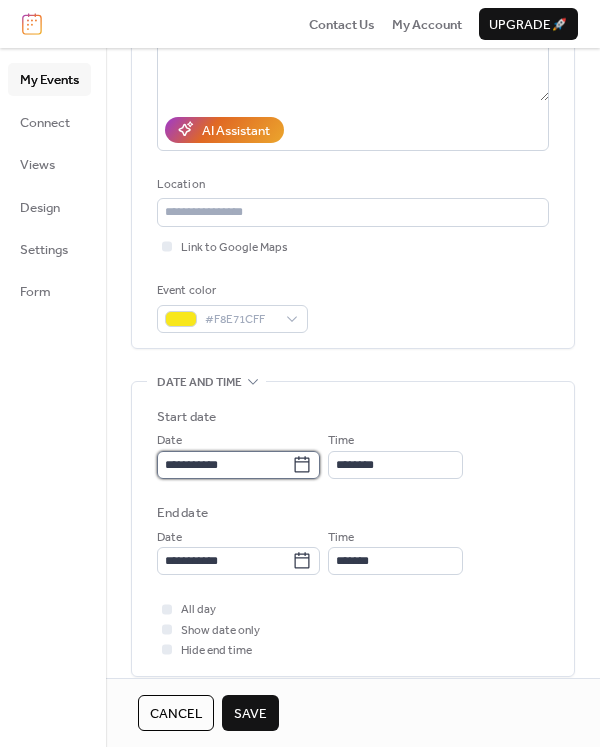 click on "**********" at bounding box center [224, 465] 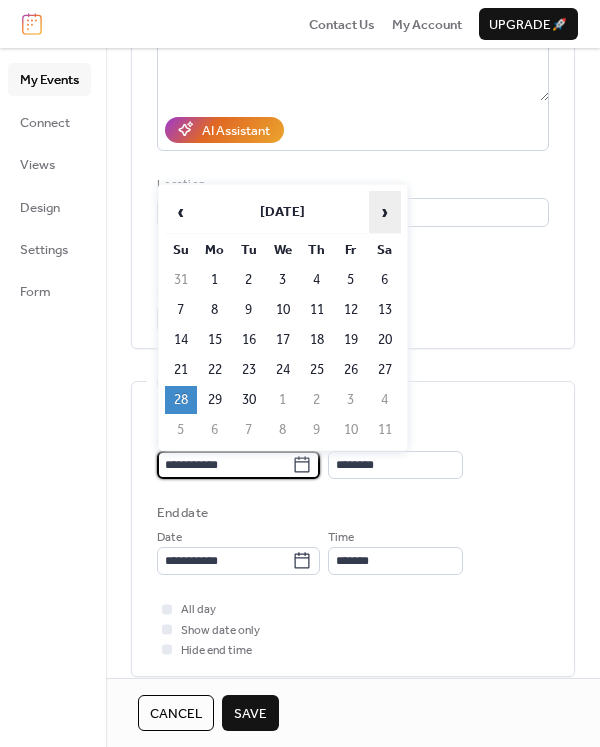 click on "›" at bounding box center [385, 212] 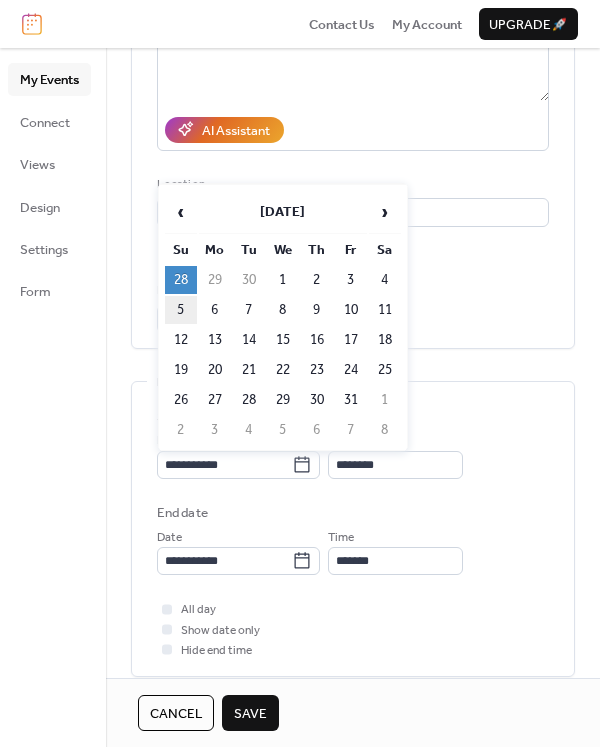 click on "5" at bounding box center [181, 310] 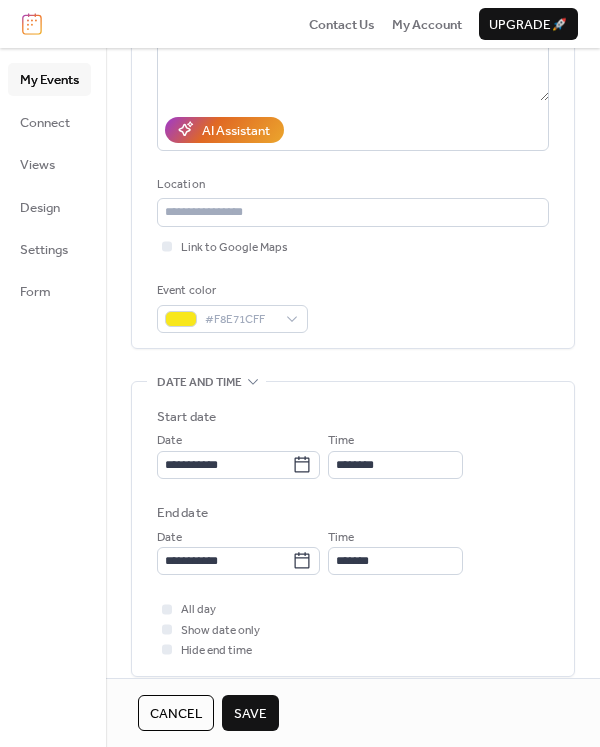 click on "Save" at bounding box center (250, 714) 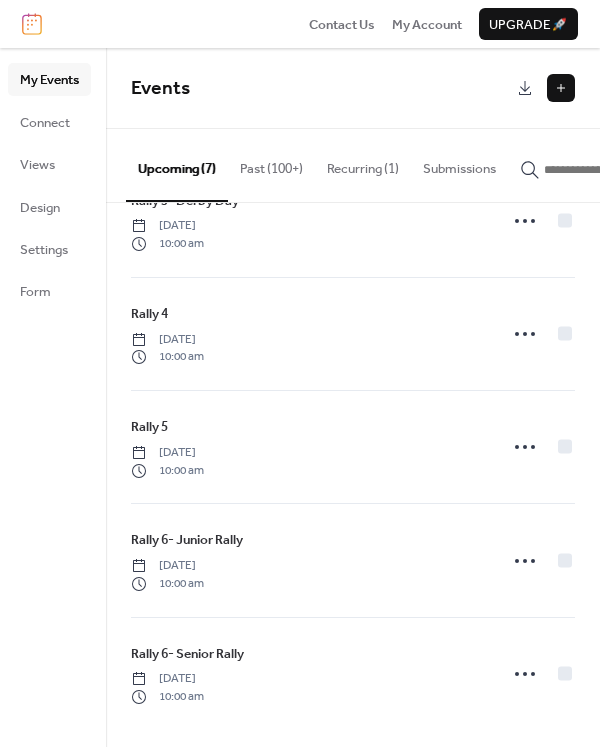 scroll, scrollTop: 293, scrollLeft: 0, axis: vertical 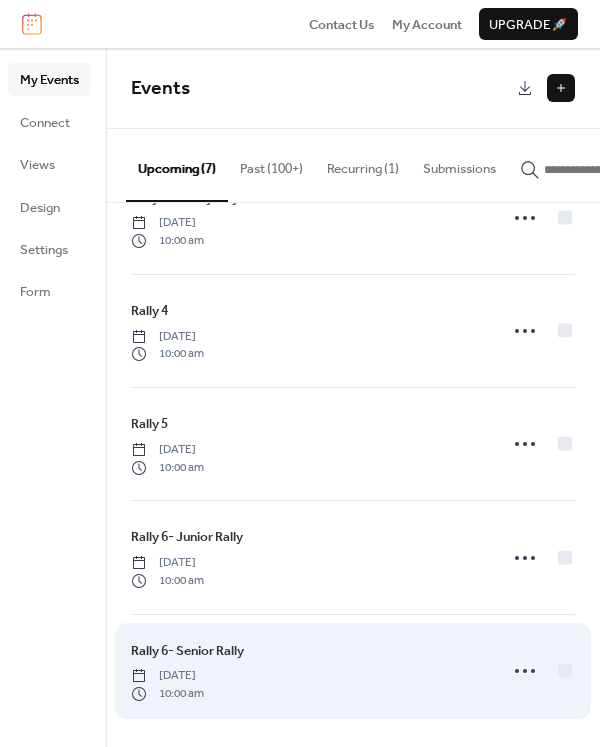 click on "Rally 6- Senior Rally" at bounding box center (187, 651) 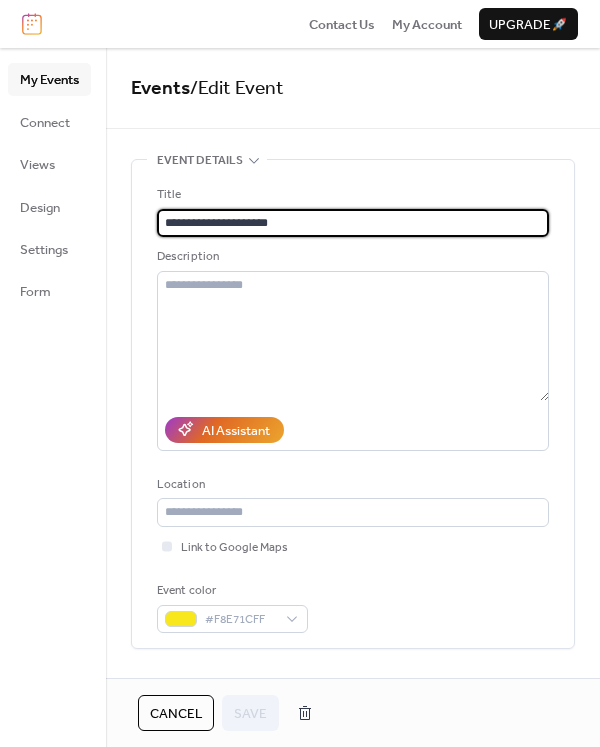 click on "**********" at bounding box center [353, 223] 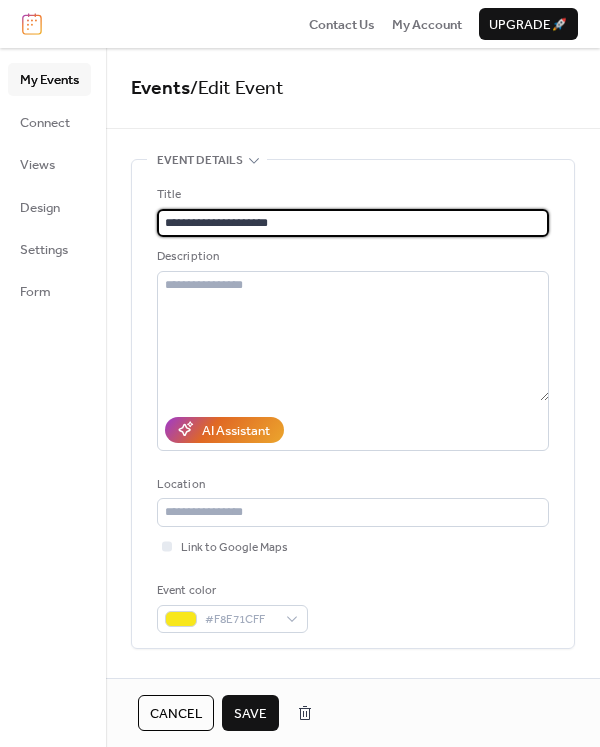 type on "**********" 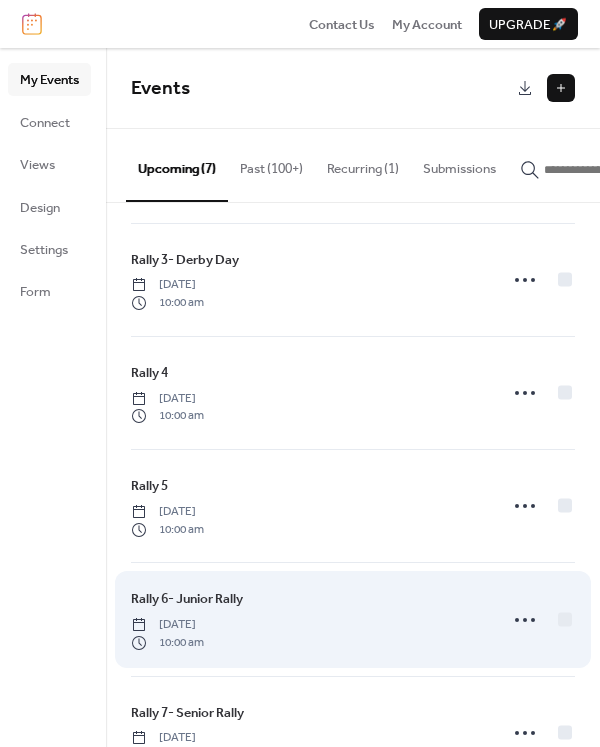 scroll, scrollTop: 293, scrollLeft: 0, axis: vertical 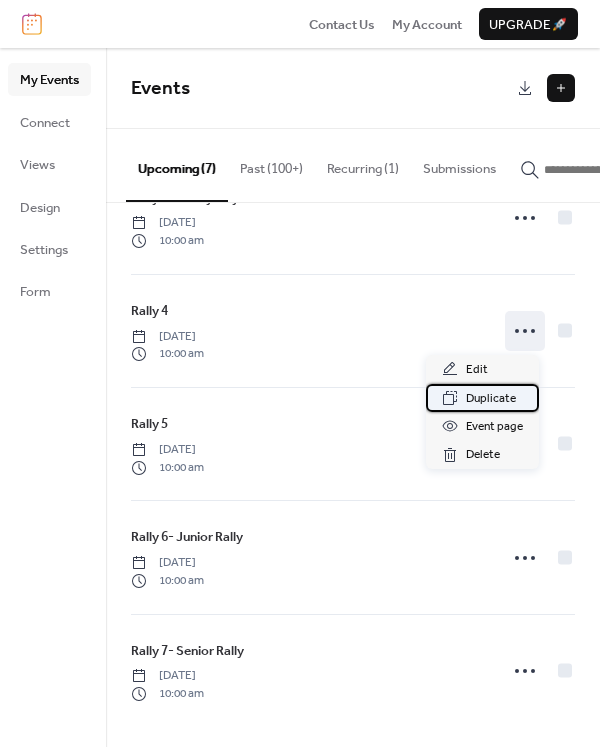 drag, startPoint x: 524, startPoint y: 341, endPoint x: 502, endPoint y: 396, distance: 59.236813 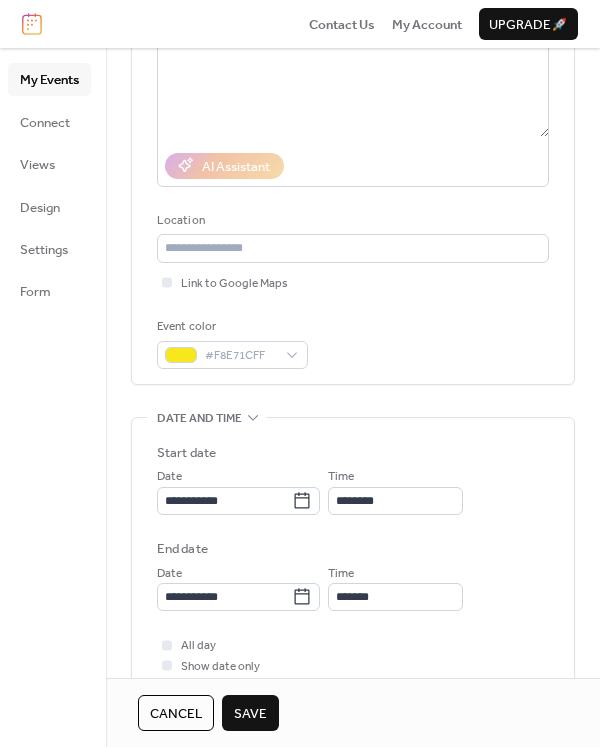 scroll, scrollTop: 300, scrollLeft: 0, axis: vertical 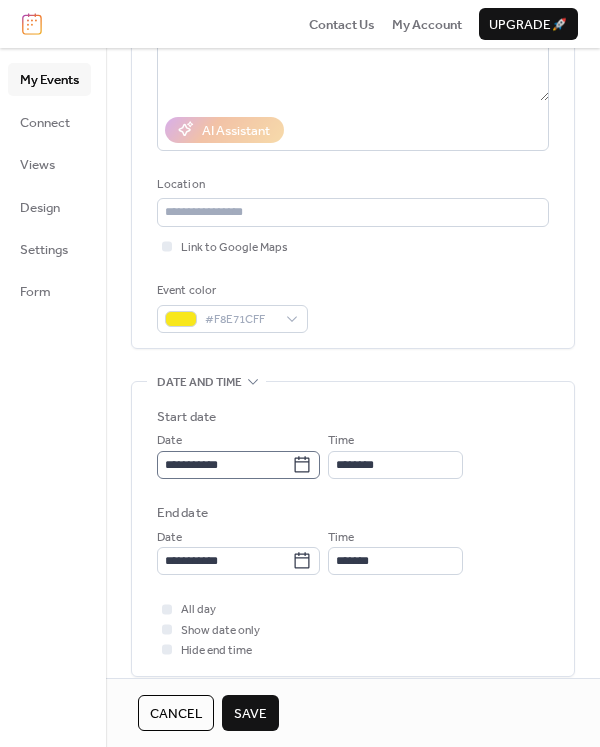 type on "*******" 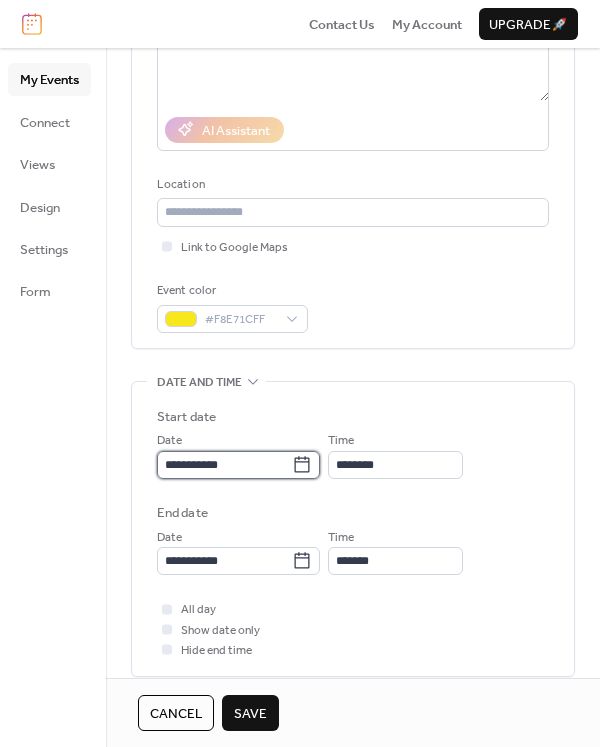 click on "**********" at bounding box center (224, 465) 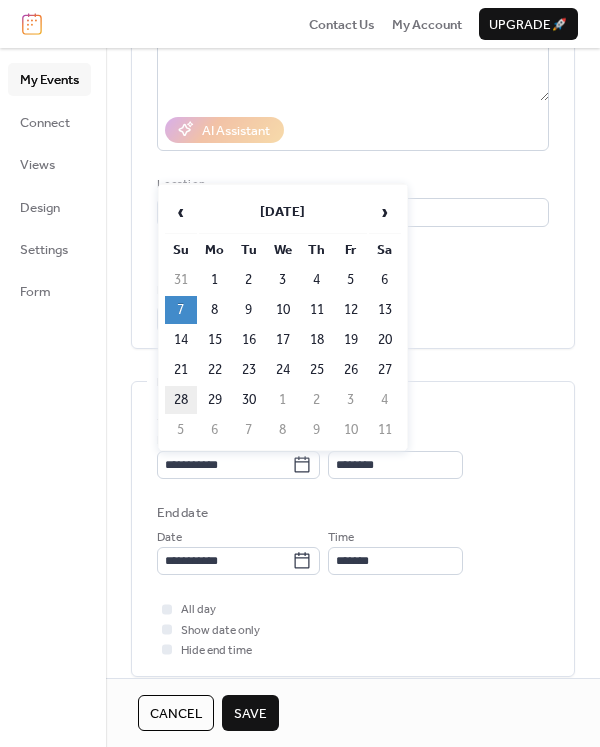 click on "28" at bounding box center (181, 400) 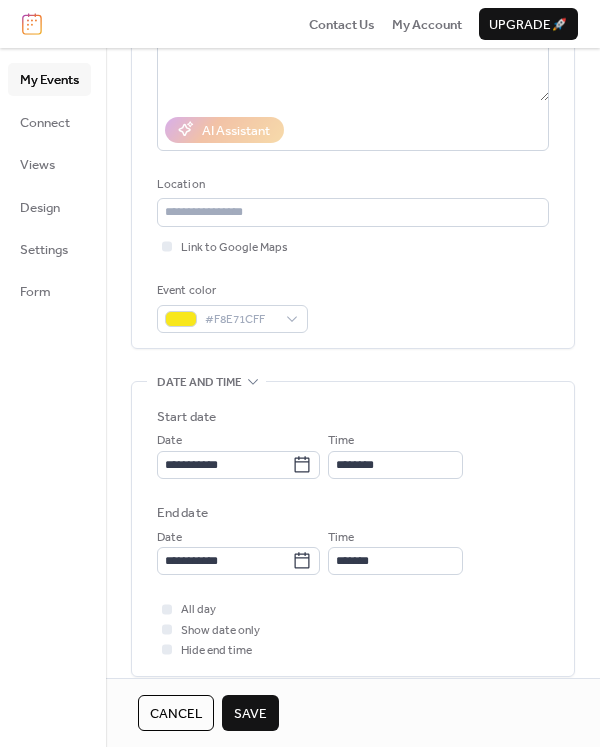 click on "Save" at bounding box center [250, 714] 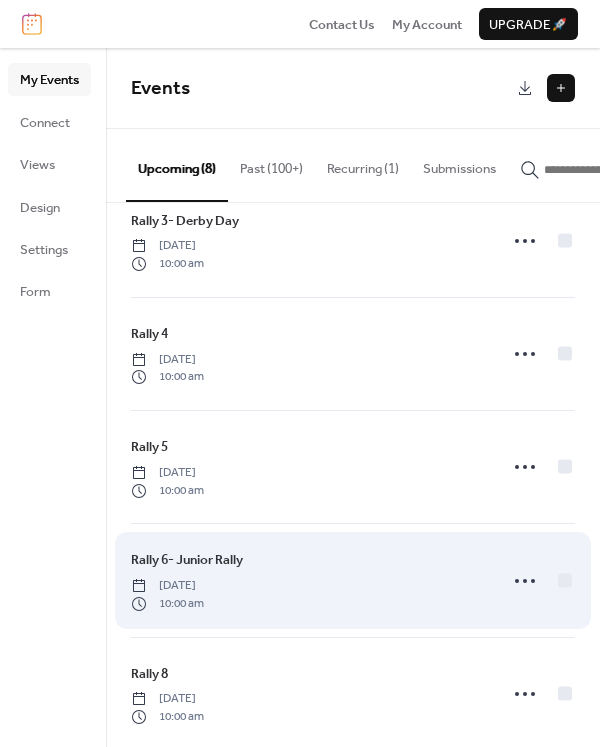 scroll, scrollTop: 406, scrollLeft: 0, axis: vertical 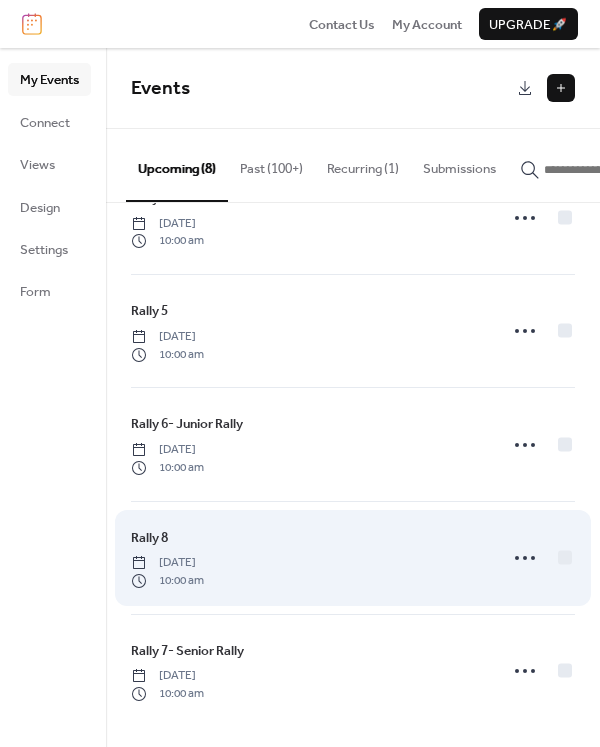 click on "[DATE]" at bounding box center (167, 563) 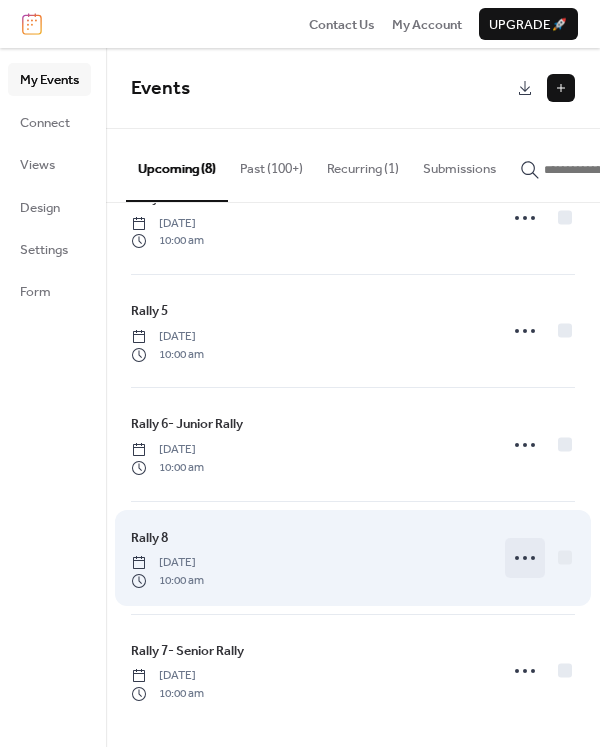 click 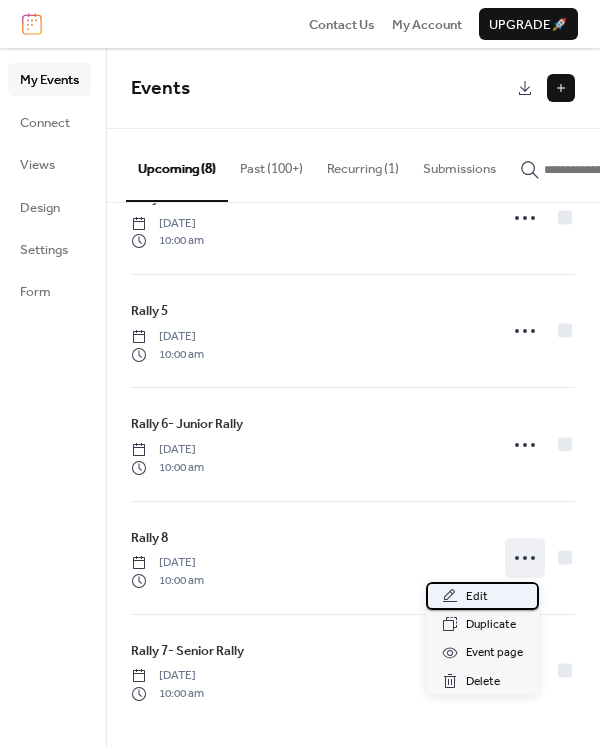 click on "Edit" at bounding box center [477, 597] 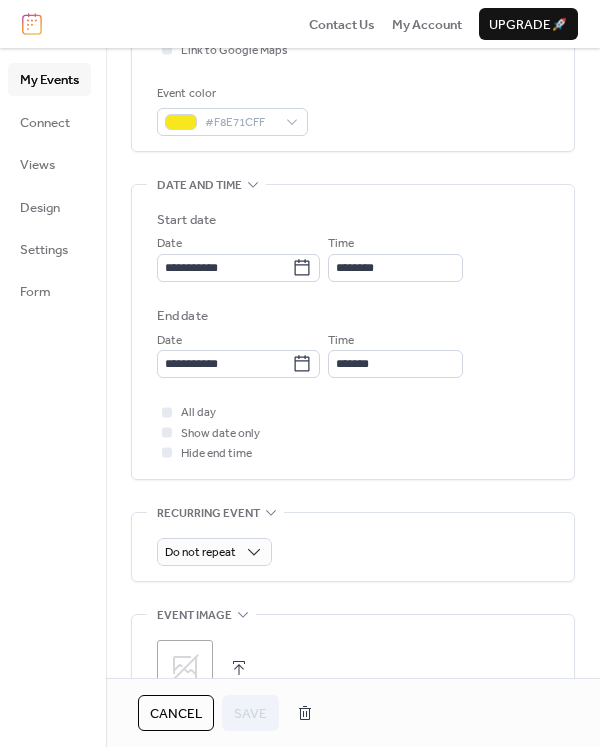 scroll, scrollTop: 500, scrollLeft: 0, axis: vertical 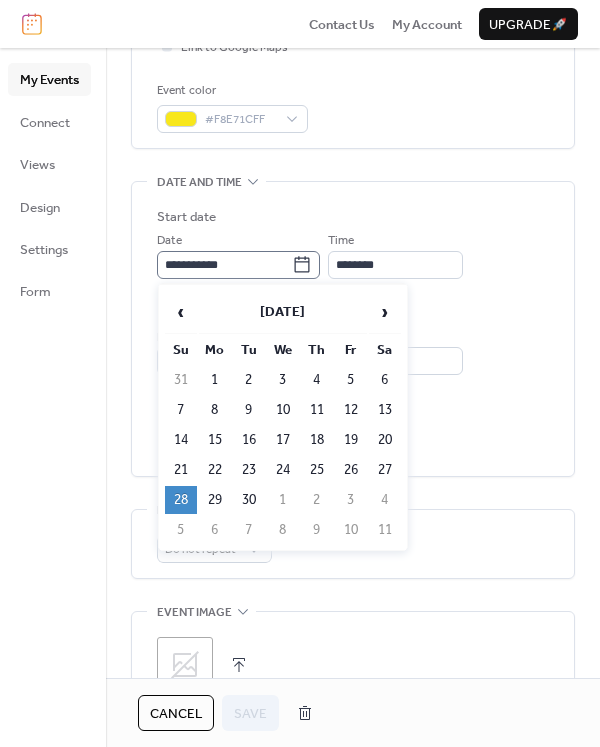 click 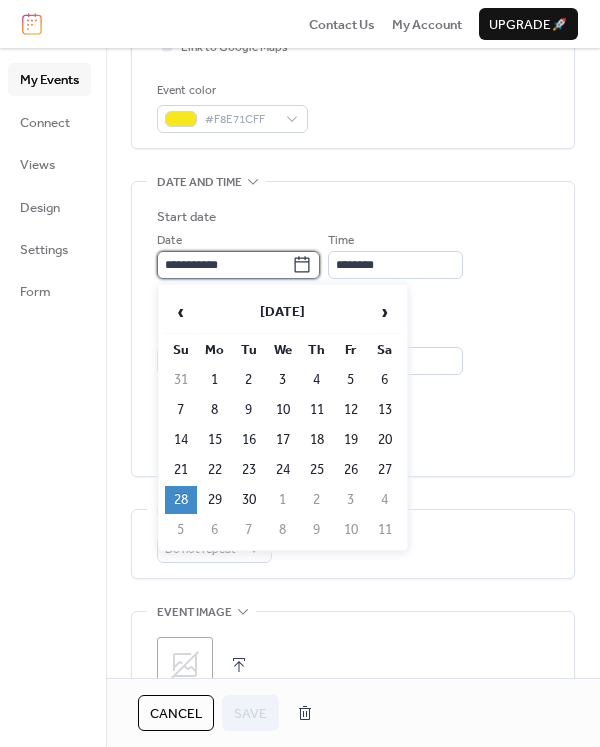 click on "**********" at bounding box center (224, 265) 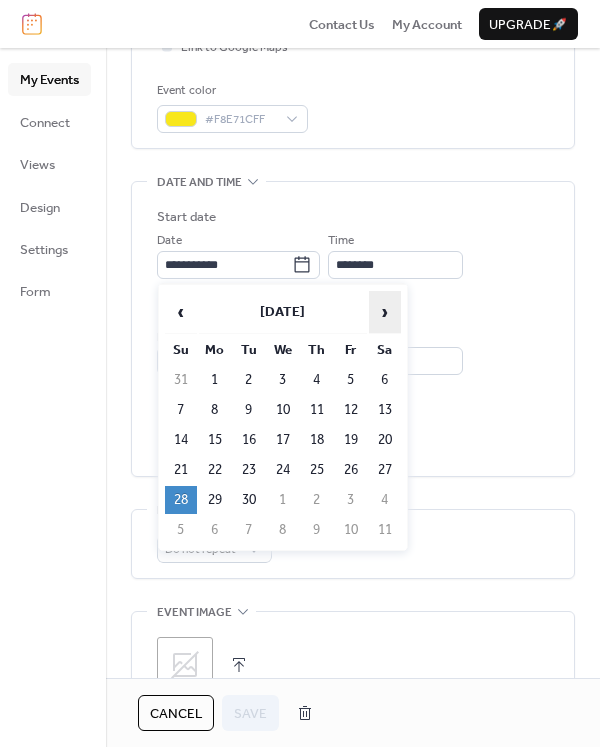 click on "›" at bounding box center (385, 312) 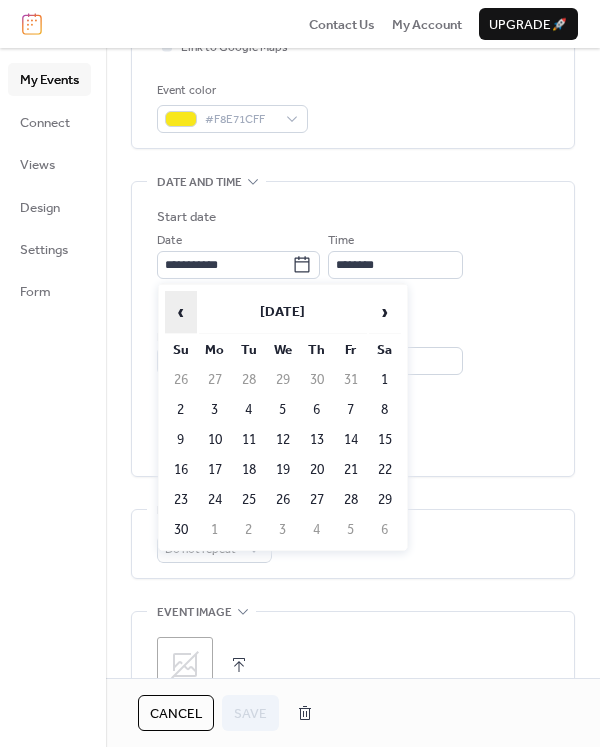 click on "‹" at bounding box center (181, 312) 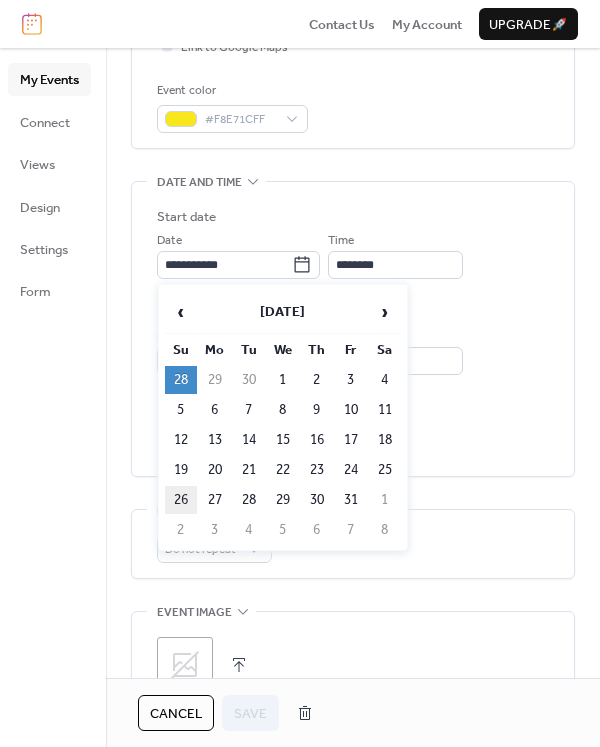 click on "26" at bounding box center (181, 500) 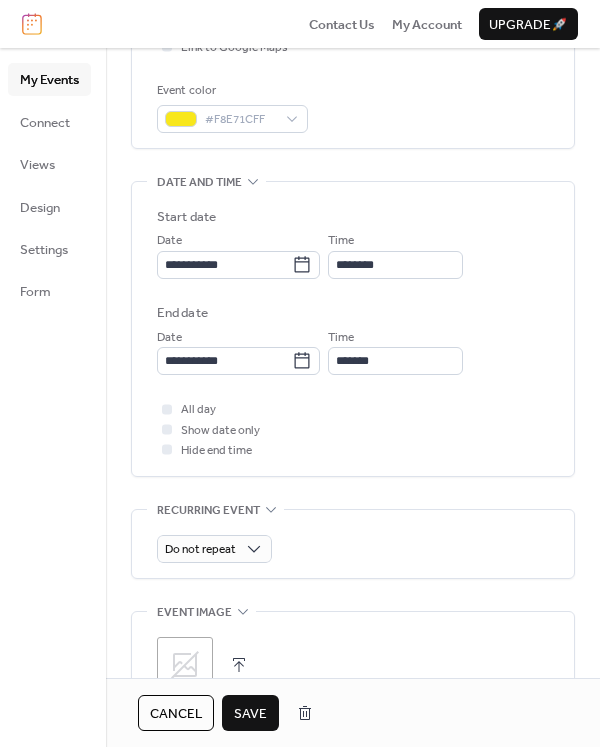 click on "Save" at bounding box center (250, 714) 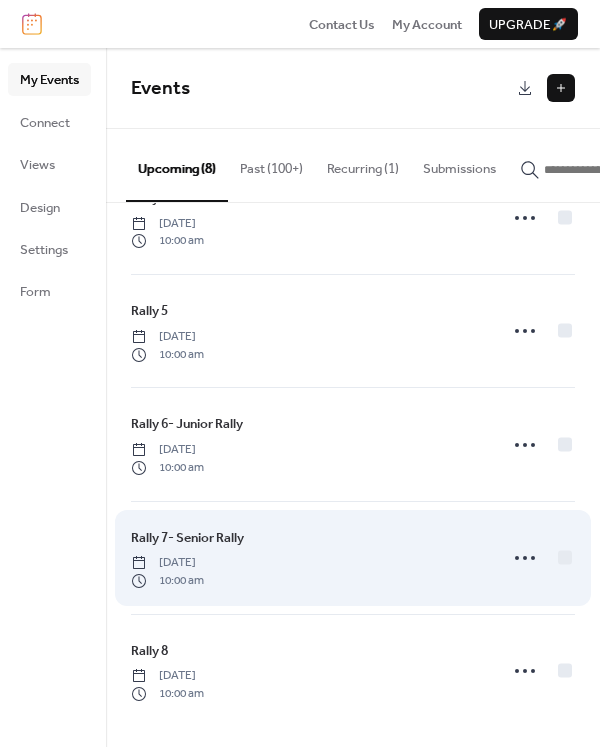 scroll, scrollTop: 406, scrollLeft: 0, axis: vertical 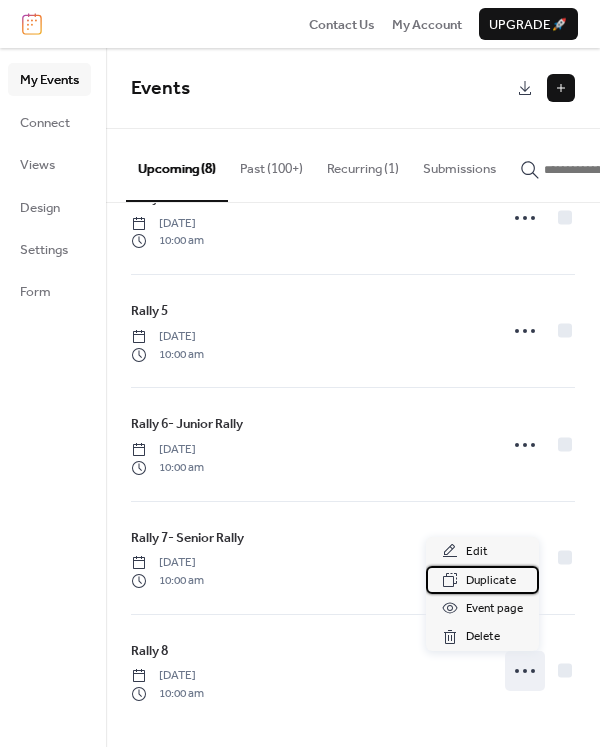 drag, startPoint x: 512, startPoint y: 664, endPoint x: 481, endPoint y: 587, distance: 83.00603 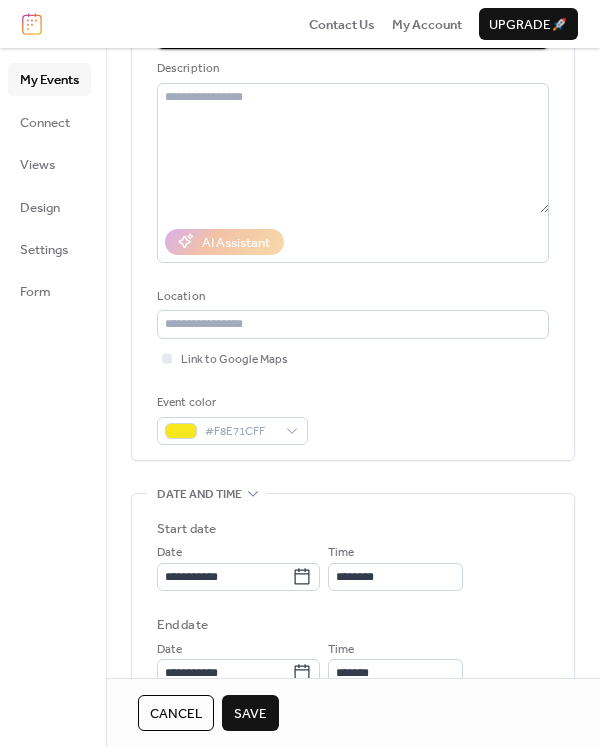 scroll, scrollTop: 500, scrollLeft: 0, axis: vertical 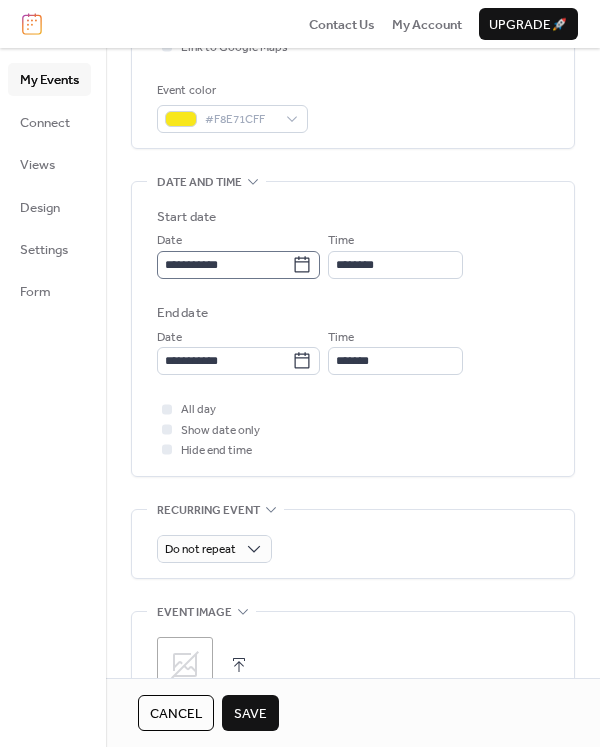 type on "*******" 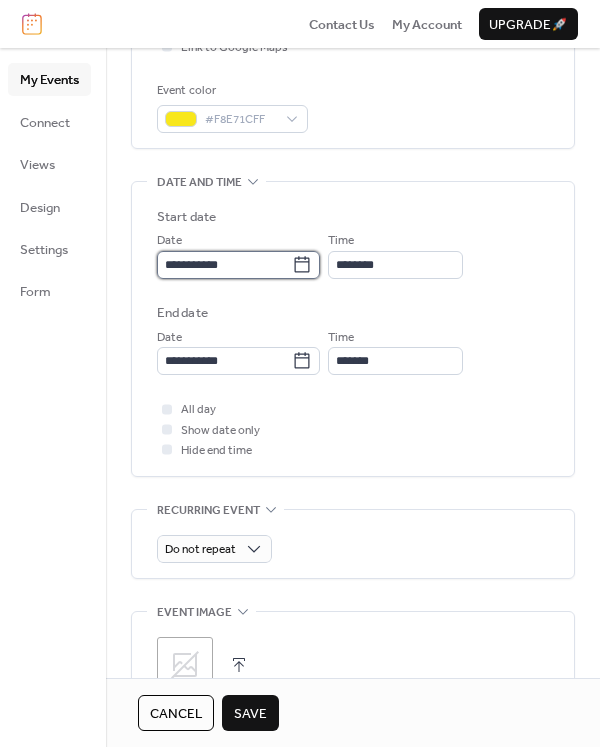 click on "**********" at bounding box center (224, 265) 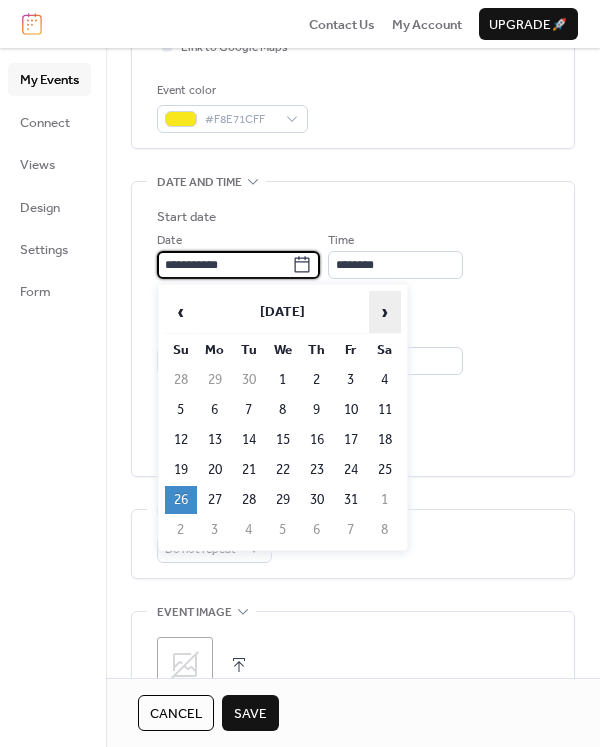 click on "›" at bounding box center [385, 312] 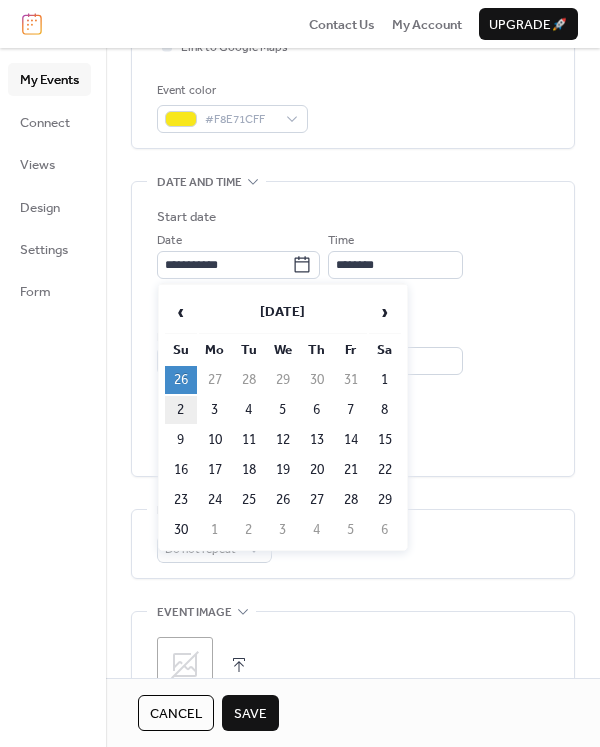 click on "2" at bounding box center (181, 410) 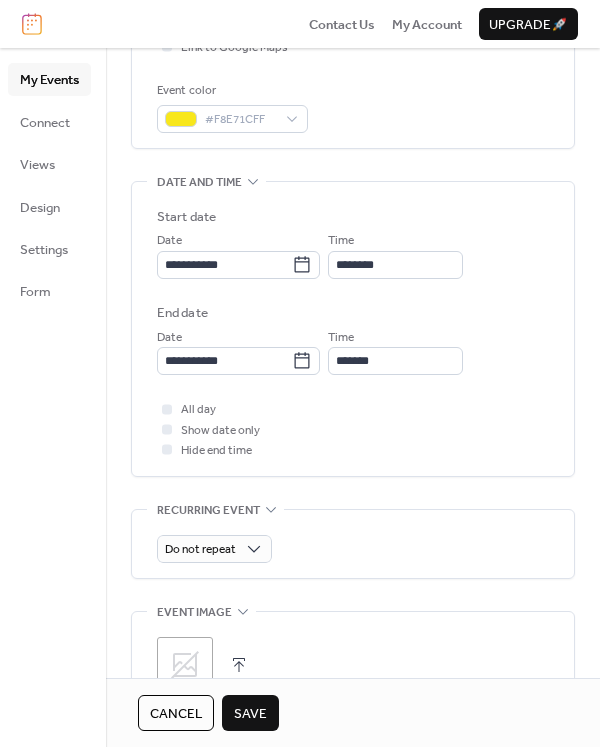 click on "Save" at bounding box center (250, 714) 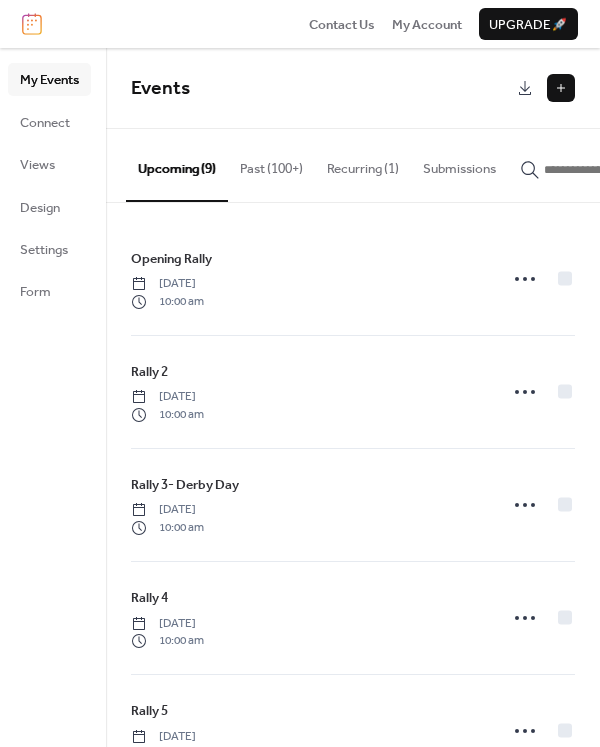 click at bounding box center (561, 88) 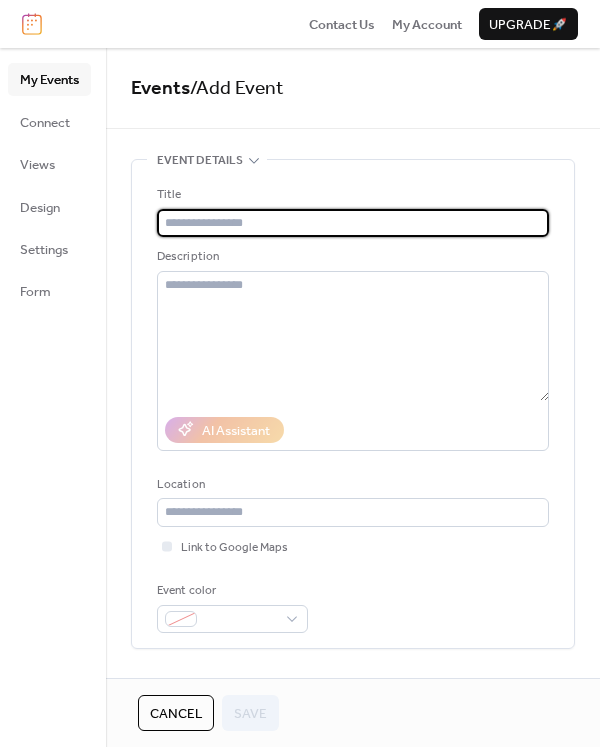 click on "Cancel" at bounding box center (176, 714) 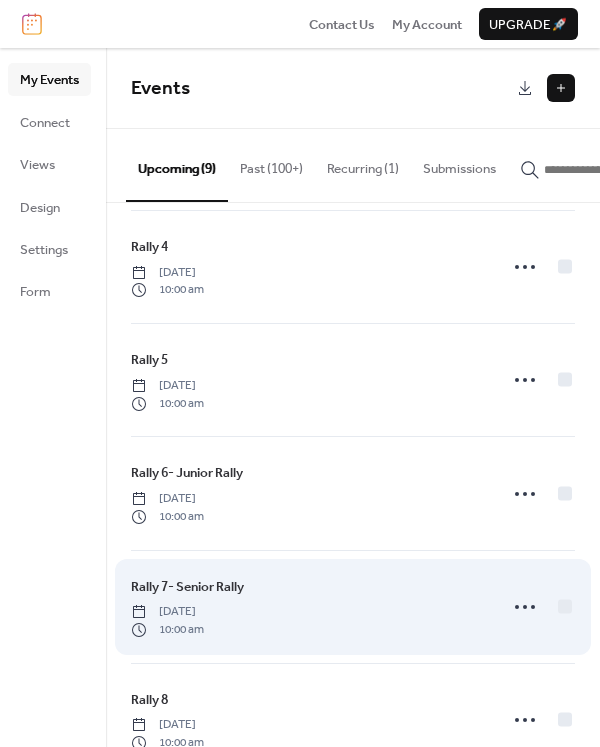 scroll, scrollTop: 519, scrollLeft: 0, axis: vertical 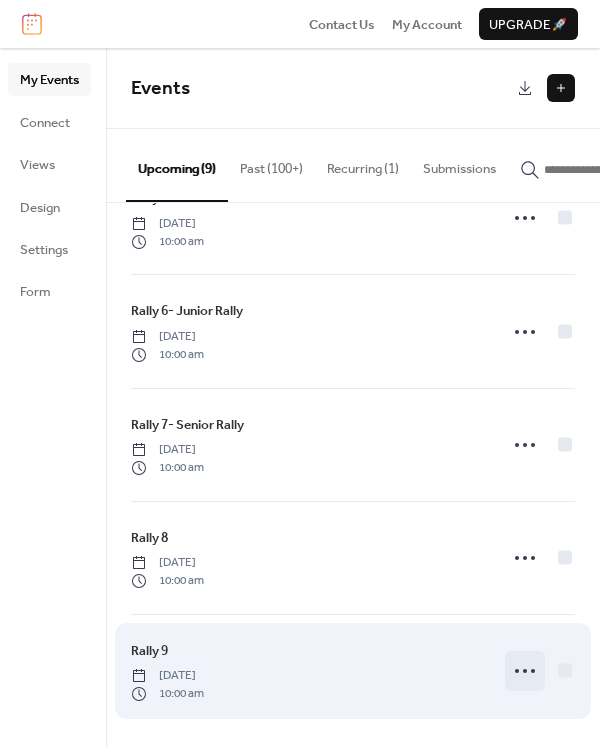 click 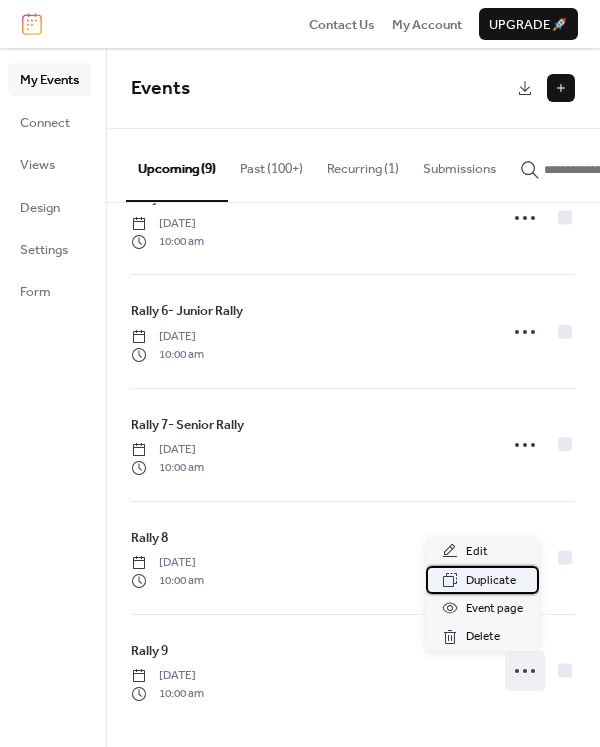 click on "Duplicate" at bounding box center [491, 581] 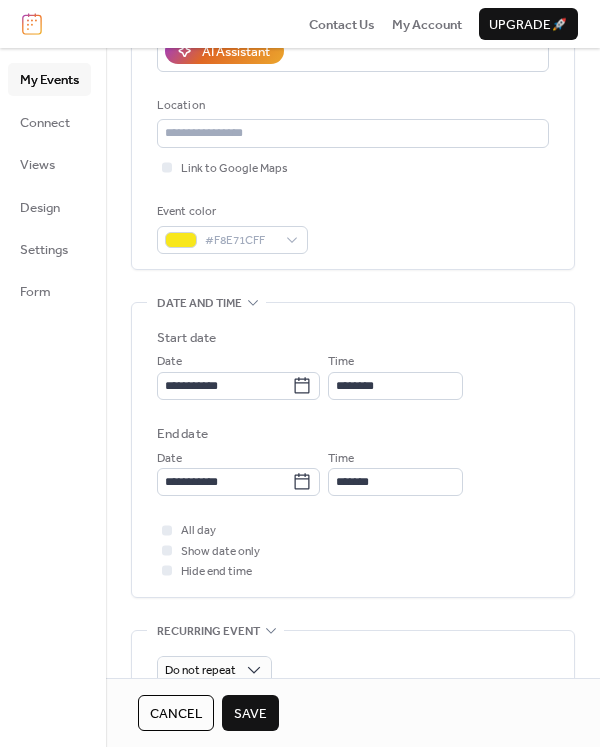 scroll, scrollTop: 400, scrollLeft: 0, axis: vertical 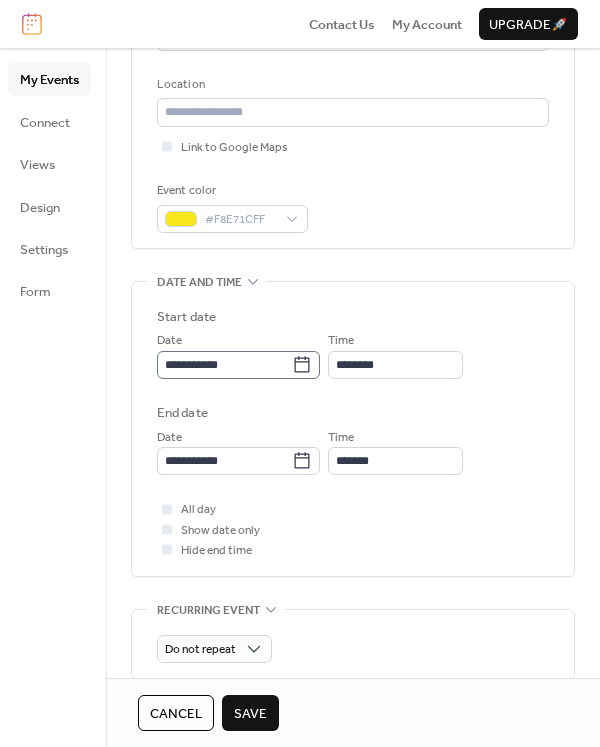 type on "**********" 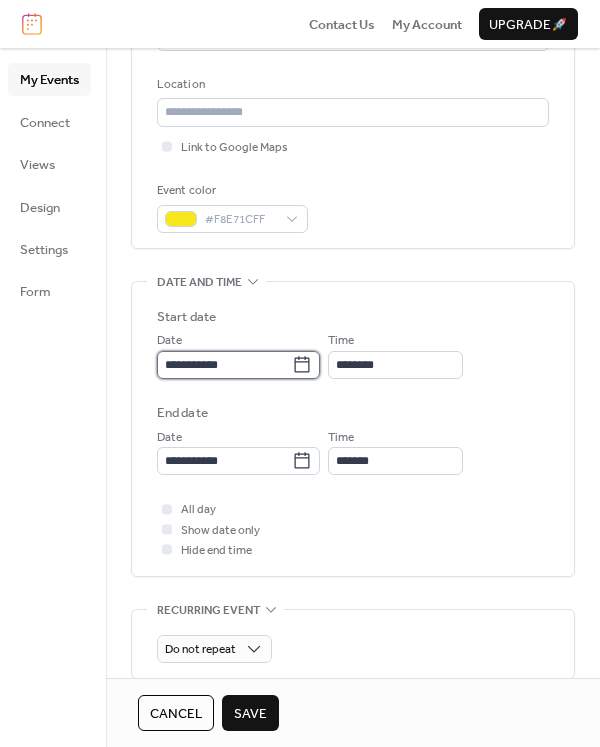 click on "**********" at bounding box center (224, 365) 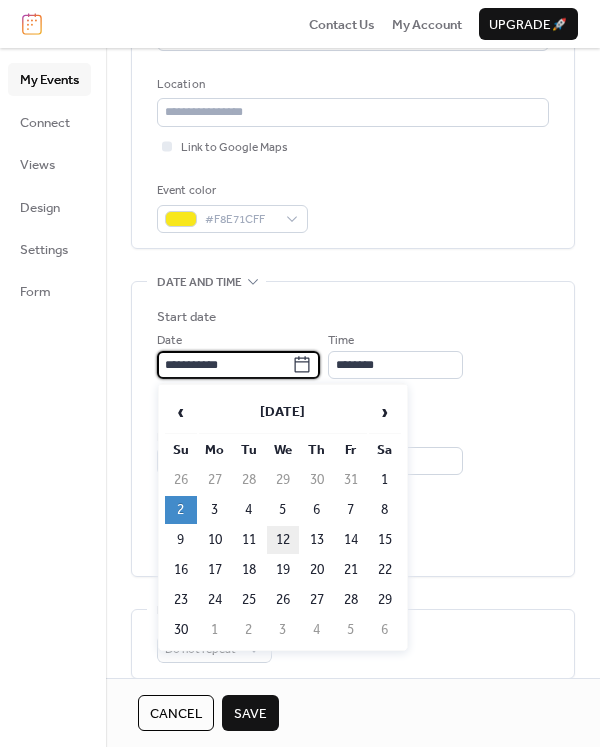 click on "12" at bounding box center (283, 540) 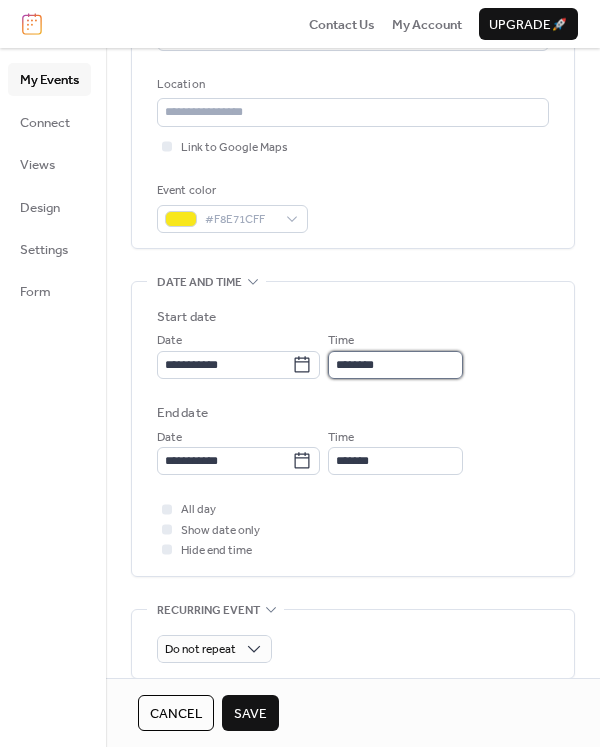 click on "********" at bounding box center [395, 365] 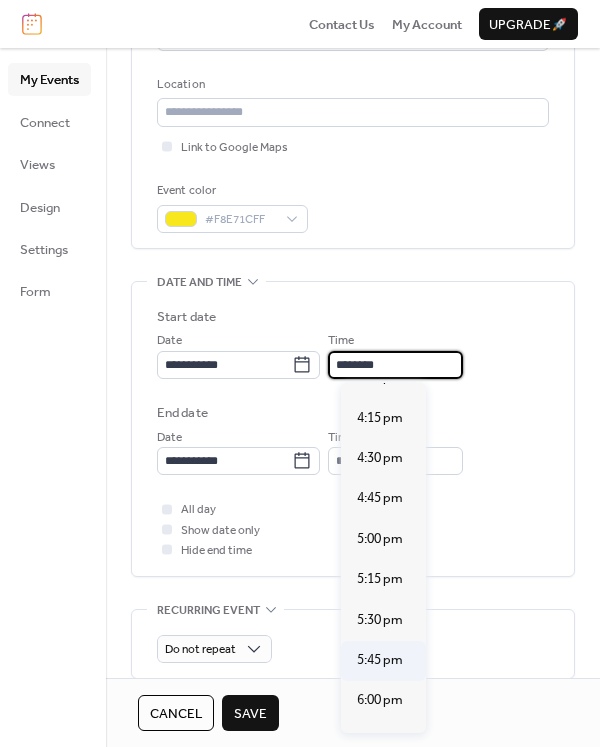 scroll, scrollTop: 2616, scrollLeft: 0, axis: vertical 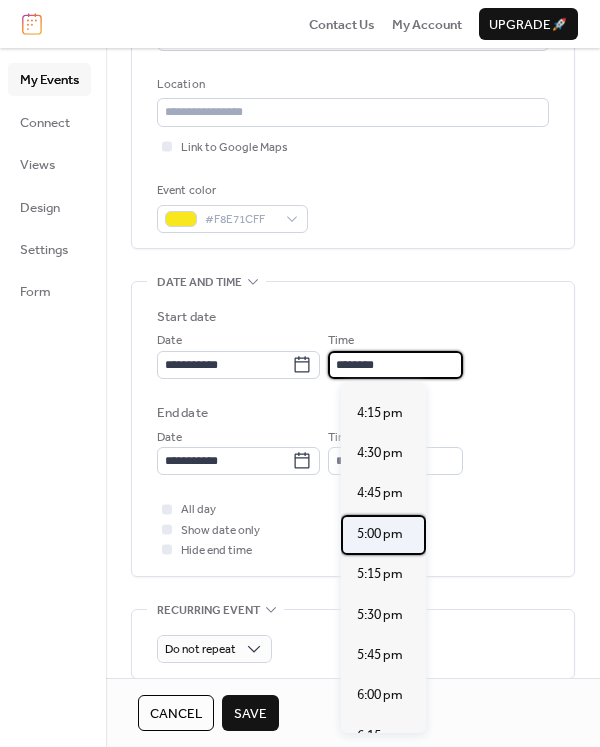 click on "5:00 pm" at bounding box center [380, 534] 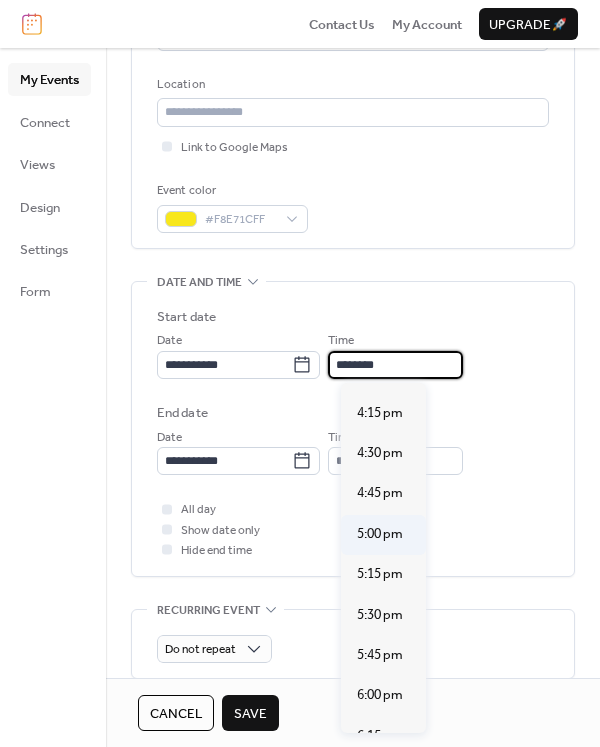 type on "*******" 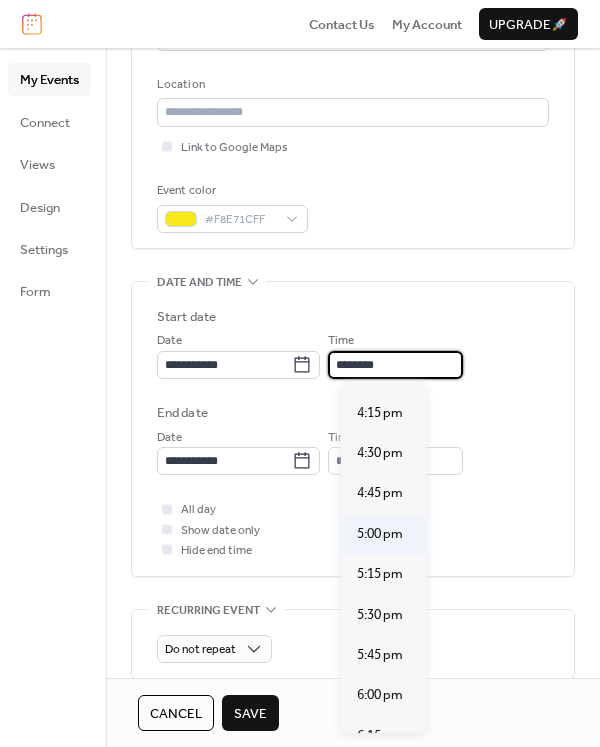 type on "*******" 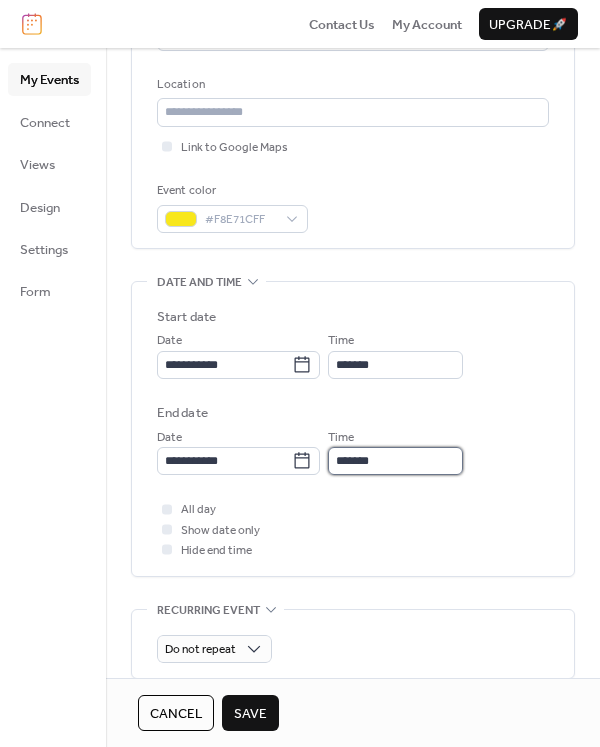 click on "*******" at bounding box center (395, 461) 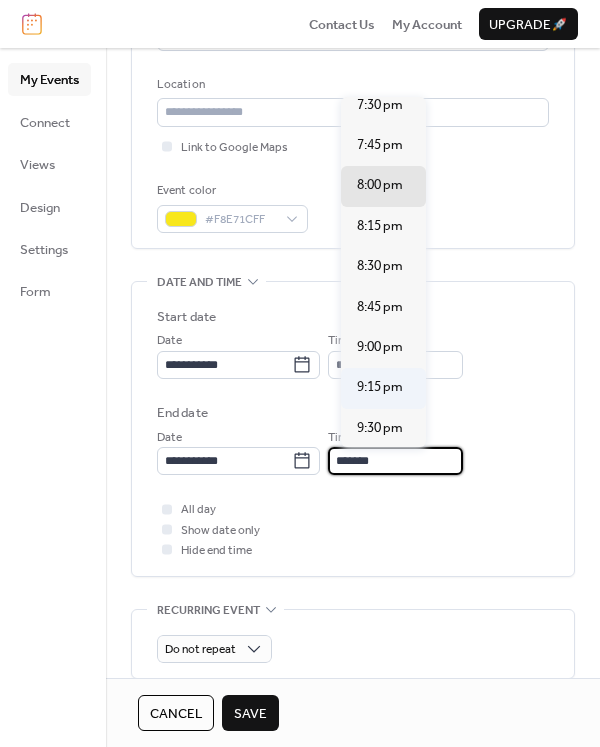 scroll, scrollTop: 341, scrollLeft: 0, axis: vertical 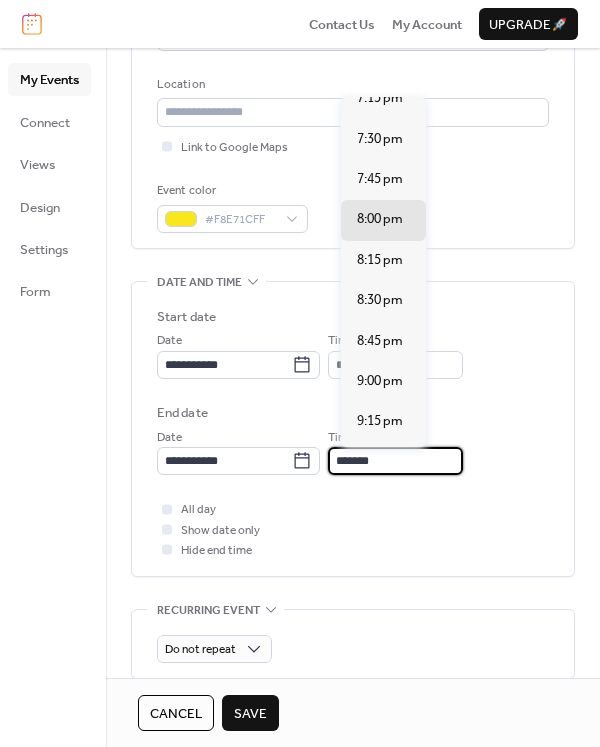 click on "End date" at bounding box center (353, 413) 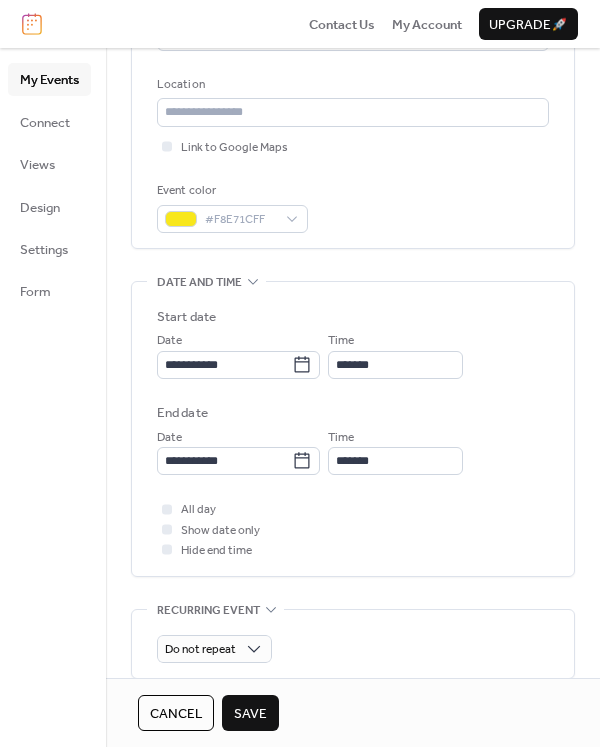 click on "Save" at bounding box center [250, 714] 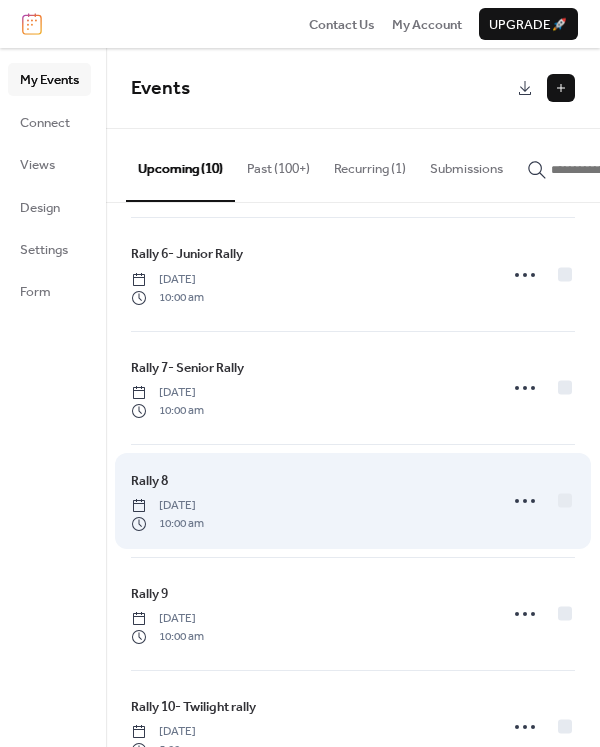 scroll, scrollTop: 632, scrollLeft: 0, axis: vertical 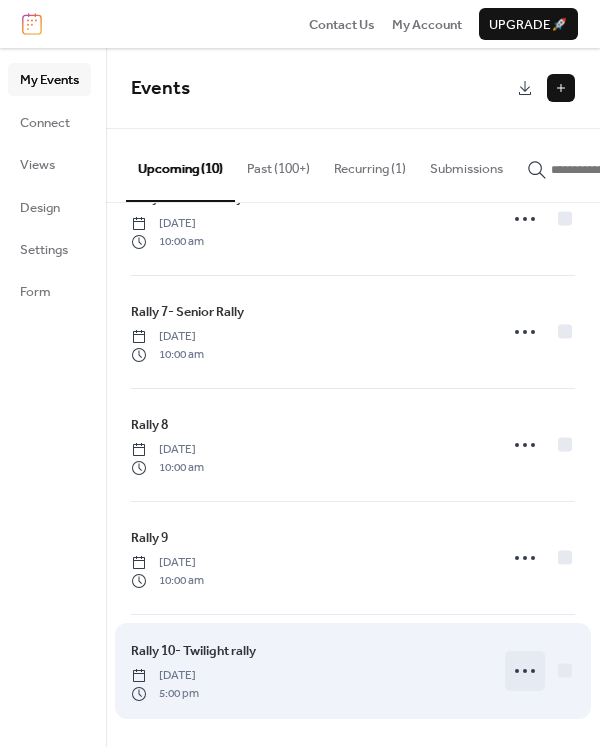 click 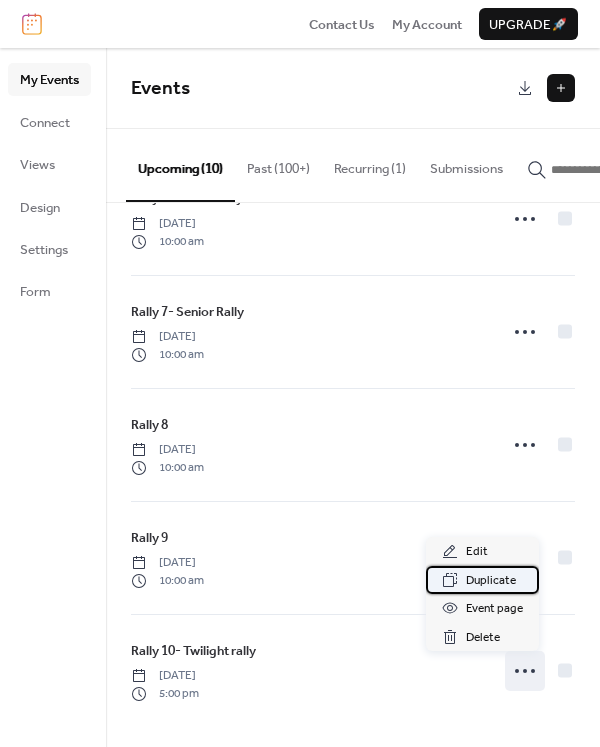 click on "Duplicate" at bounding box center [491, 581] 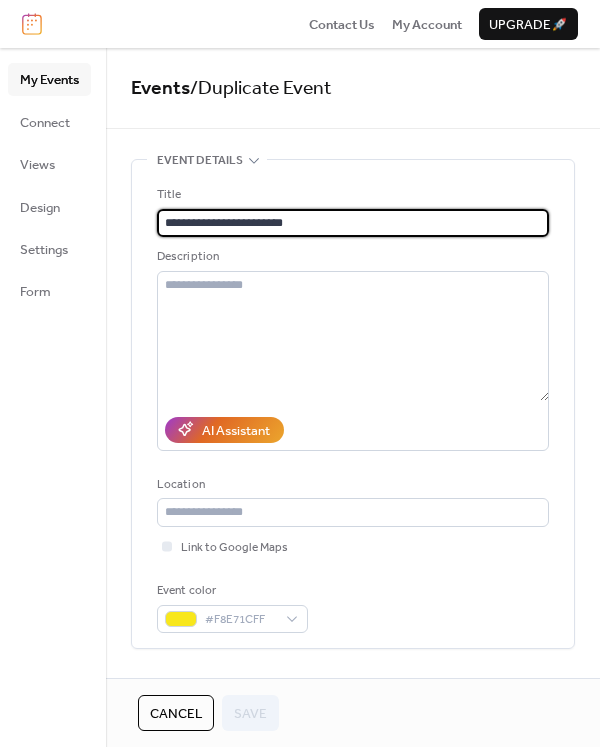 click on "**********" at bounding box center (353, 223) 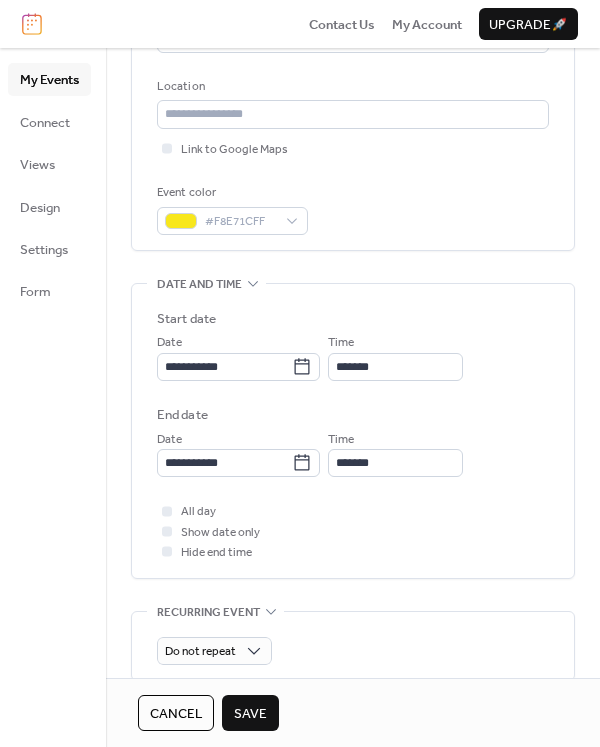 scroll, scrollTop: 400, scrollLeft: 0, axis: vertical 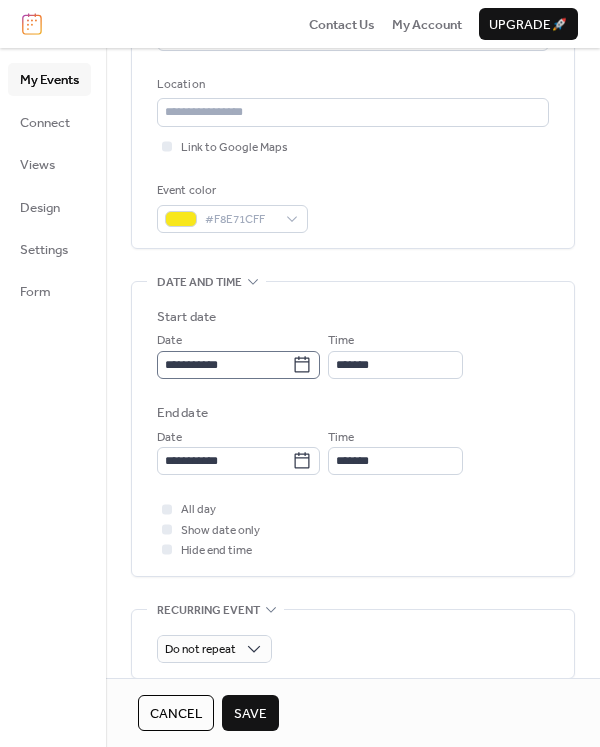 type on "**********" 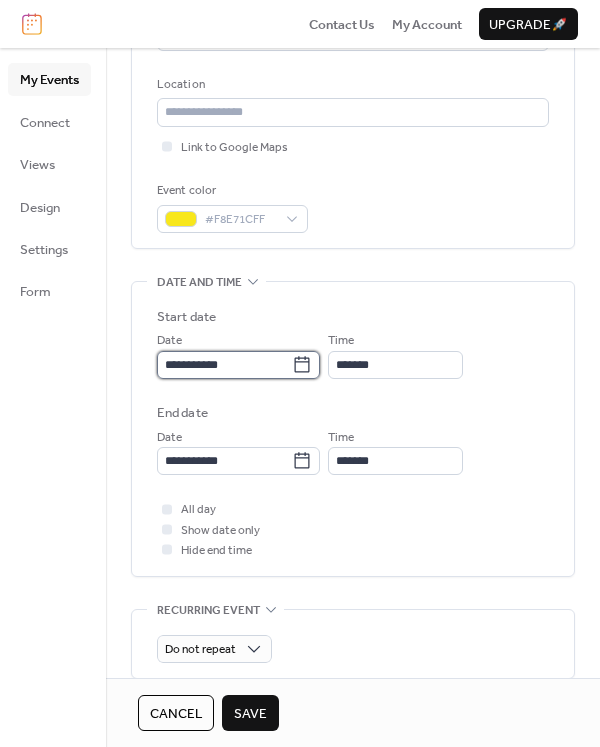 click on "**********" at bounding box center (224, 365) 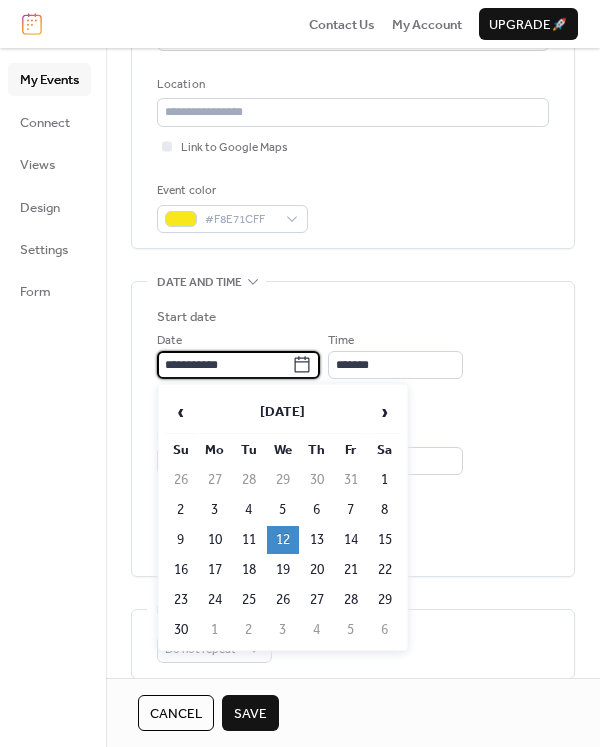 drag, startPoint x: 279, startPoint y: 589, endPoint x: 297, endPoint y: 586, distance: 18.248287 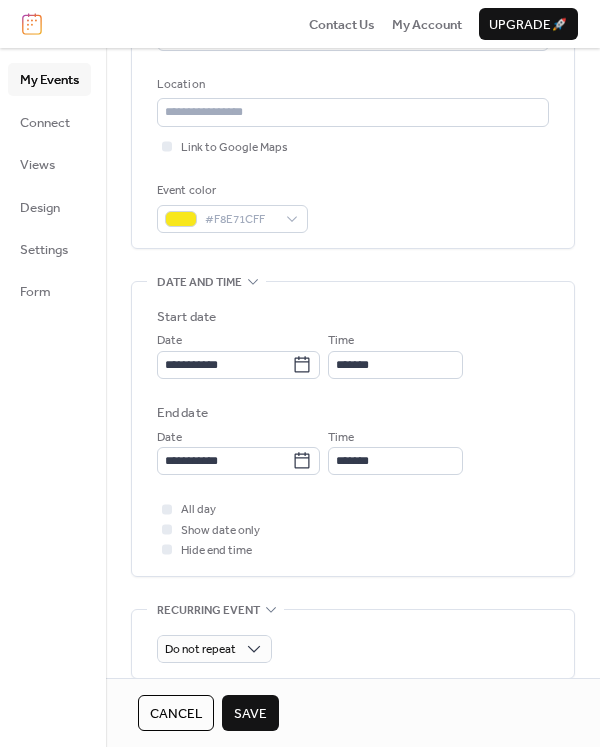 click on "Save" at bounding box center [250, 714] 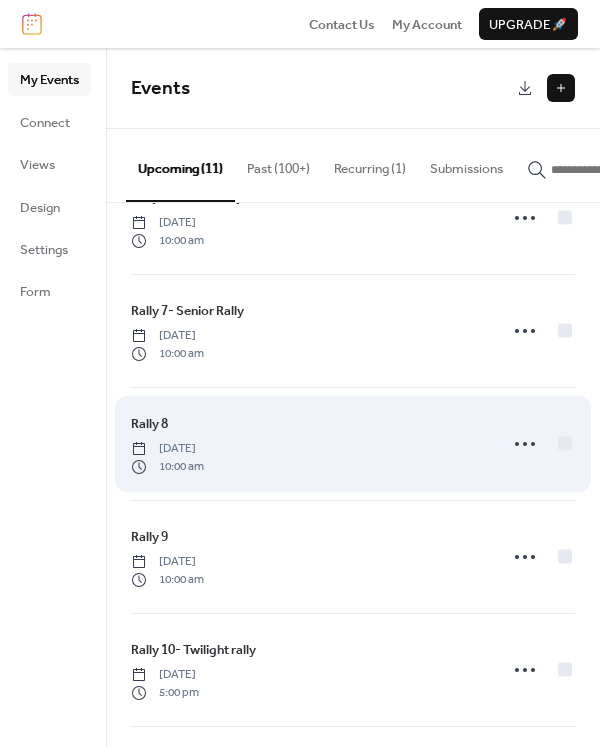 scroll, scrollTop: 745, scrollLeft: 0, axis: vertical 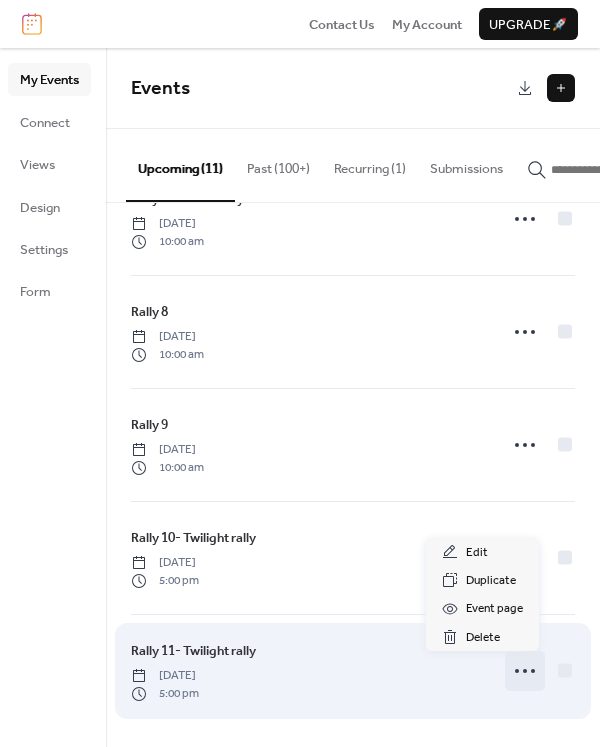 click 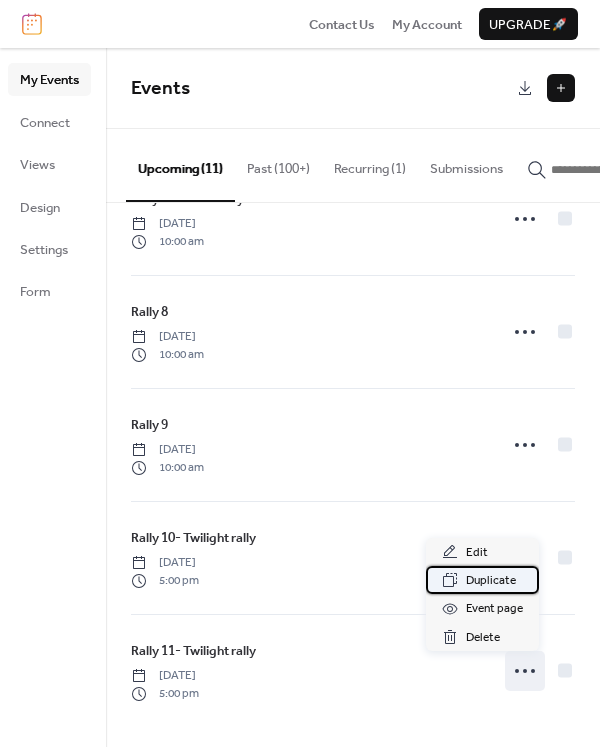 click on "Duplicate" at bounding box center [491, 581] 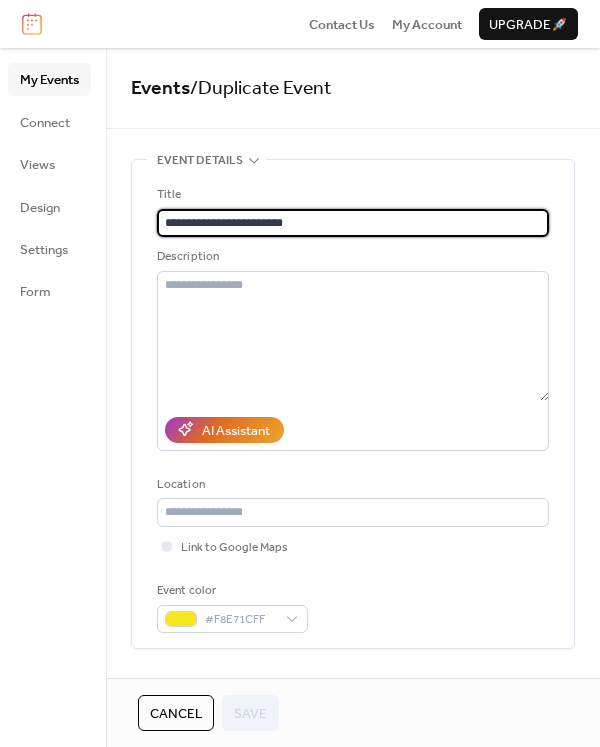 click on "**********" at bounding box center (353, 223) 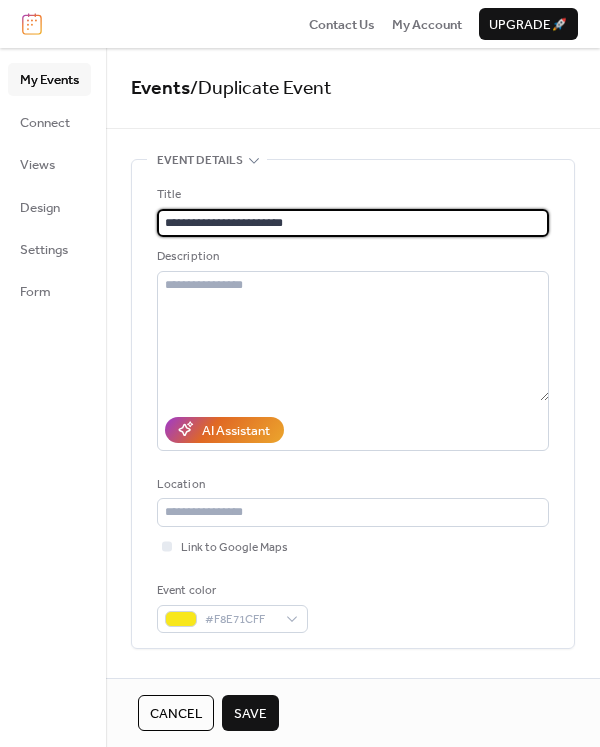 drag, startPoint x: 290, startPoint y: 227, endPoint x: 213, endPoint y: 212, distance: 78.44743 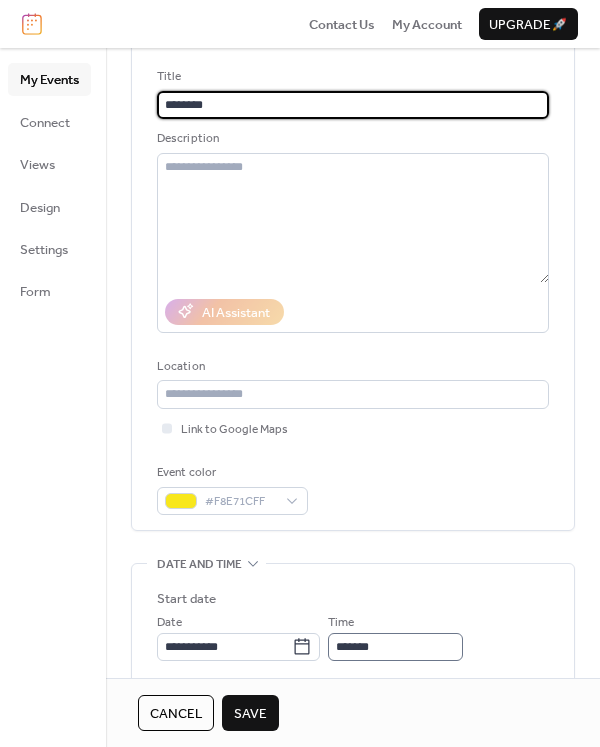 scroll, scrollTop: 400, scrollLeft: 0, axis: vertical 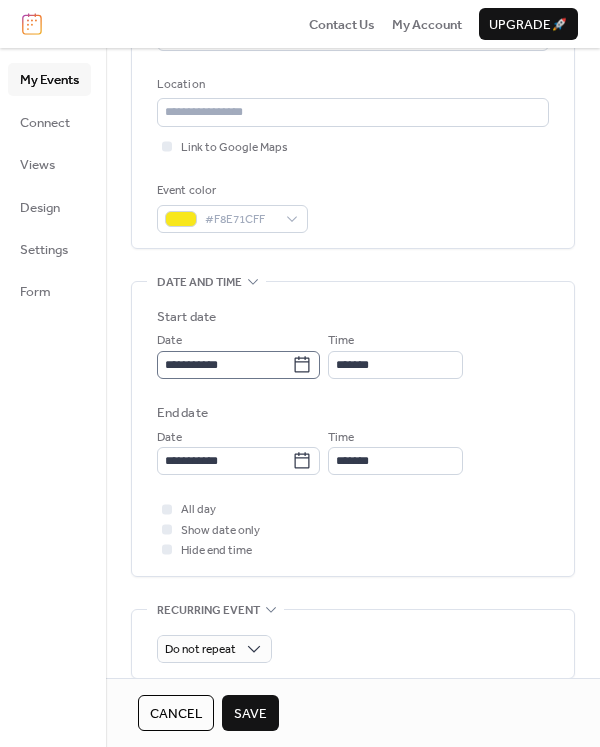 type on "********" 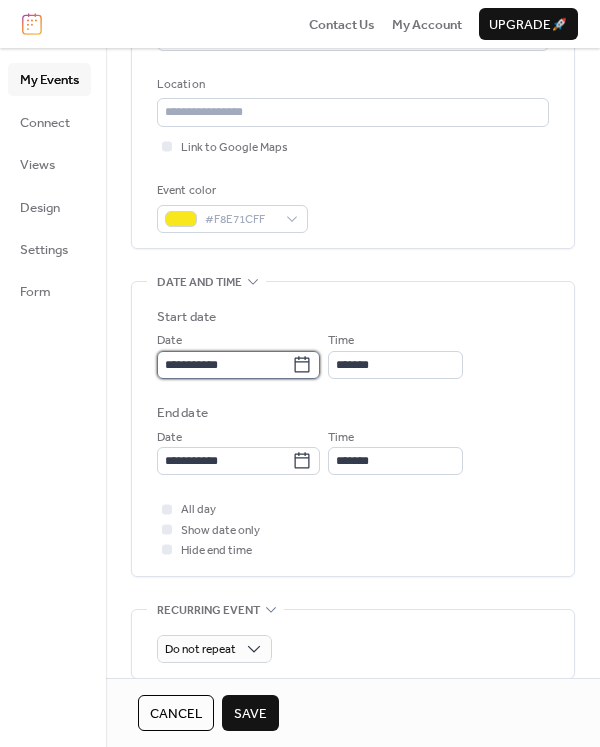 click on "**********" at bounding box center (224, 365) 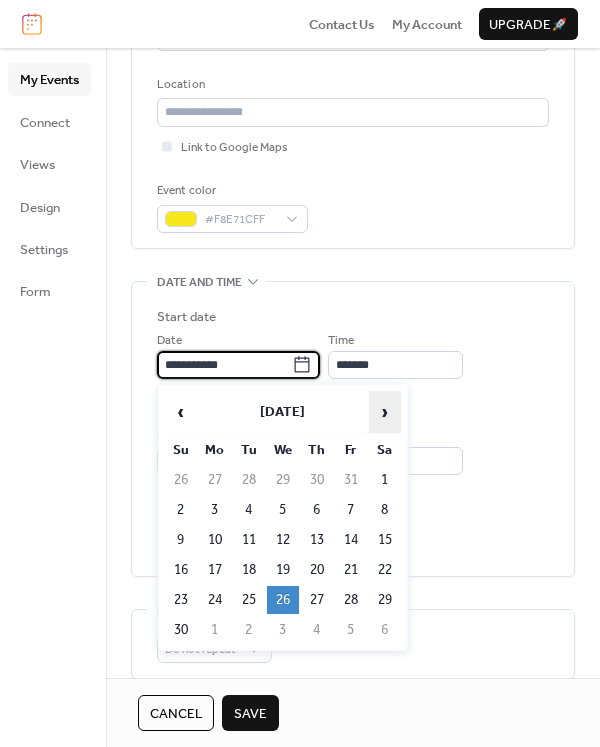 click on "›" at bounding box center (385, 412) 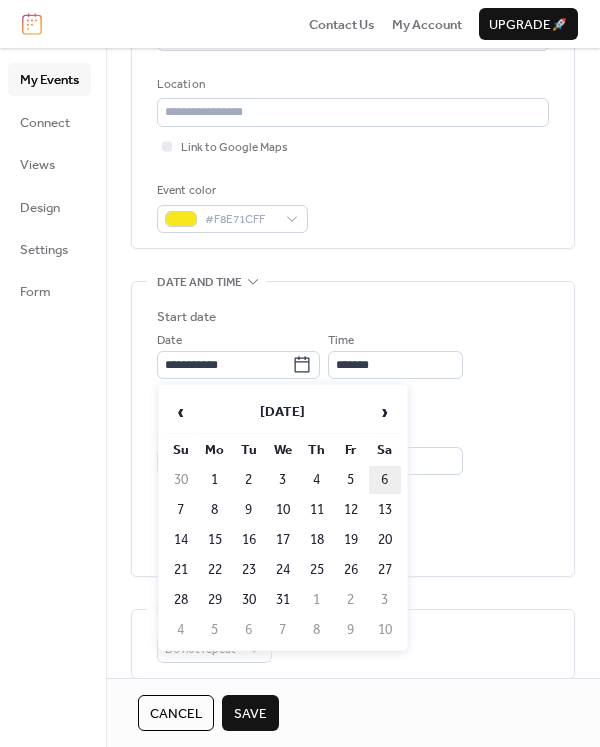 click on "6" at bounding box center [385, 480] 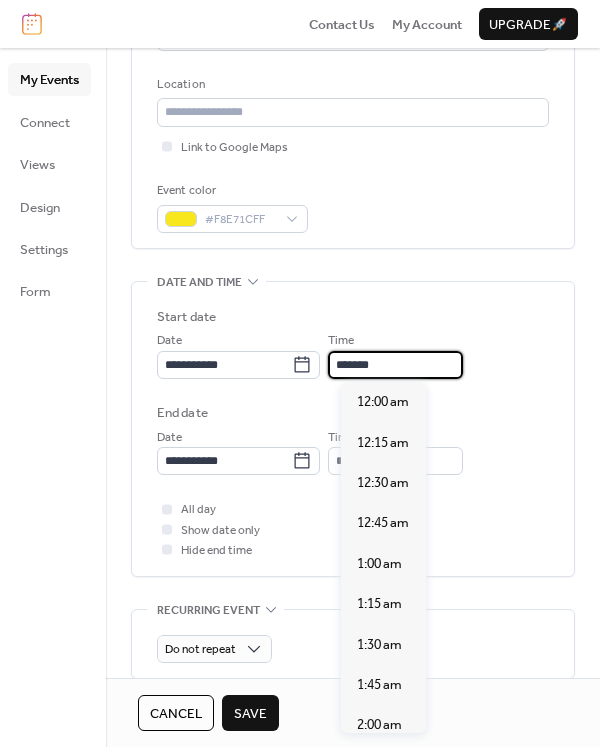 click on "*******" at bounding box center [395, 365] 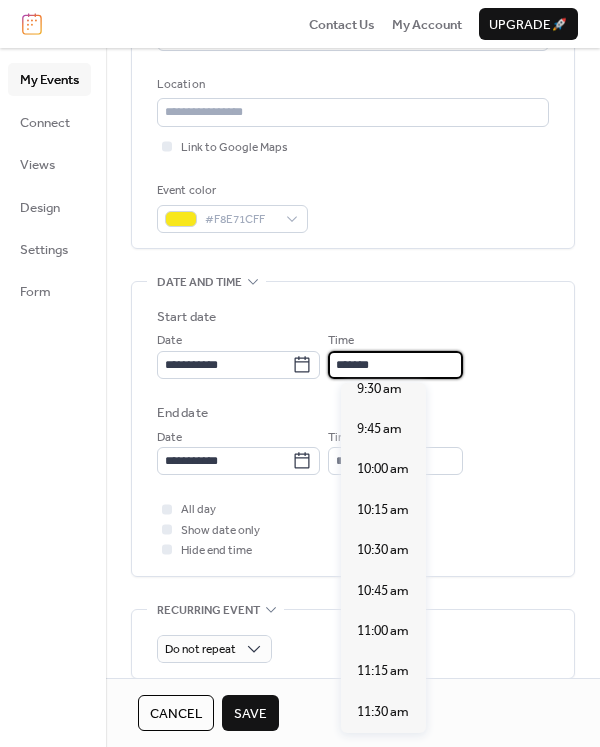 scroll, scrollTop: 1548, scrollLeft: 0, axis: vertical 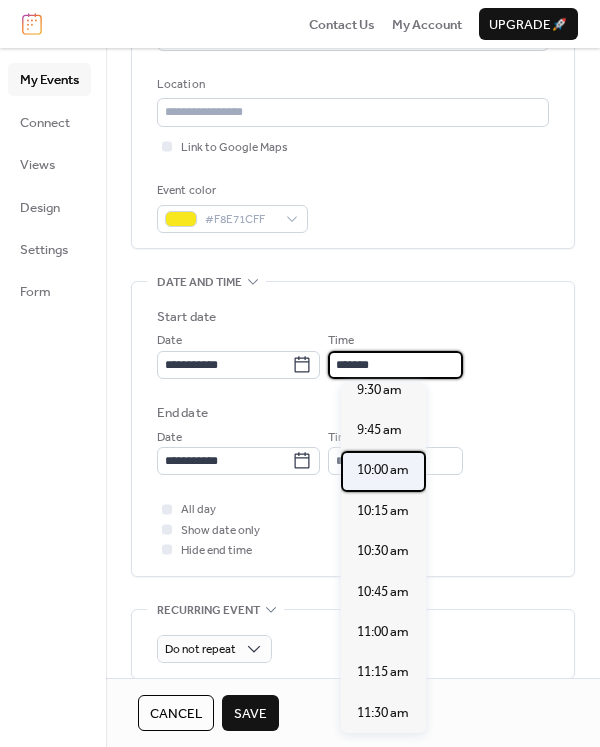 click on "10:00 am" at bounding box center (383, 470) 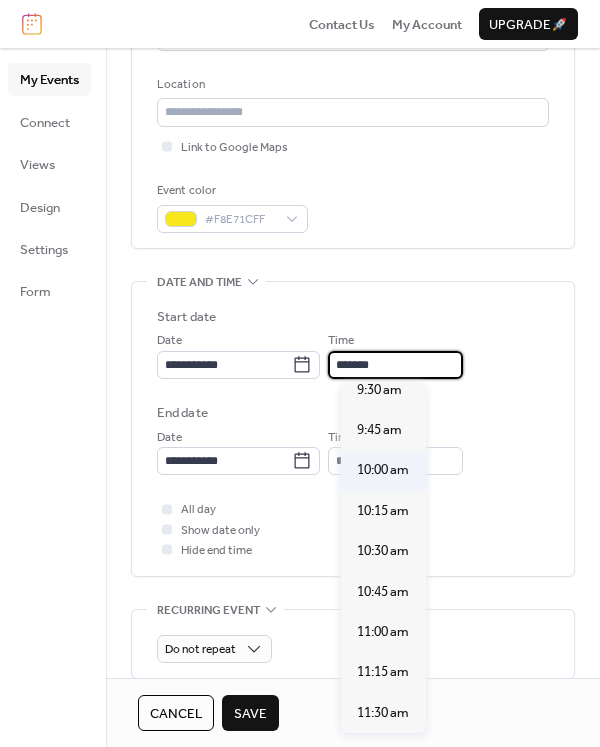 type on "********" 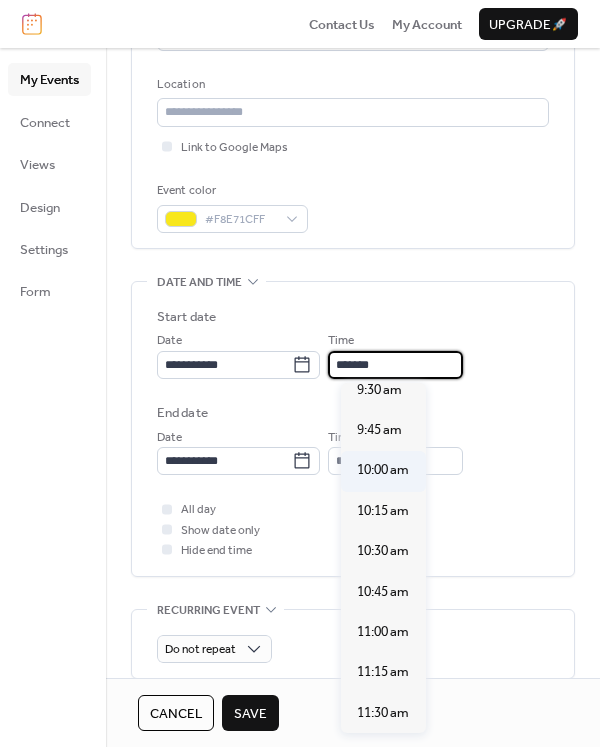 type on "*******" 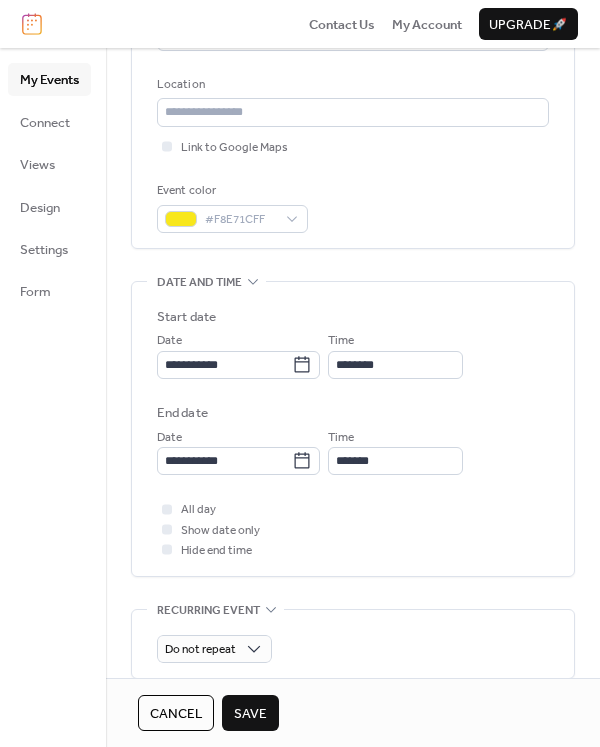 click on "Save" at bounding box center [250, 714] 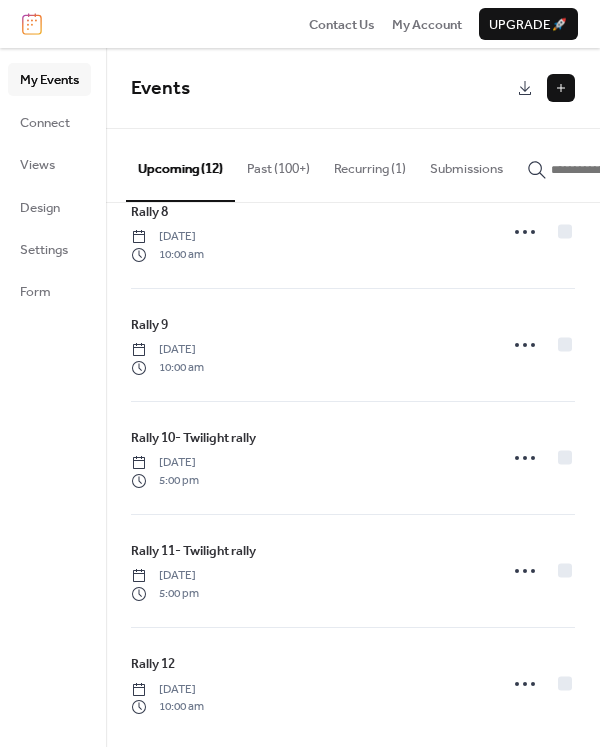scroll, scrollTop: 858, scrollLeft: 0, axis: vertical 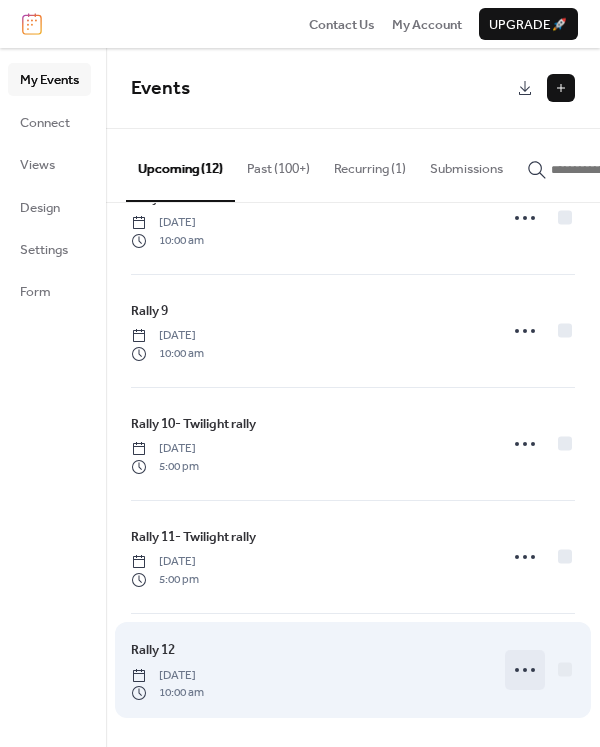 click 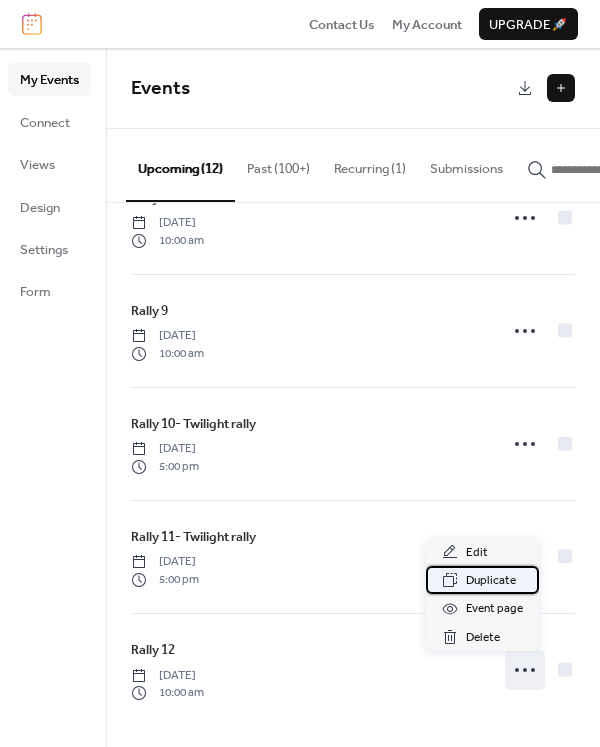 click on "Duplicate" at bounding box center (491, 581) 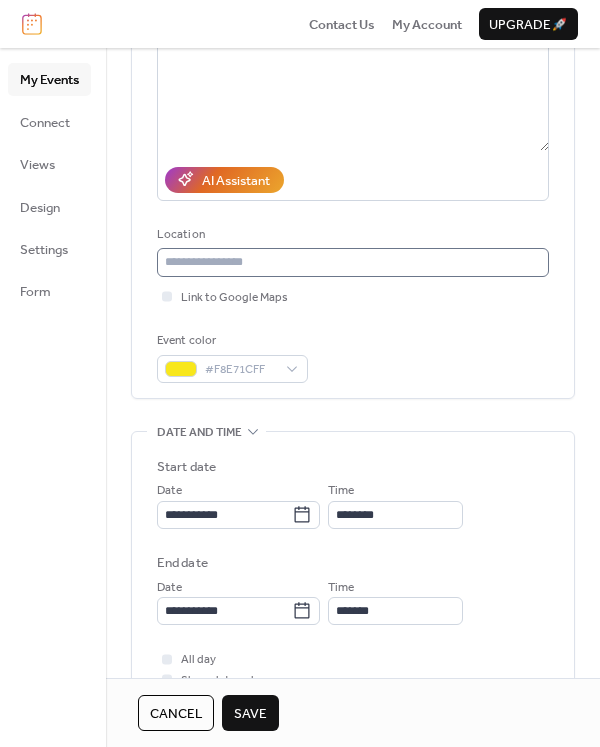 scroll, scrollTop: 300, scrollLeft: 0, axis: vertical 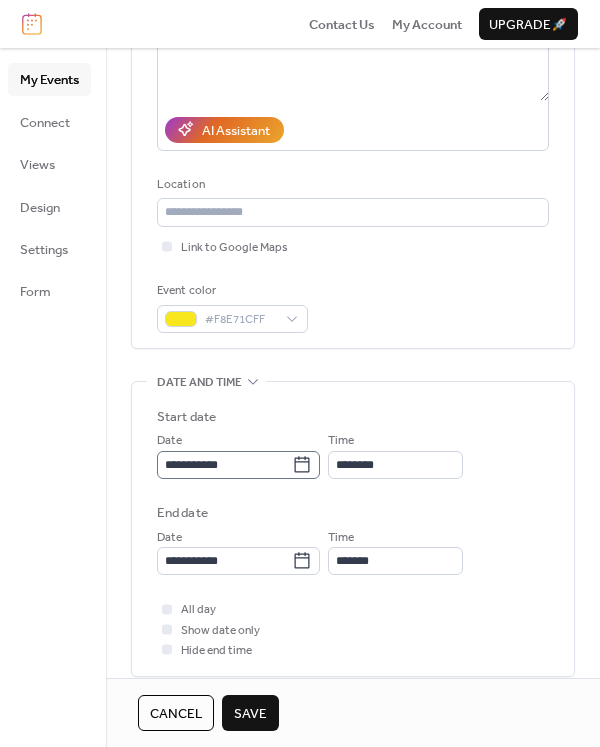 type on "**********" 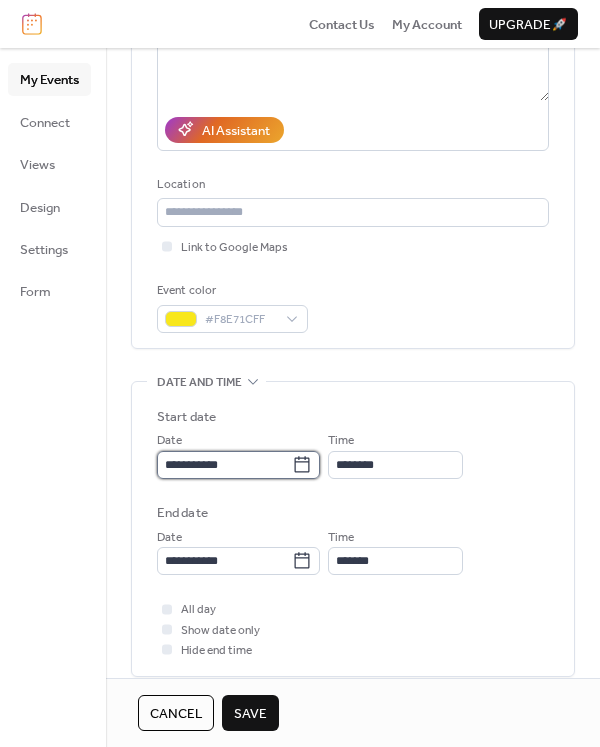 click on "**********" at bounding box center [224, 465] 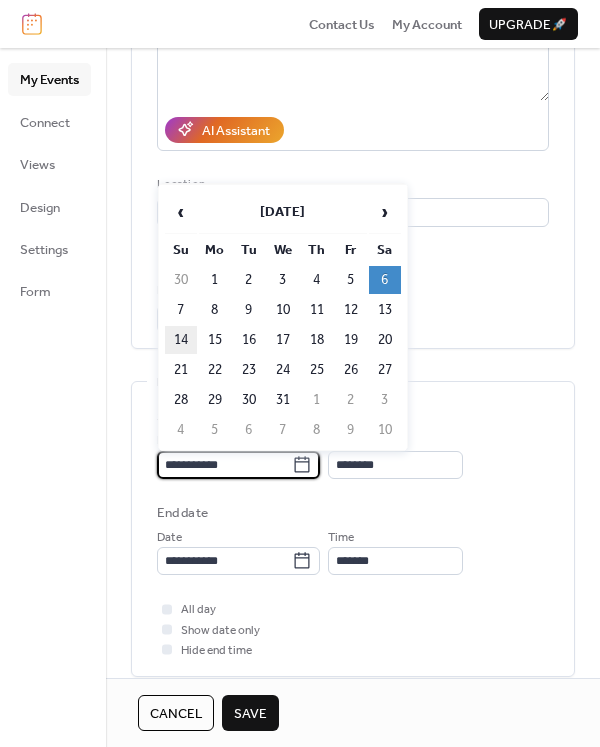 click on "14" at bounding box center (181, 340) 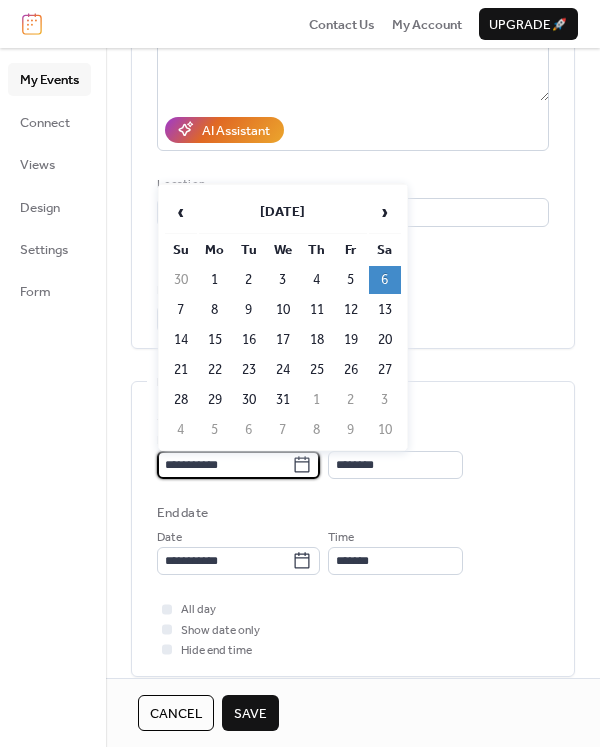 type on "**********" 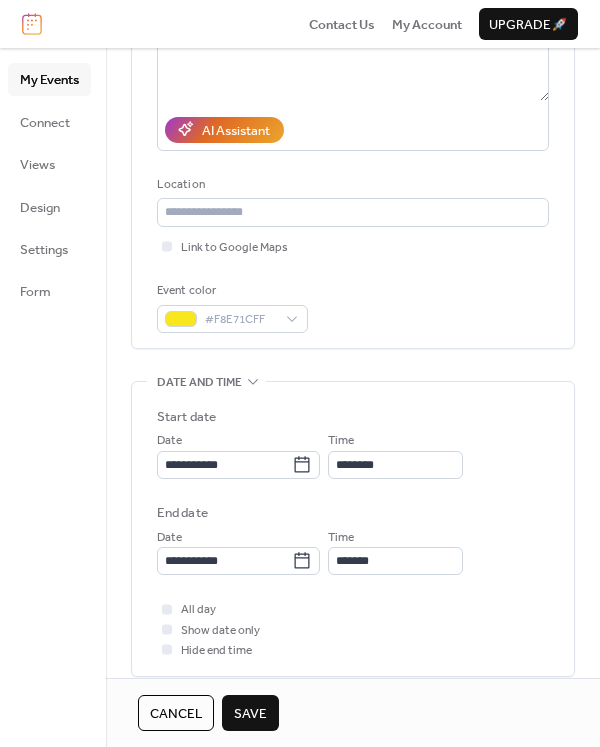 click on "Save" at bounding box center (250, 714) 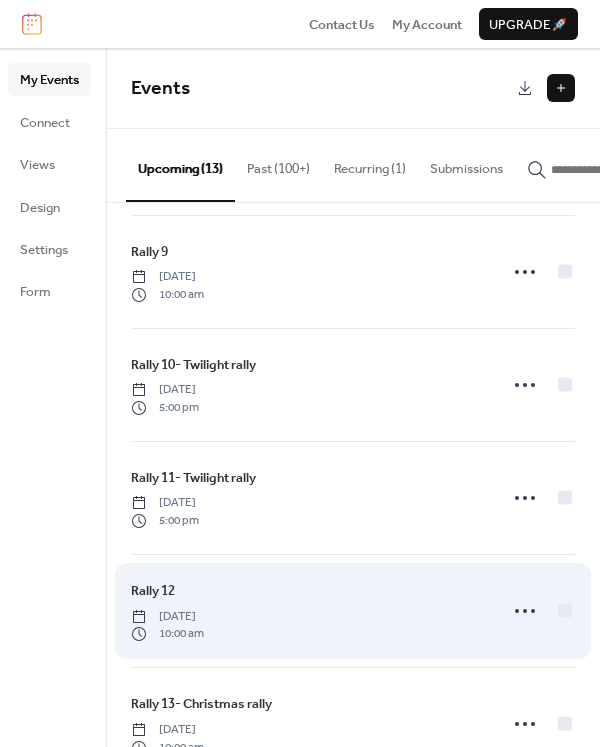 scroll, scrollTop: 971, scrollLeft: 0, axis: vertical 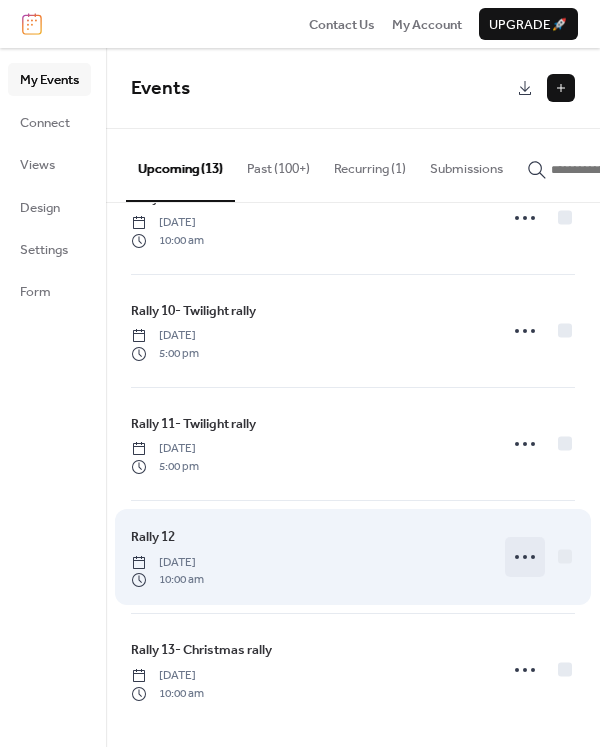 click 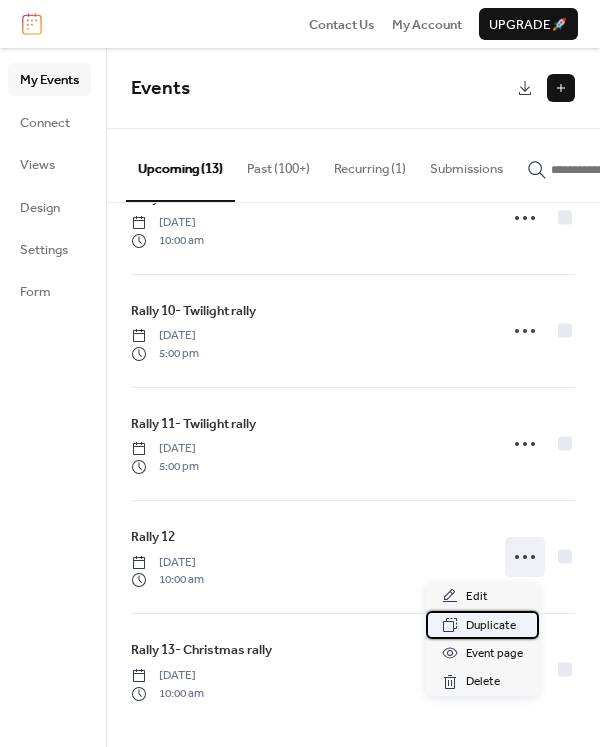 click on "Duplicate" at bounding box center (491, 626) 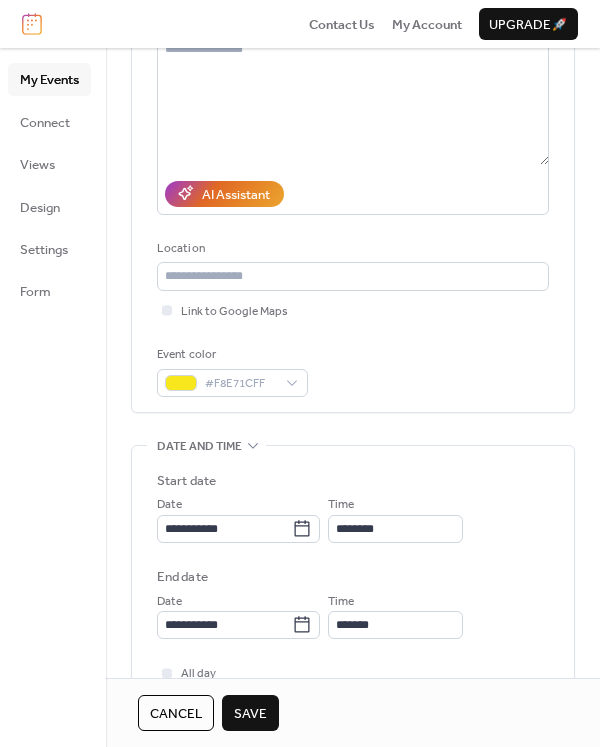 scroll, scrollTop: 300, scrollLeft: 0, axis: vertical 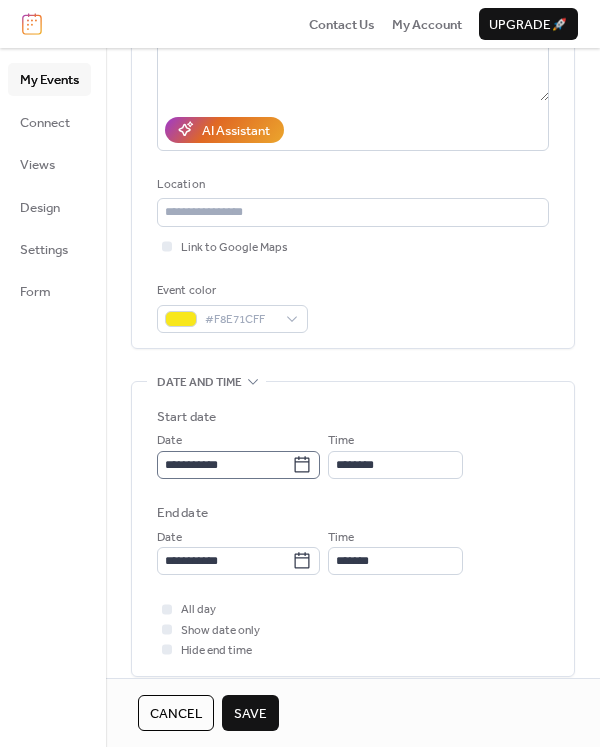 type on "**********" 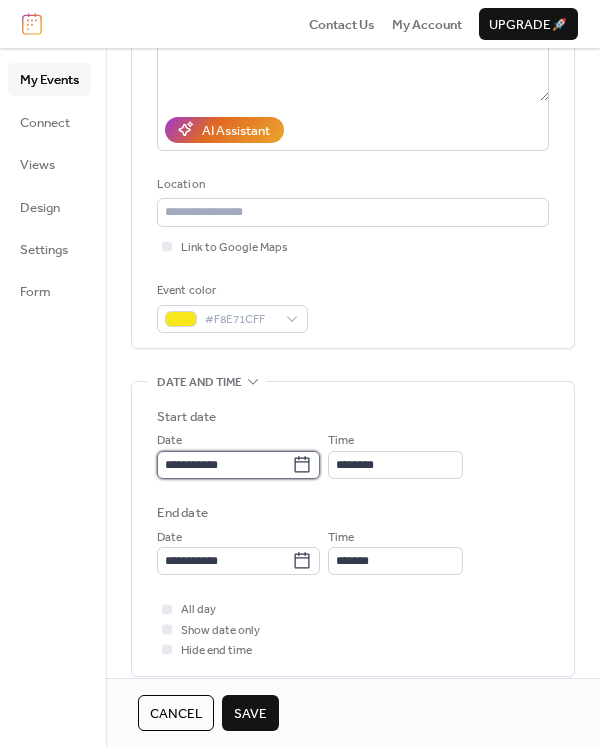 click on "**********" at bounding box center (224, 465) 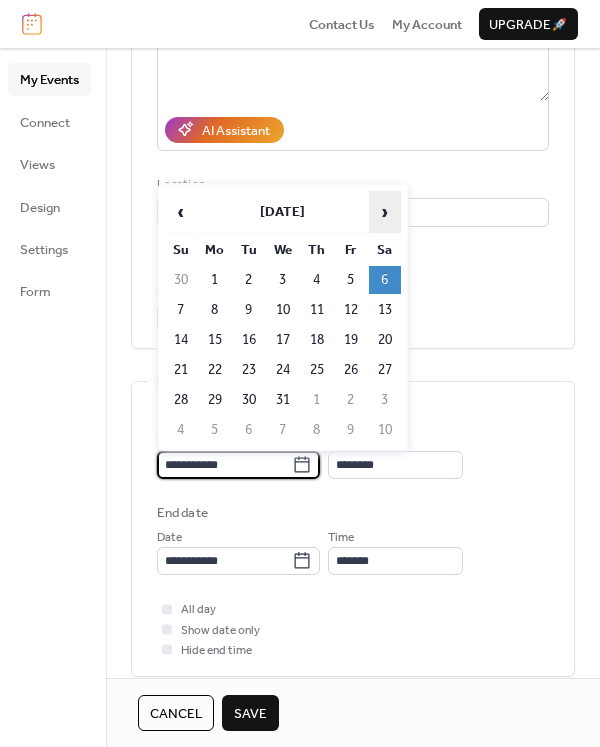 click on "›" at bounding box center [385, 212] 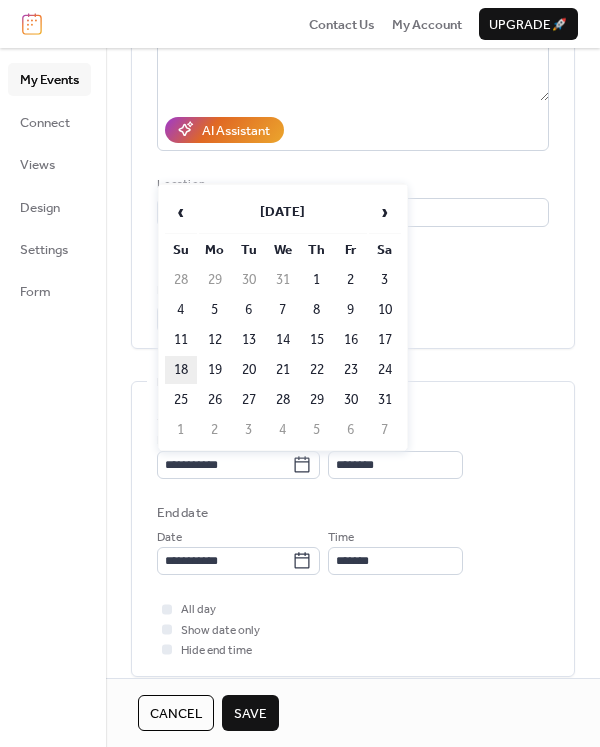 click on "18" at bounding box center (181, 370) 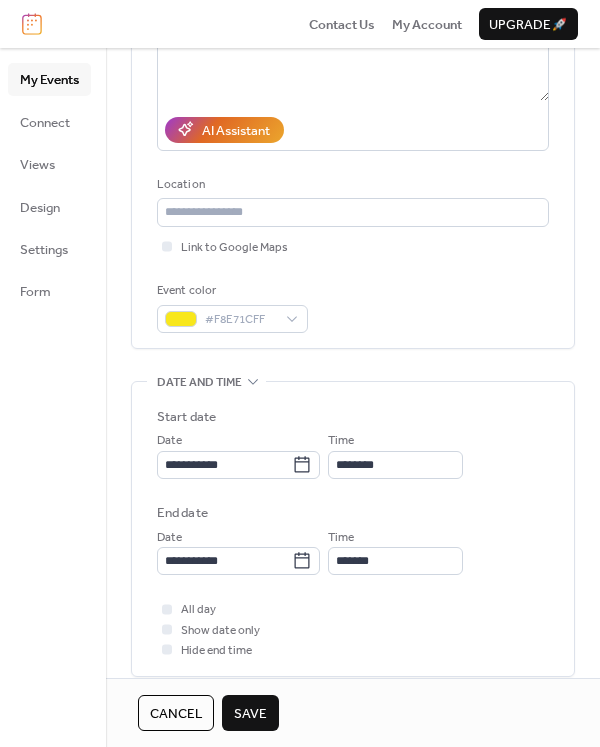 click on "Save" at bounding box center (250, 714) 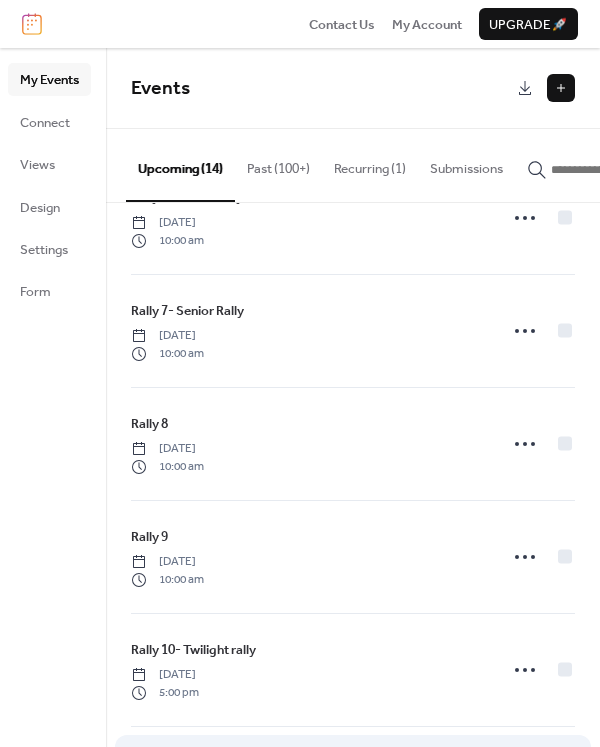 scroll, scrollTop: 1085, scrollLeft: 0, axis: vertical 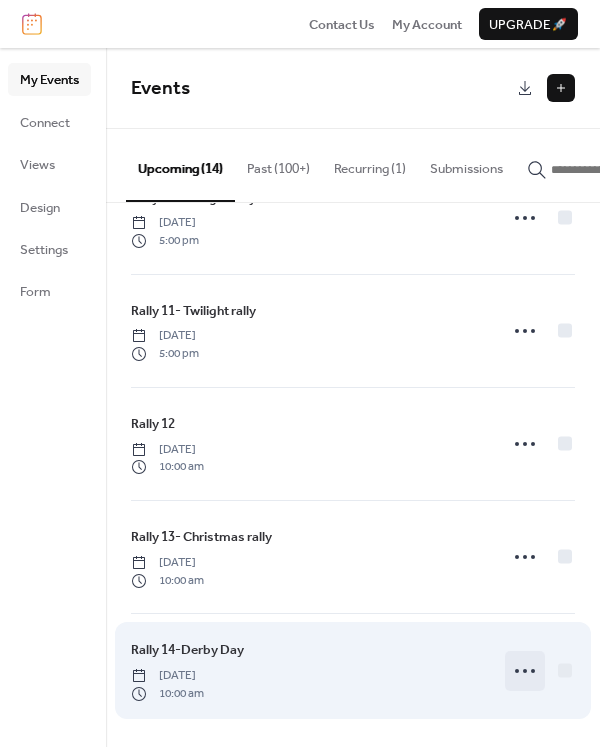 click 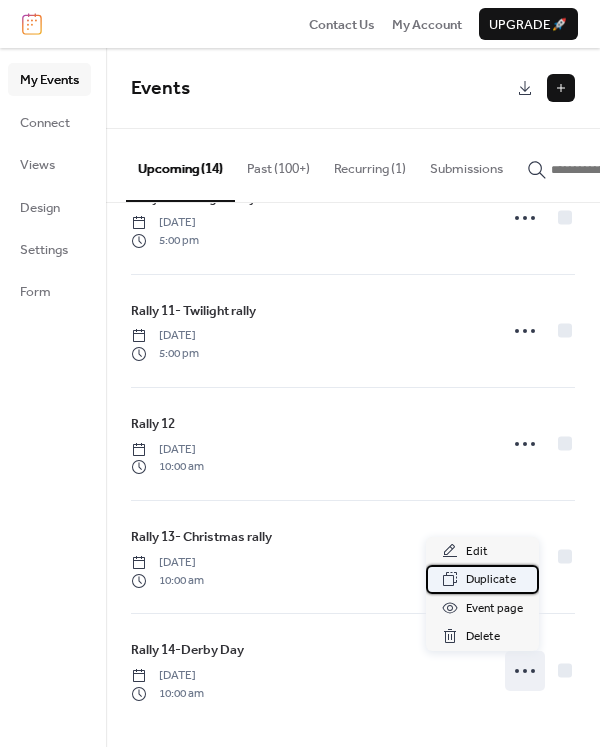 click on "Duplicate" at bounding box center (491, 580) 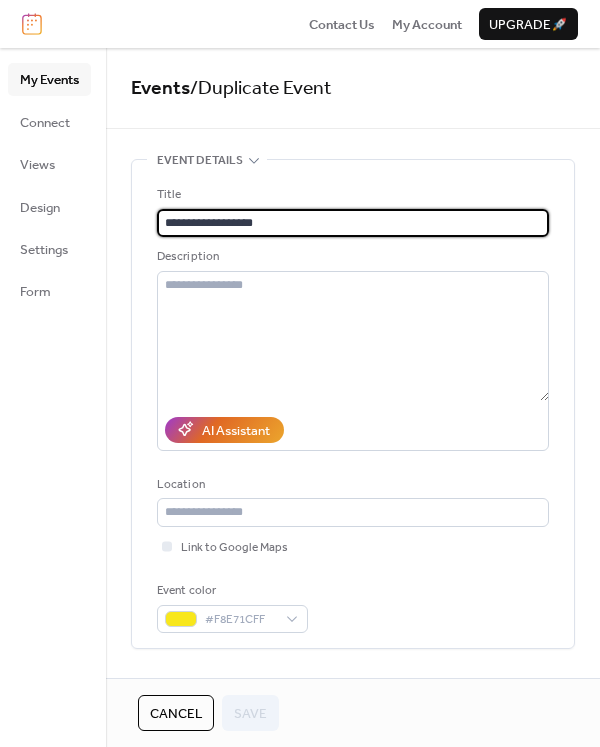 drag, startPoint x: 270, startPoint y: 219, endPoint x: 195, endPoint y: 228, distance: 75.53807 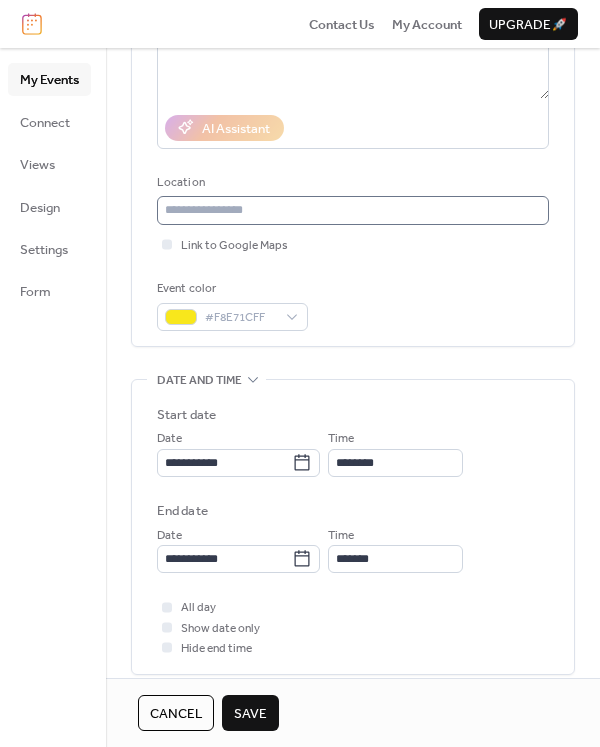 scroll, scrollTop: 400, scrollLeft: 0, axis: vertical 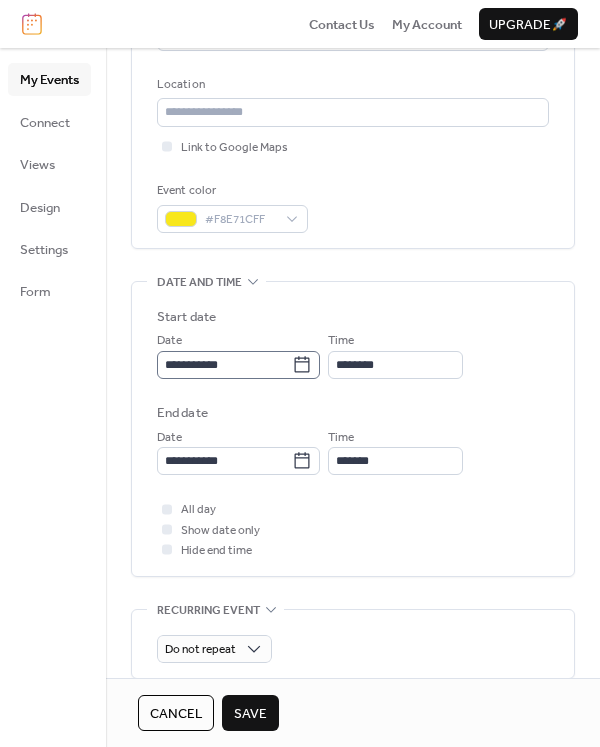 type on "********" 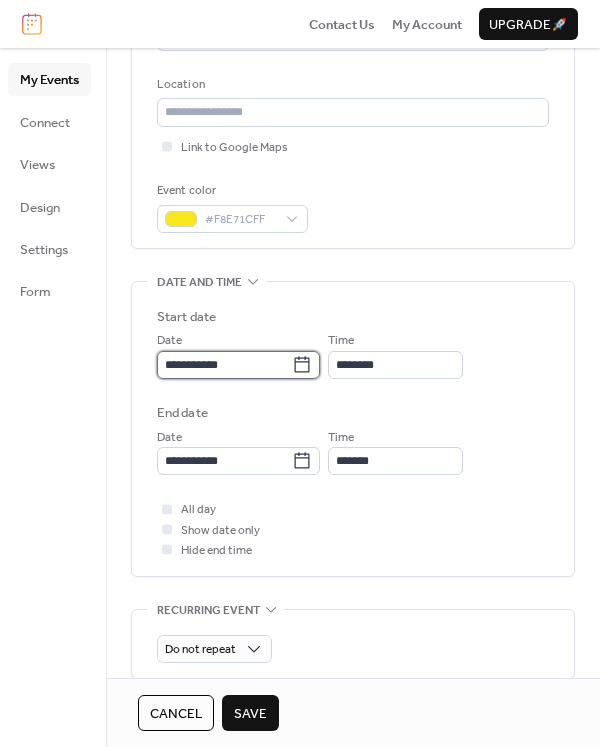 click on "**********" at bounding box center [224, 365] 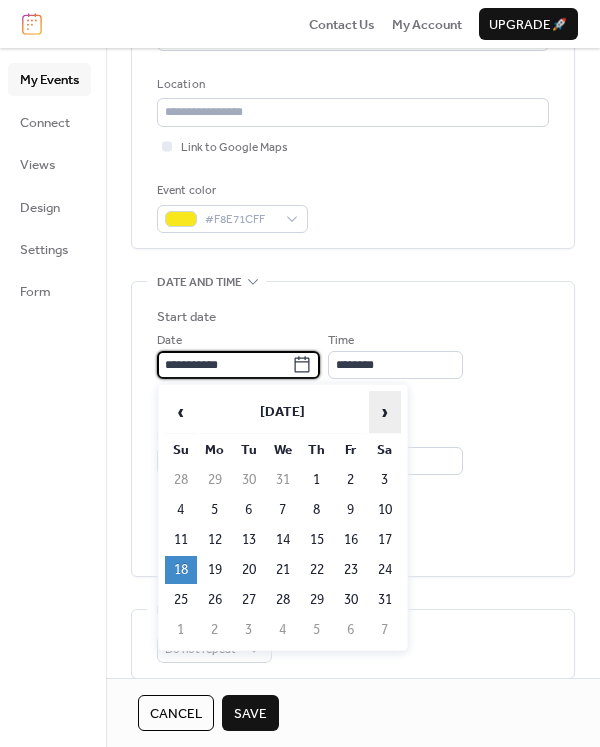click on "›" at bounding box center (385, 412) 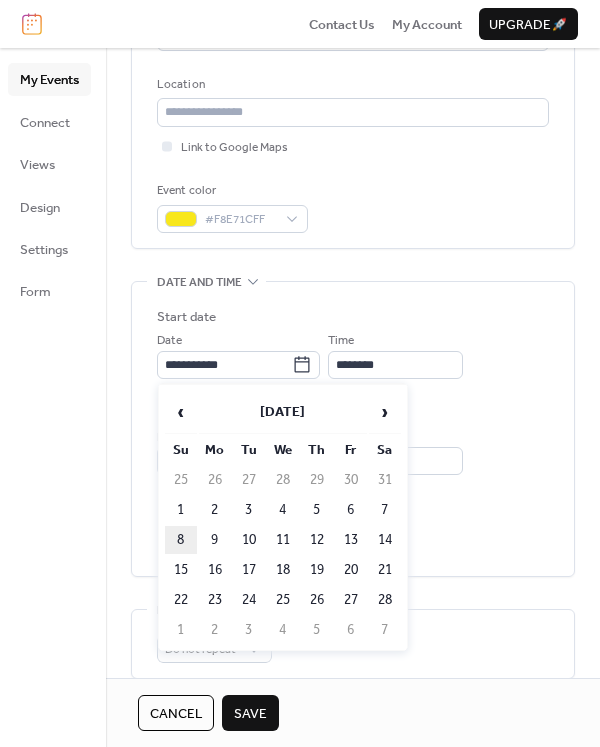click on "8" at bounding box center [181, 540] 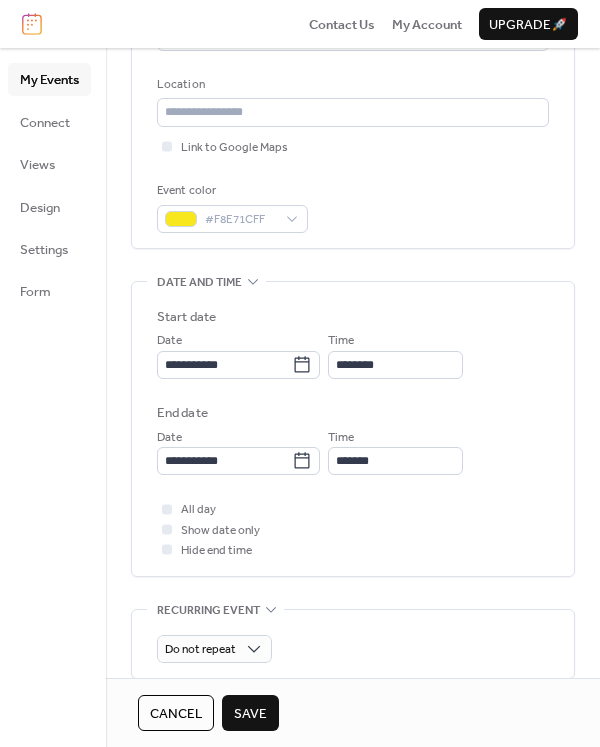 click on "Save" at bounding box center [250, 714] 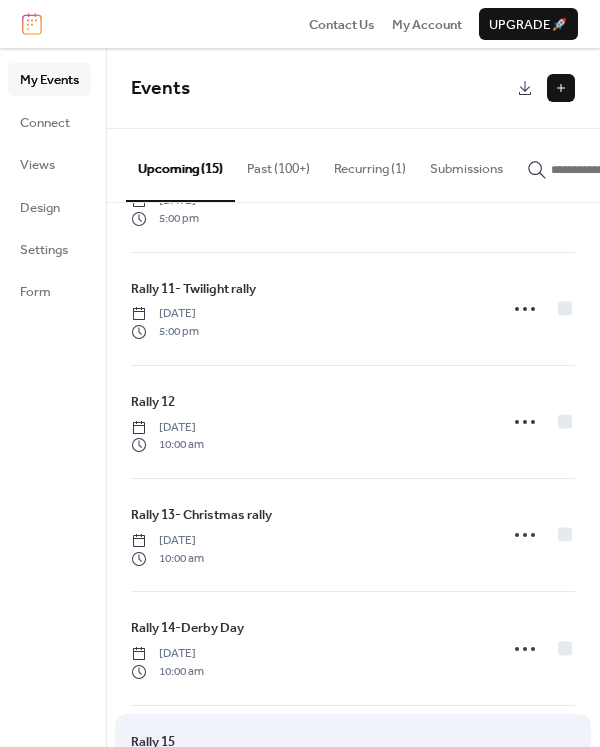 scroll, scrollTop: 1198, scrollLeft: 0, axis: vertical 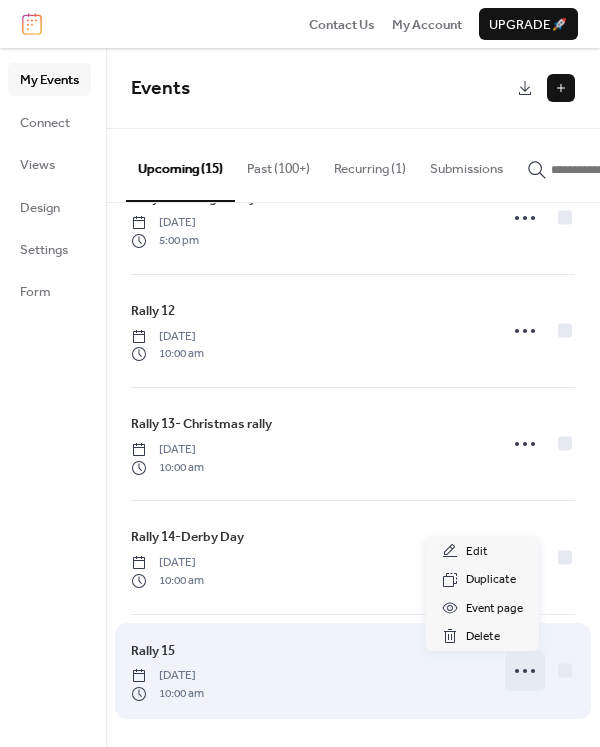click 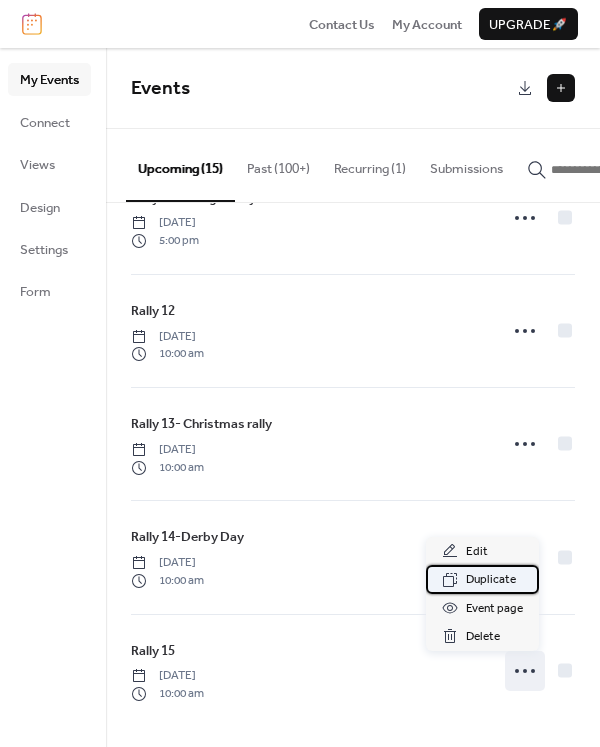 click on "Duplicate" at bounding box center [491, 580] 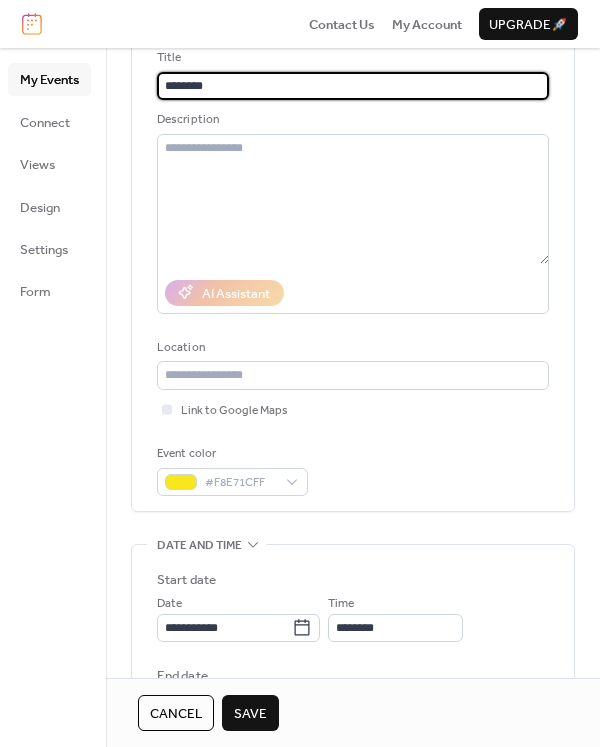 scroll, scrollTop: 400, scrollLeft: 0, axis: vertical 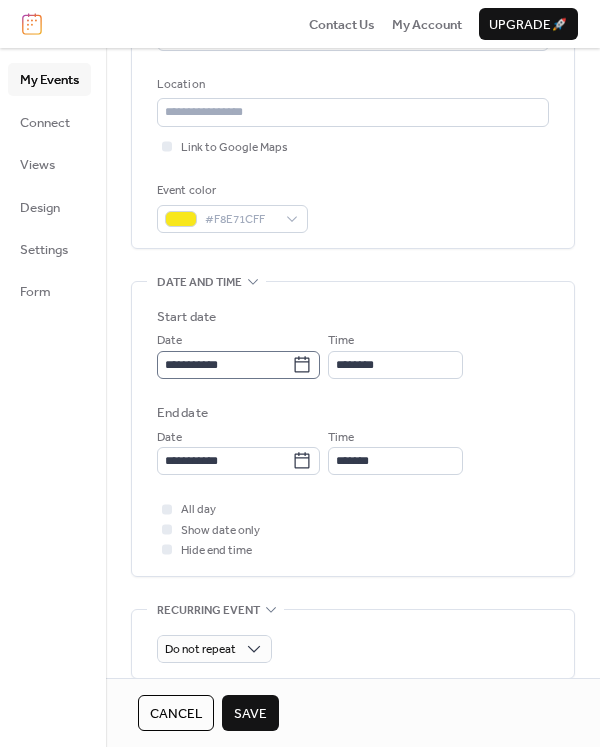 type on "********" 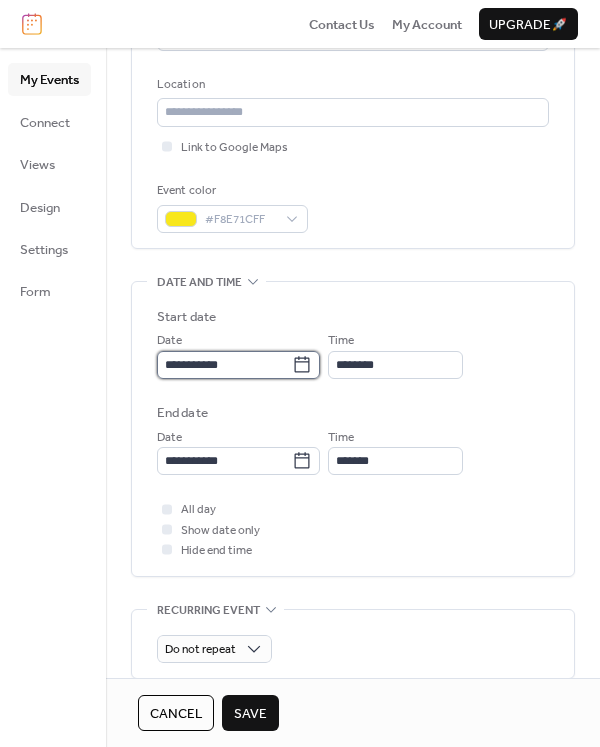 click on "**********" at bounding box center [224, 365] 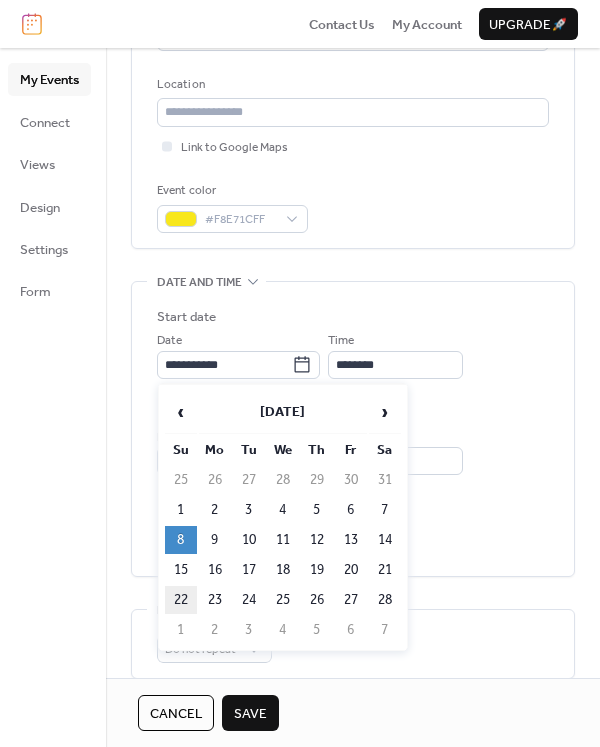 click on "22" at bounding box center (181, 600) 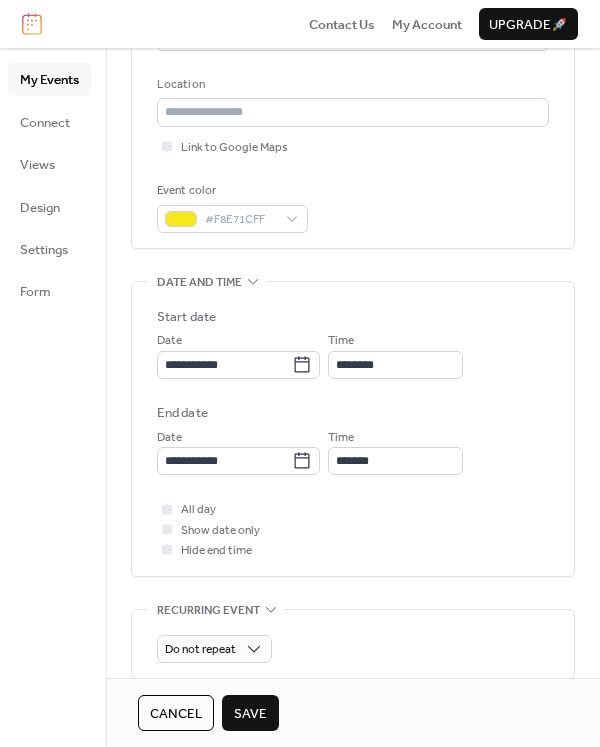 click on "Save" at bounding box center (250, 714) 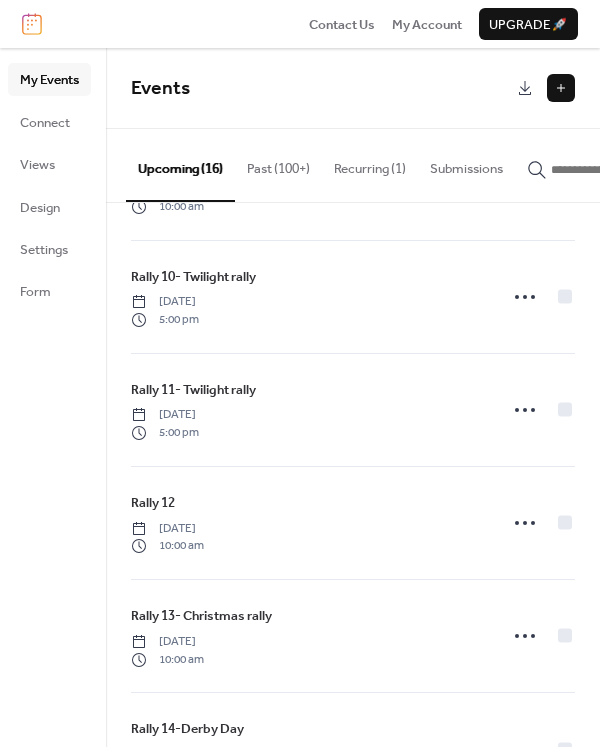 scroll, scrollTop: 1311, scrollLeft: 0, axis: vertical 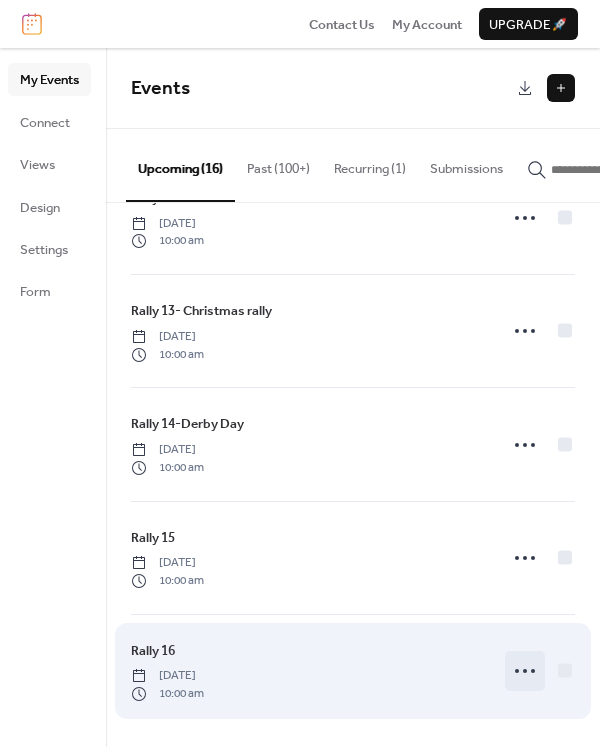 click 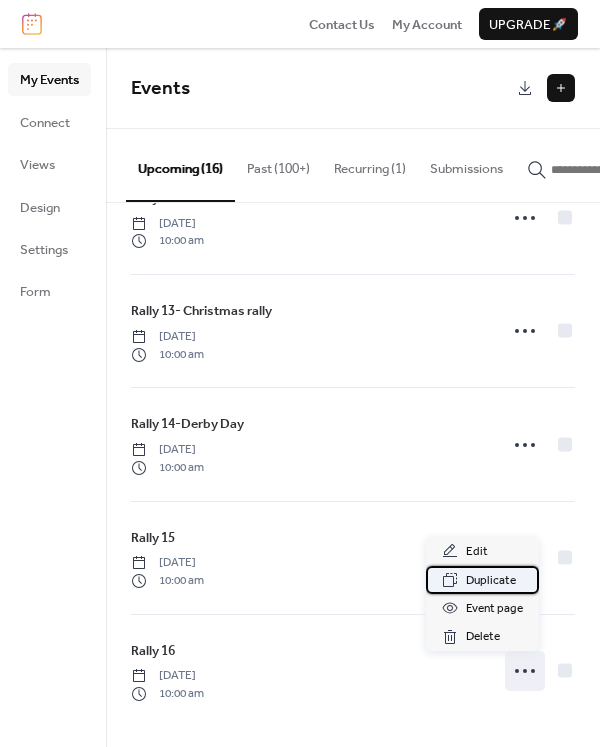 click on "Duplicate" at bounding box center [491, 581] 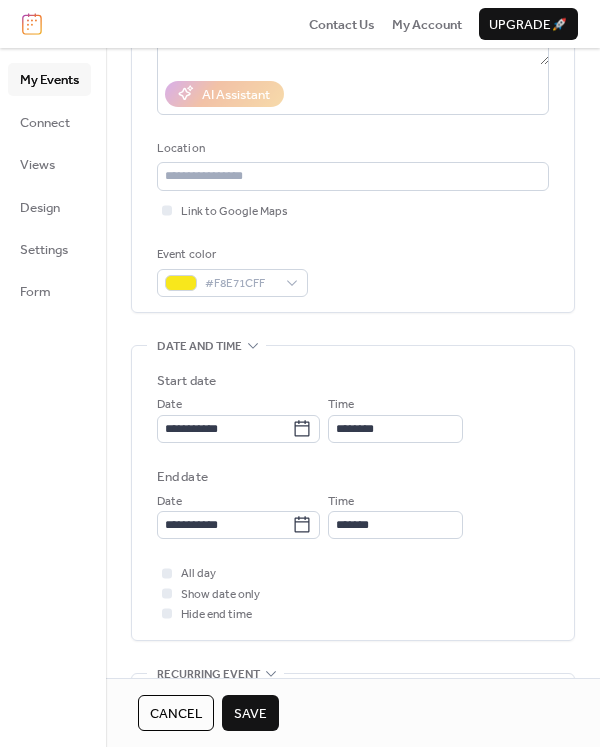 scroll, scrollTop: 400, scrollLeft: 0, axis: vertical 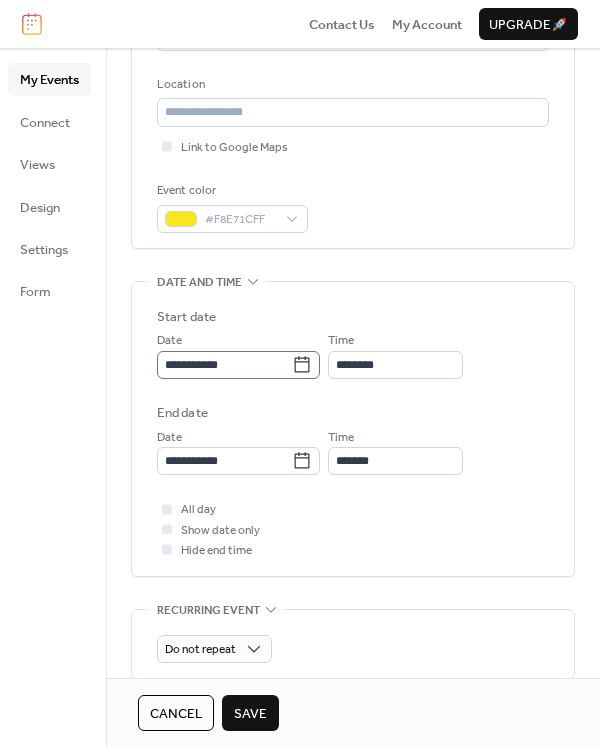 type on "********" 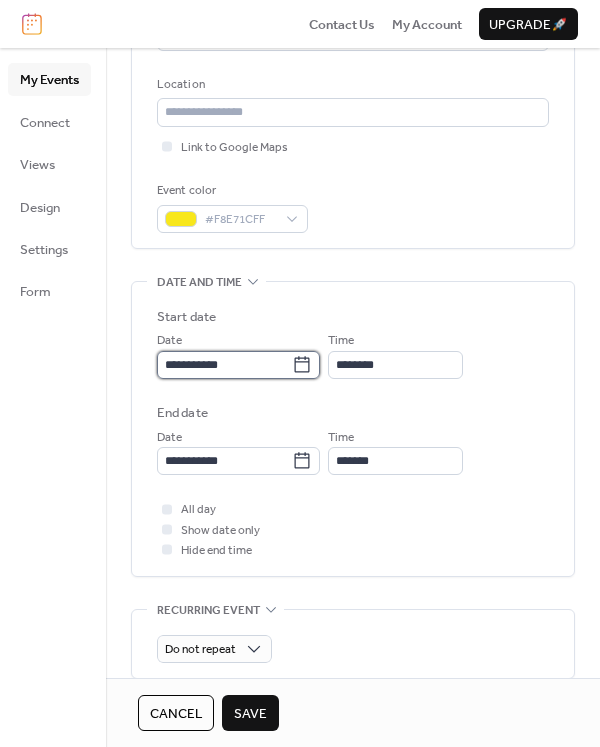 click on "**********" at bounding box center [224, 365] 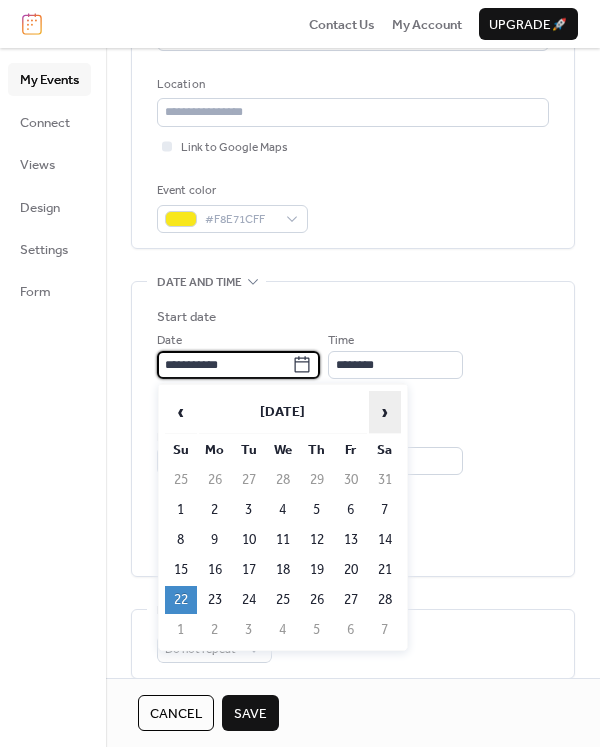 click on "›" at bounding box center (385, 412) 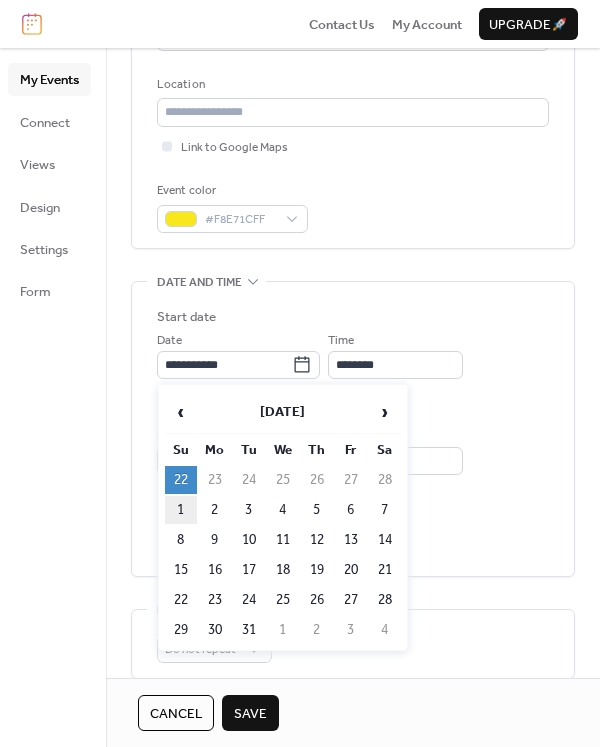 click on "1" at bounding box center [181, 510] 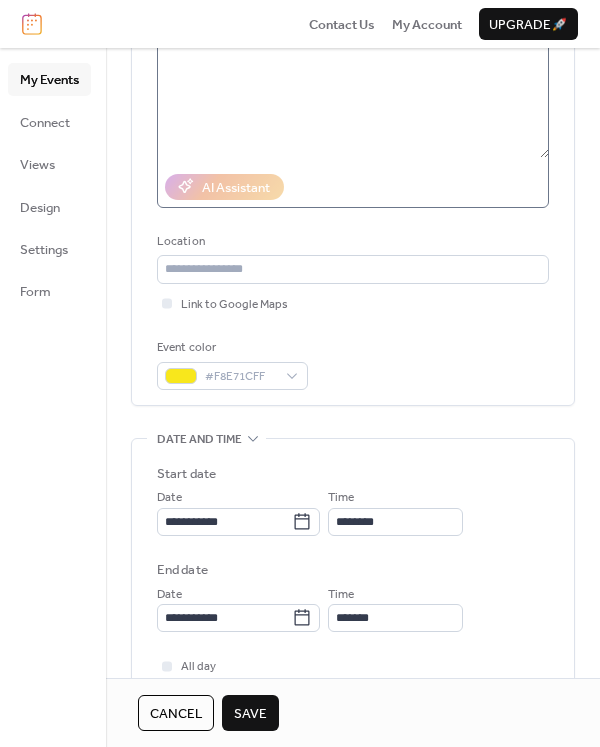 scroll, scrollTop: 0, scrollLeft: 0, axis: both 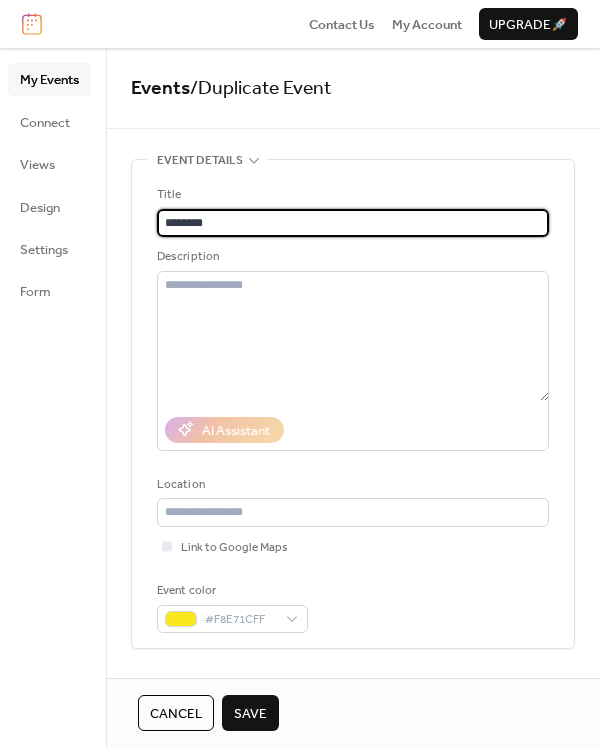 click on "********" at bounding box center (353, 223) 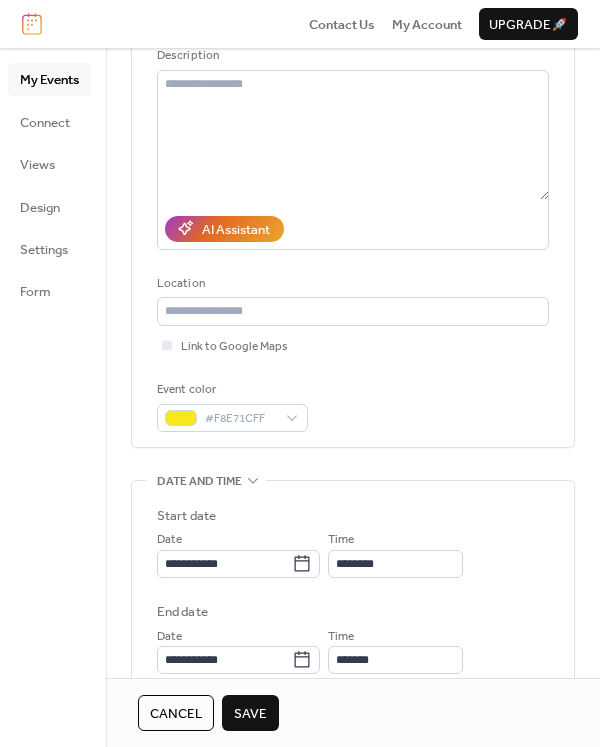 scroll, scrollTop: 500, scrollLeft: 0, axis: vertical 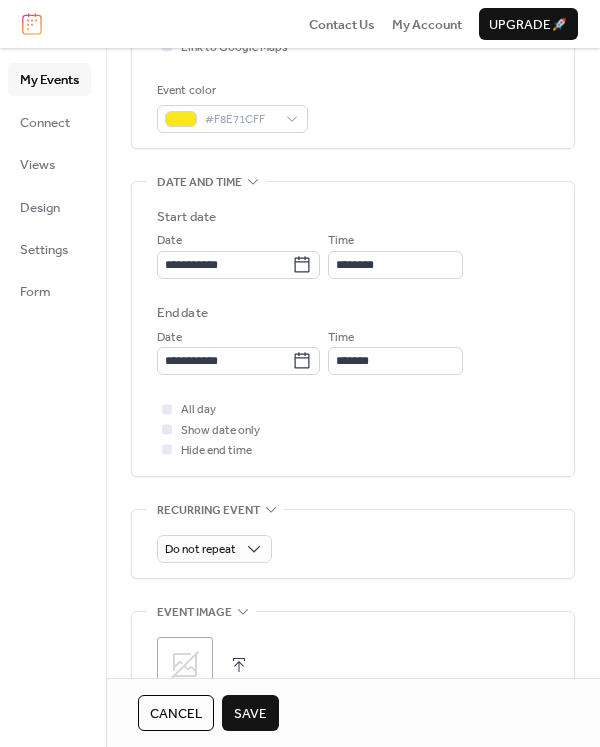 type on "**********" 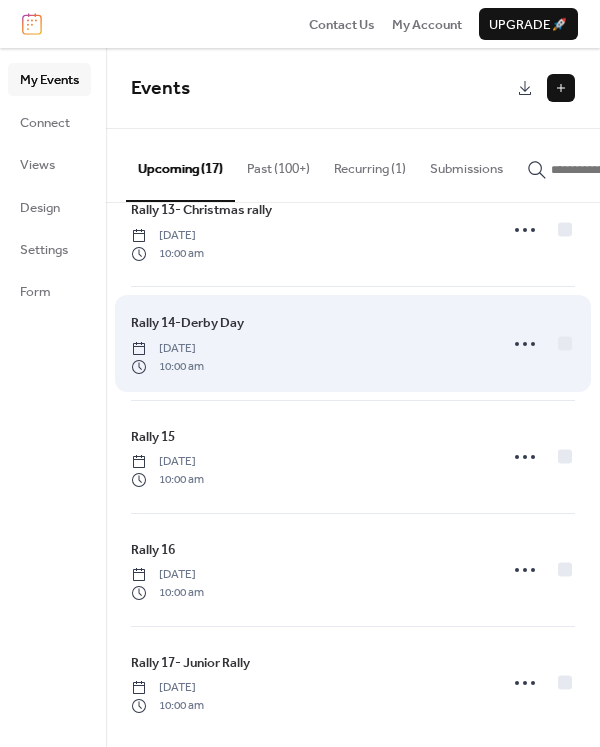 scroll, scrollTop: 1424, scrollLeft: 0, axis: vertical 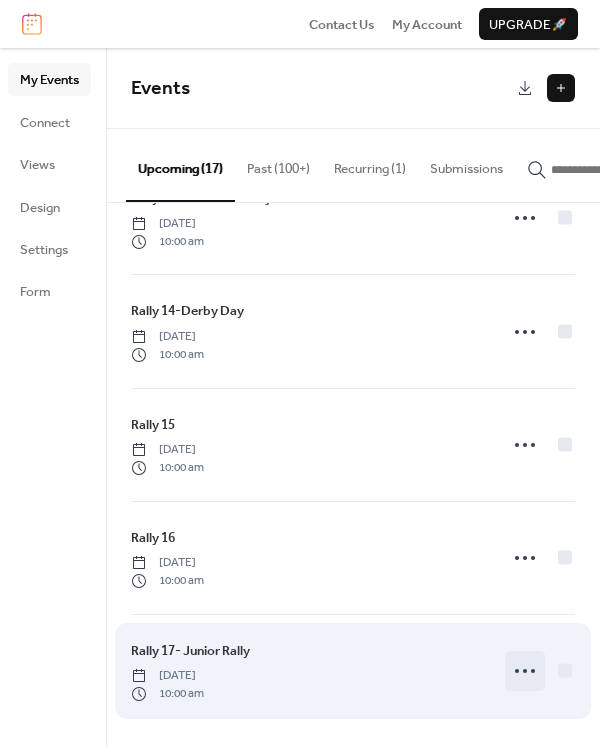 click 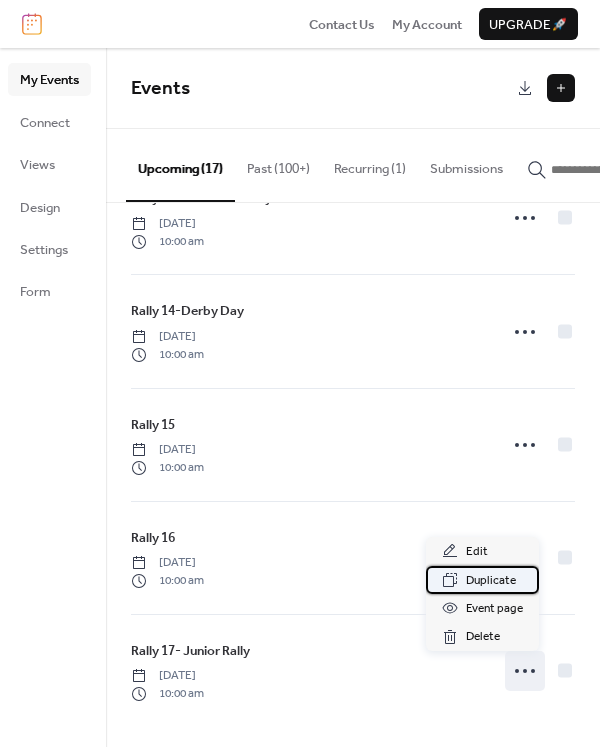 click on "Duplicate" at bounding box center [491, 581] 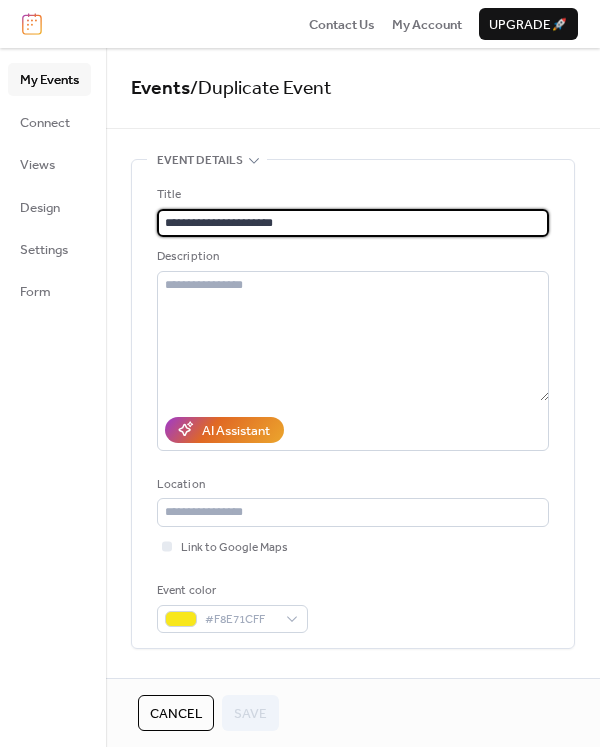 click on "**********" at bounding box center (353, 223) 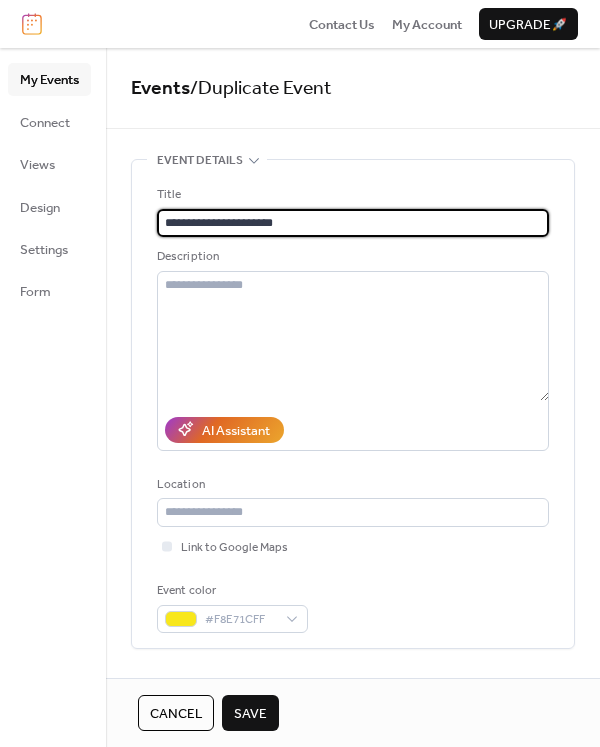 drag, startPoint x: 304, startPoint y: 223, endPoint x: 202, endPoint y: 210, distance: 102.825096 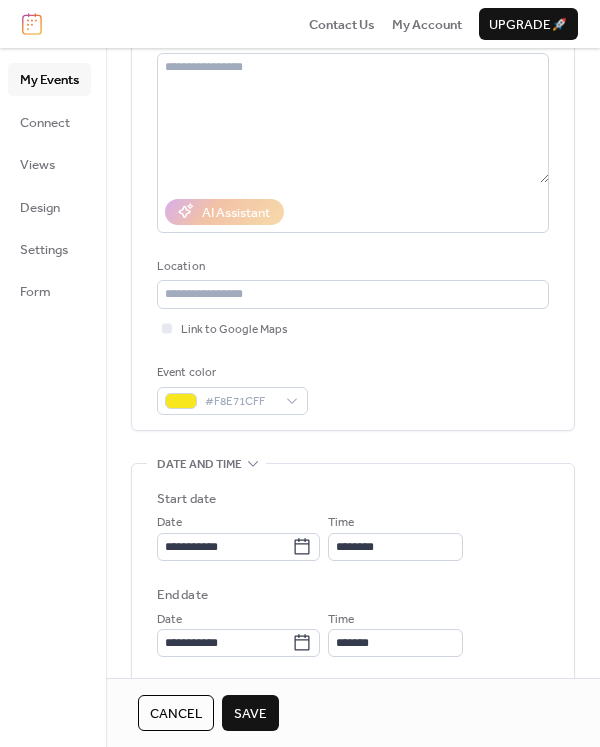 scroll, scrollTop: 500, scrollLeft: 0, axis: vertical 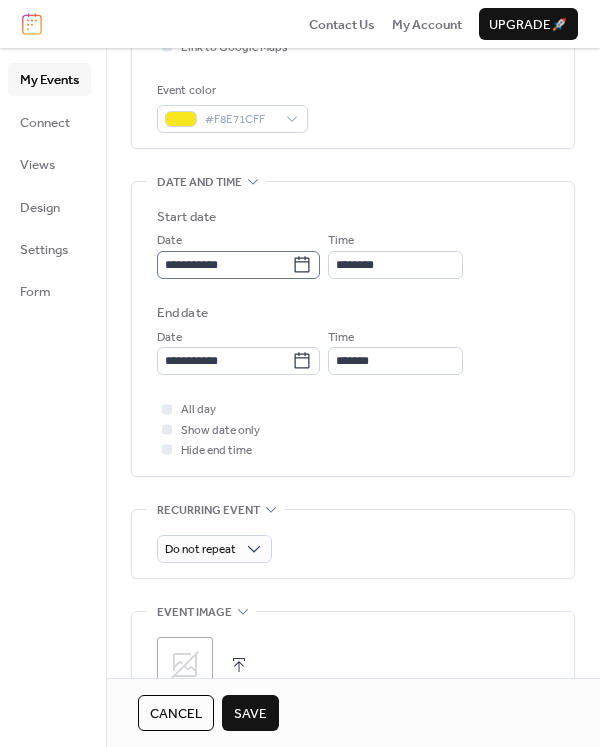 type on "********" 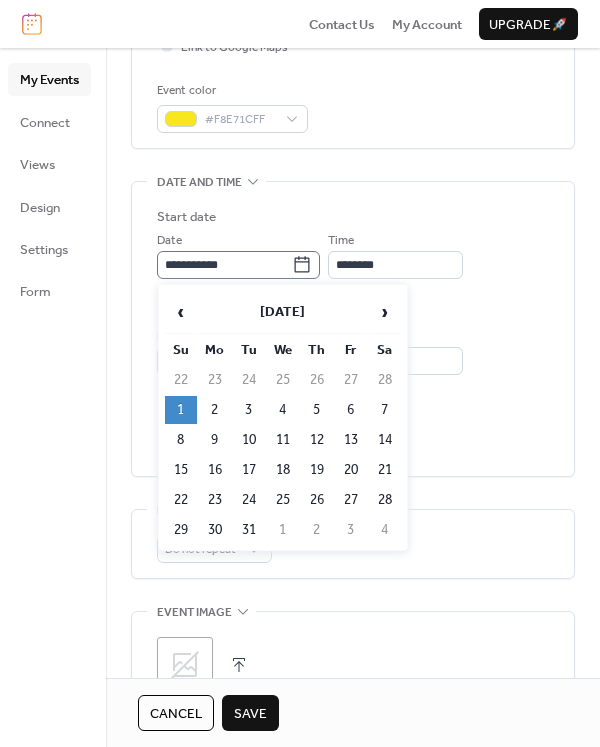 click 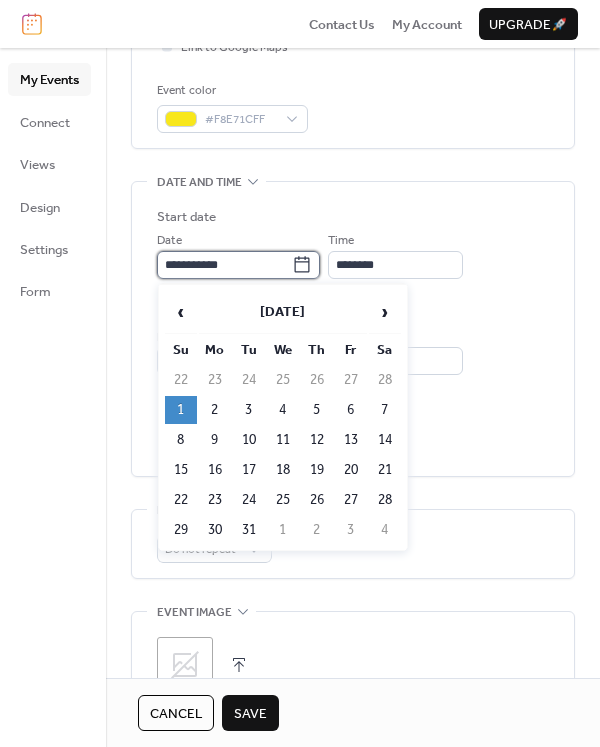 click on "**********" at bounding box center [224, 265] 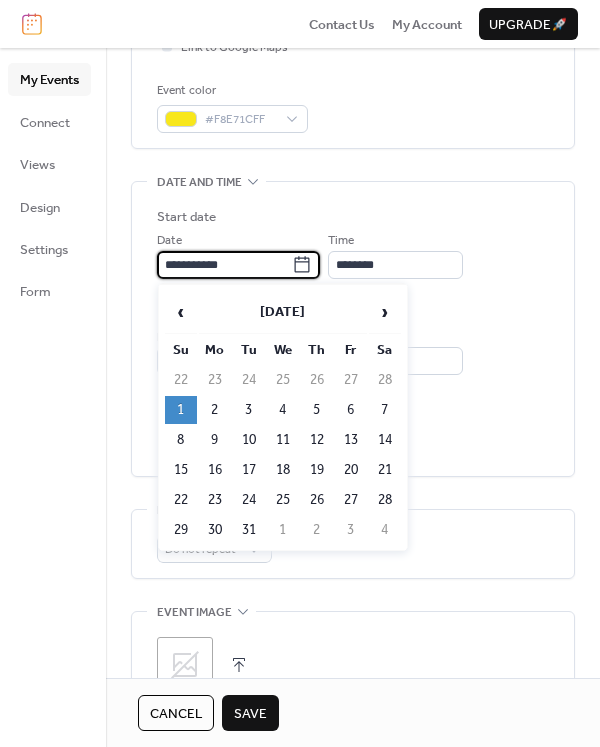 click on "14" at bounding box center [385, 440] 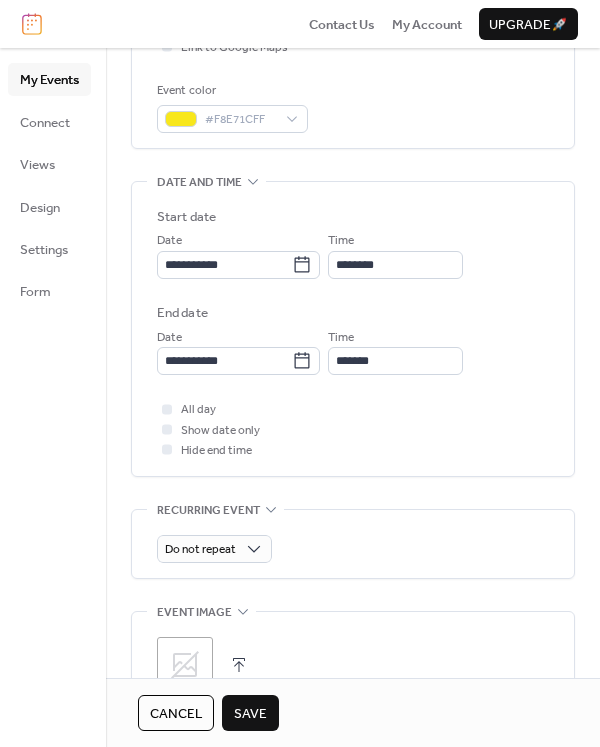 click on "Save" at bounding box center (250, 714) 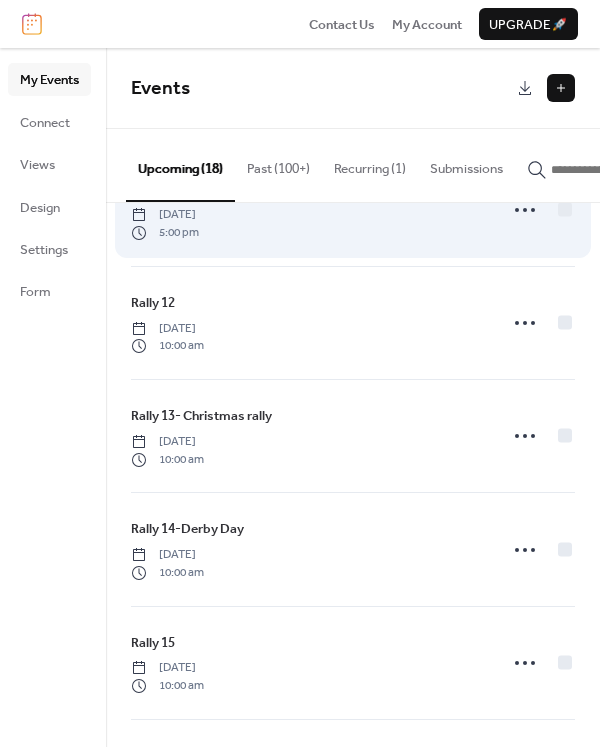 scroll, scrollTop: 1537, scrollLeft: 0, axis: vertical 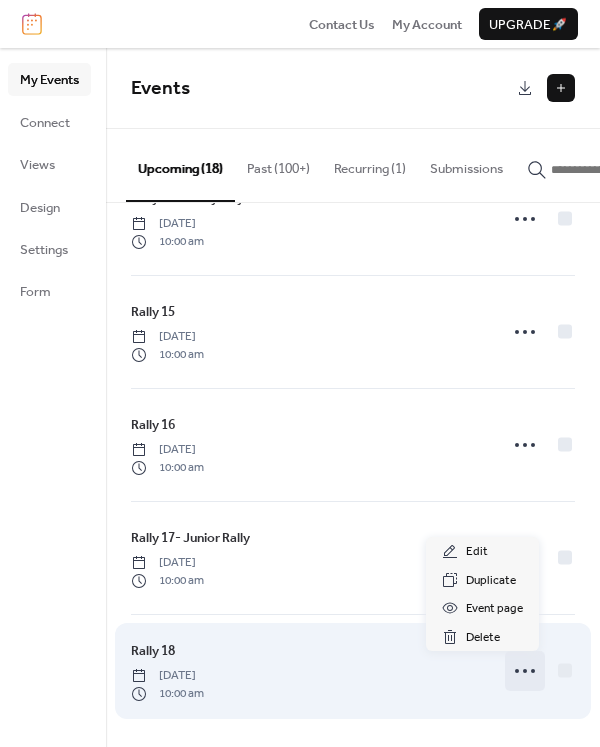 click 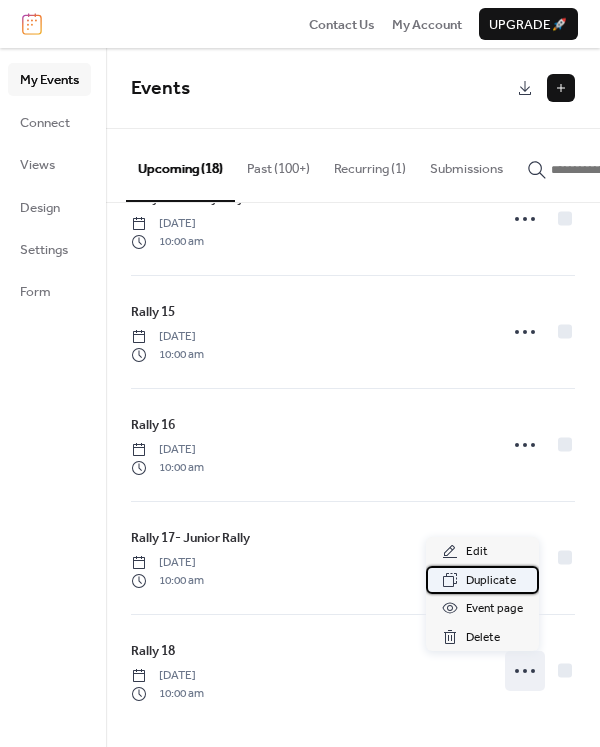 click on "Duplicate" at bounding box center (491, 581) 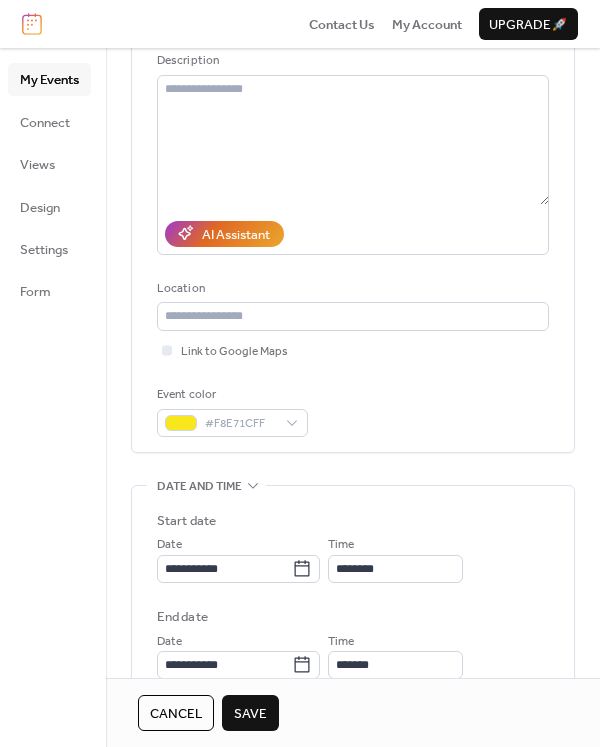 scroll, scrollTop: 500, scrollLeft: 0, axis: vertical 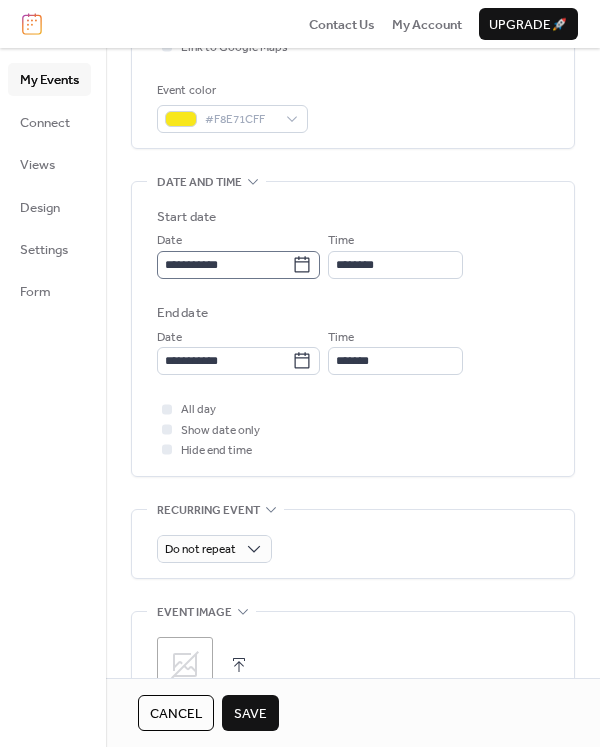 type on "**********" 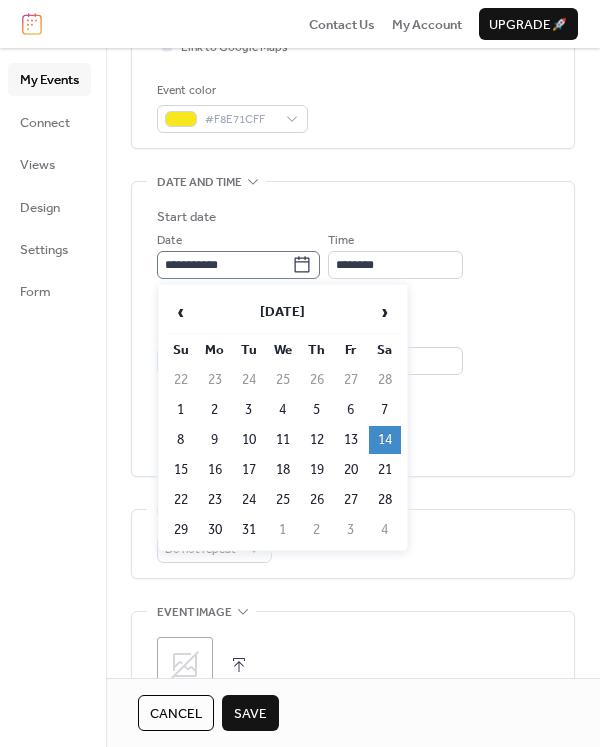 click on "**********" at bounding box center (238, 265) 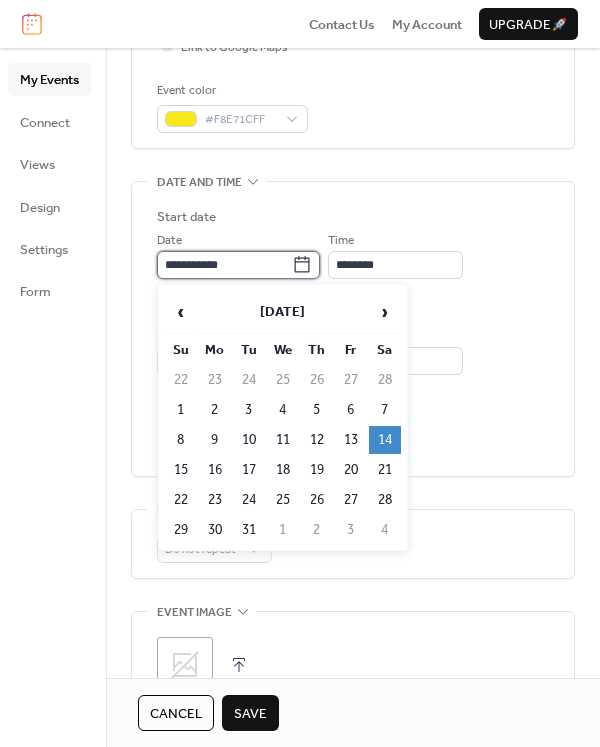 click on "**********" at bounding box center [224, 265] 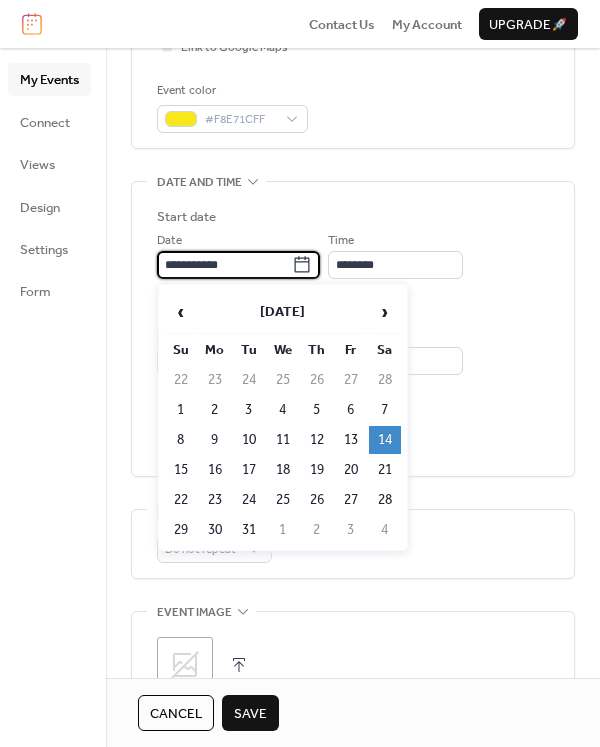 click 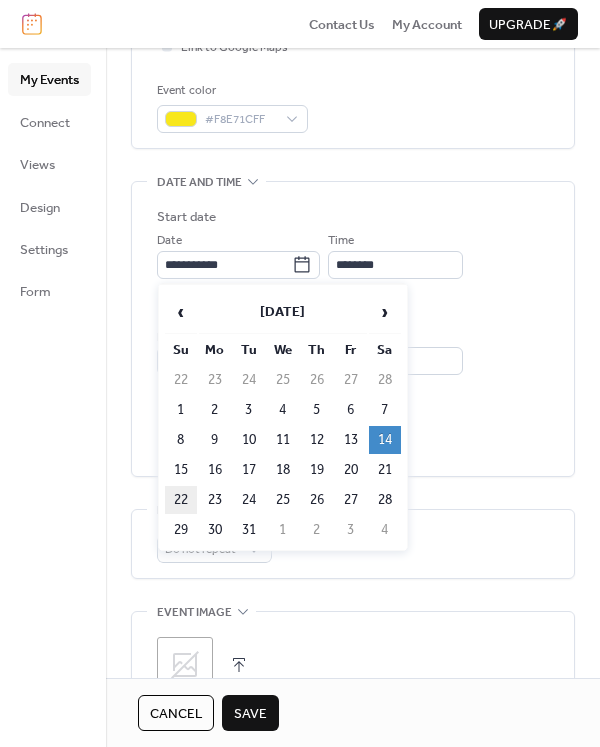 click on "22" at bounding box center (181, 500) 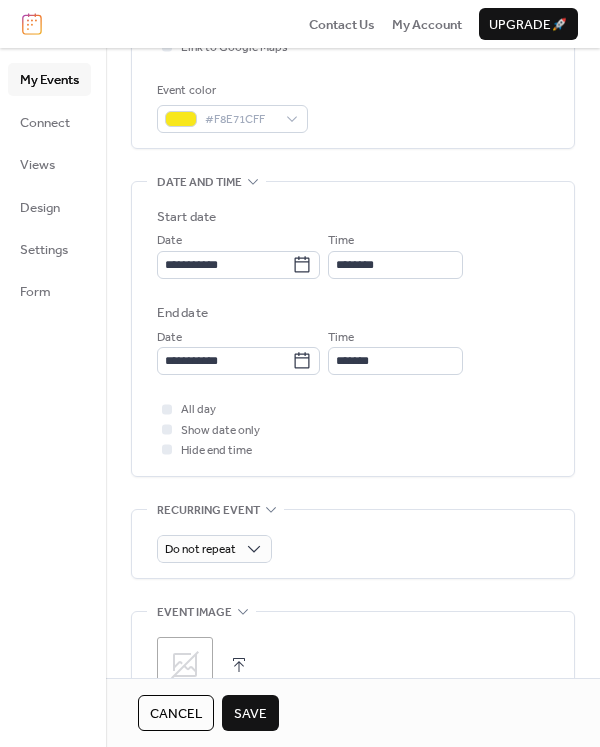 click on "Save" at bounding box center [250, 714] 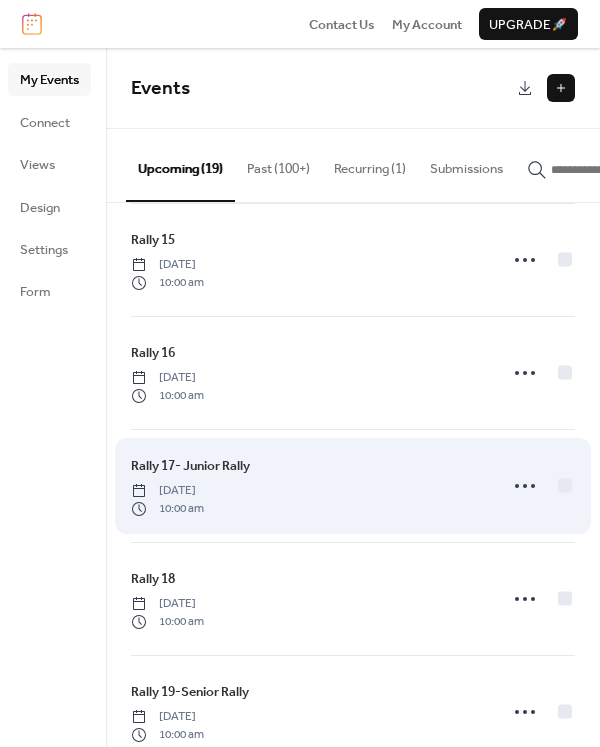 scroll, scrollTop: 1650, scrollLeft: 0, axis: vertical 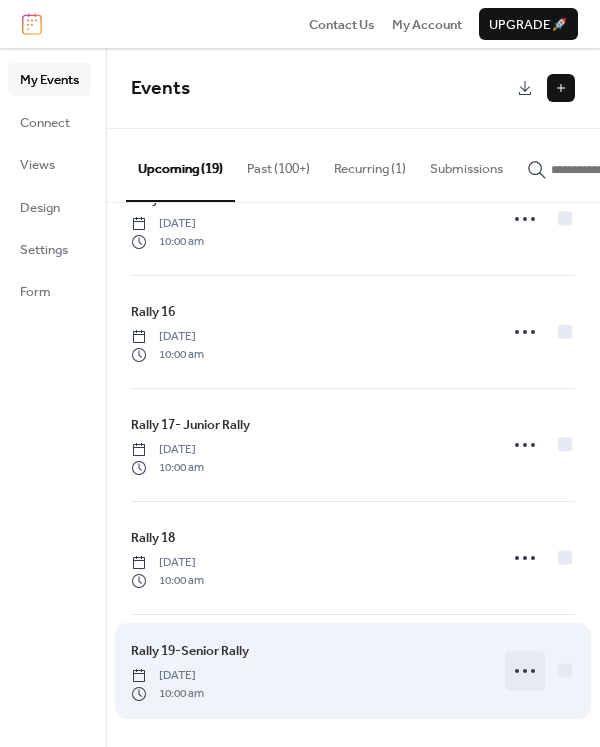 click 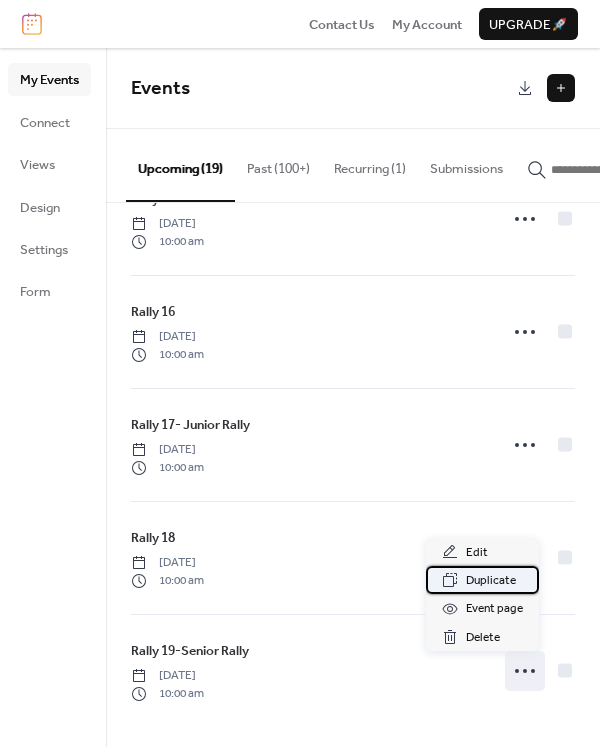 click on "Duplicate" at bounding box center [491, 581] 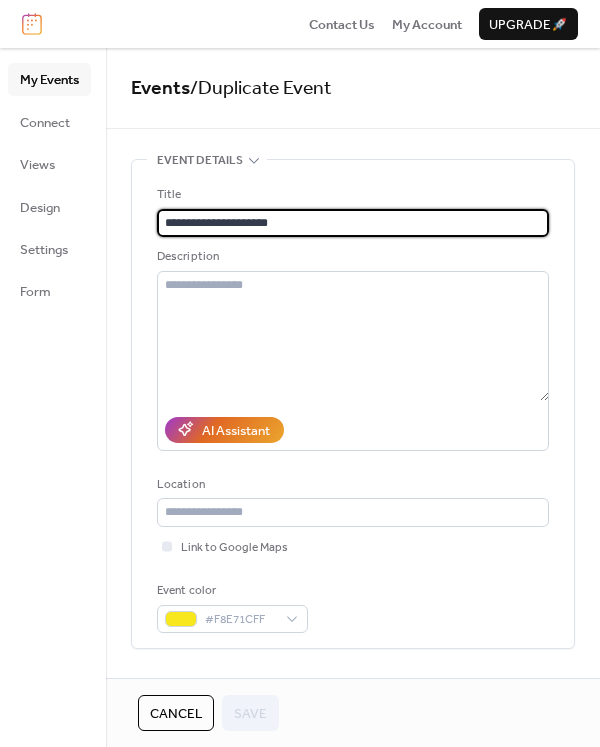 click on "**********" at bounding box center (353, 223) 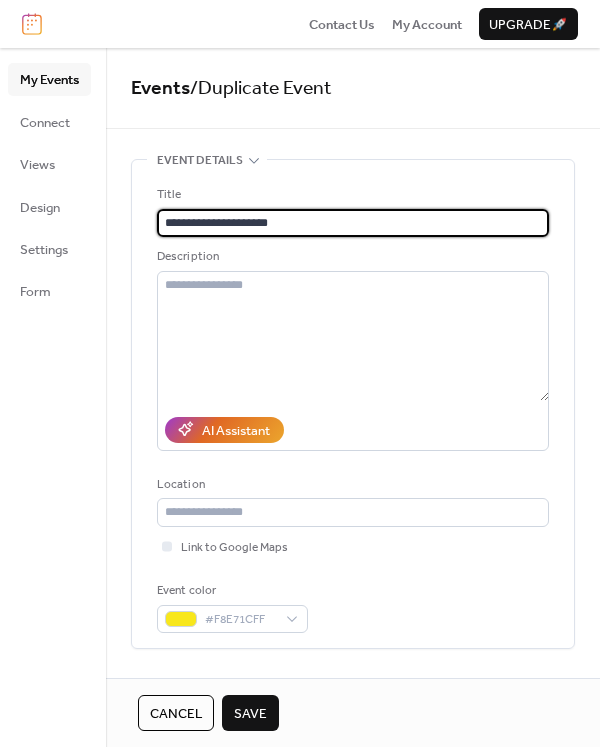 drag, startPoint x: 291, startPoint y: 220, endPoint x: 200, endPoint y: 258, distance: 98.61542 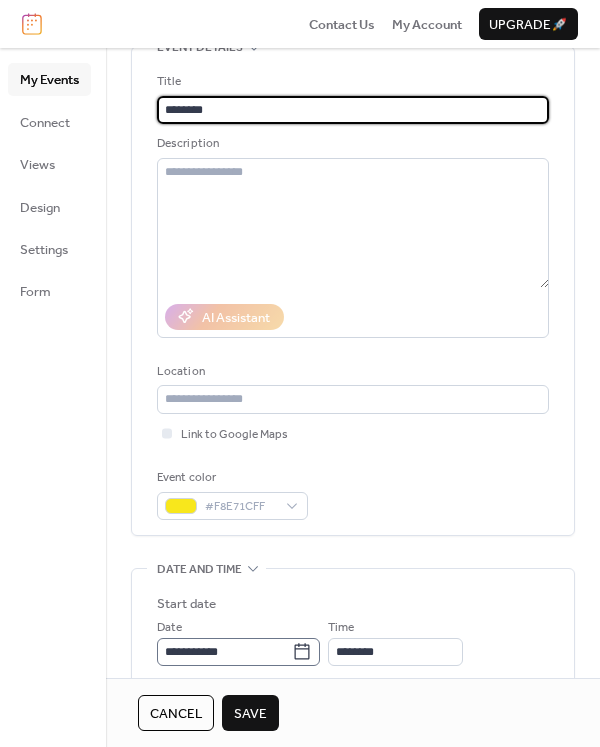 scroll, scrollTop: 400, scrollLeft: 0, axis: vertical 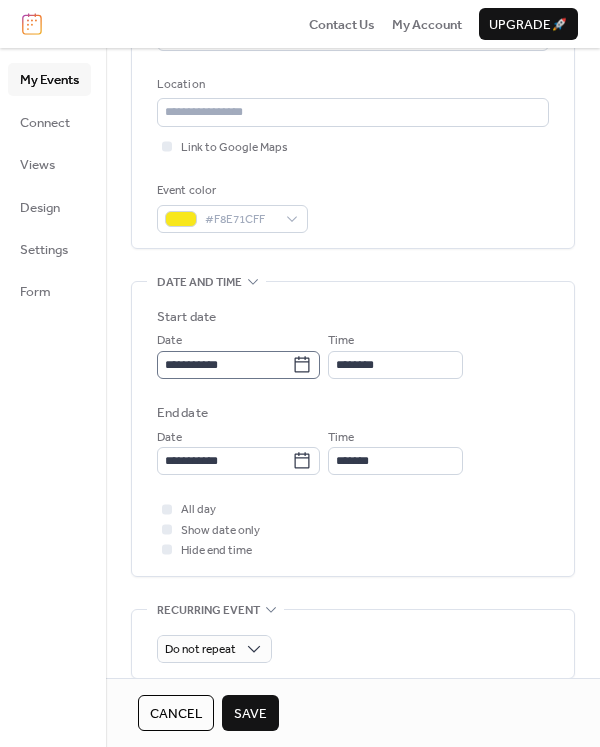 type on "********" 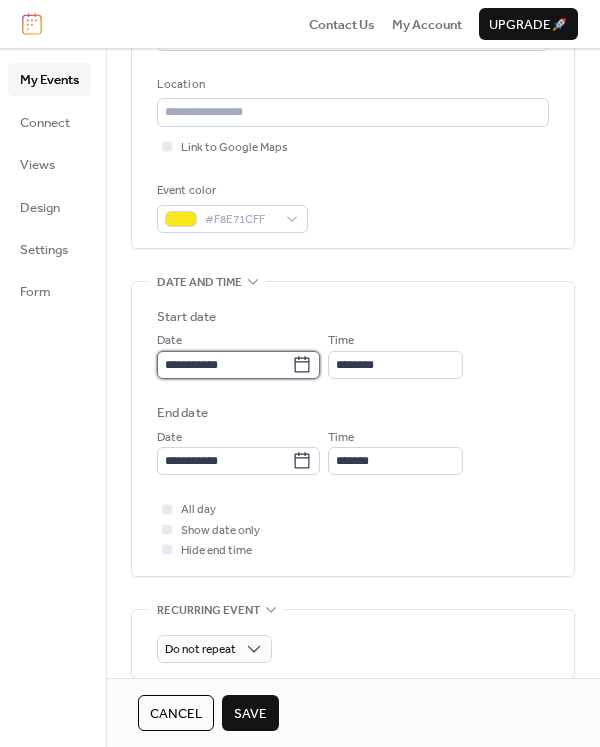 click on "**********" at bounding box center [224, 365] 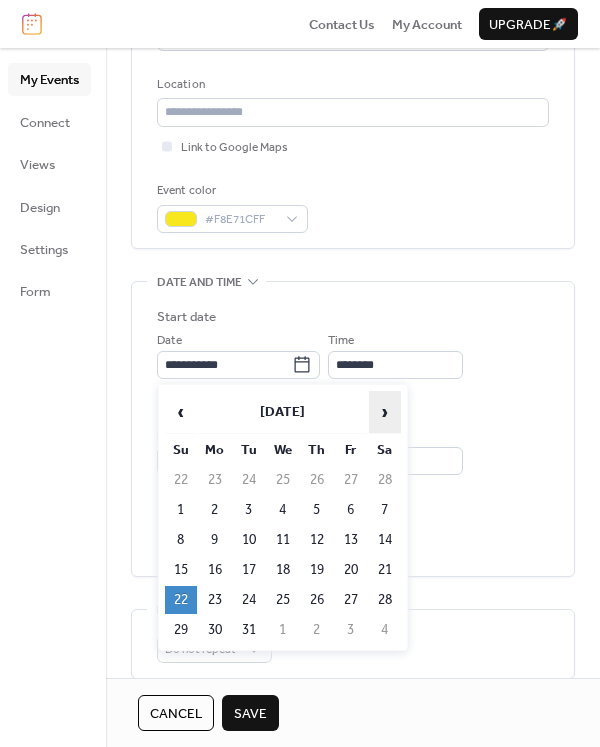 click on "›" at bounding box center (385, 412) 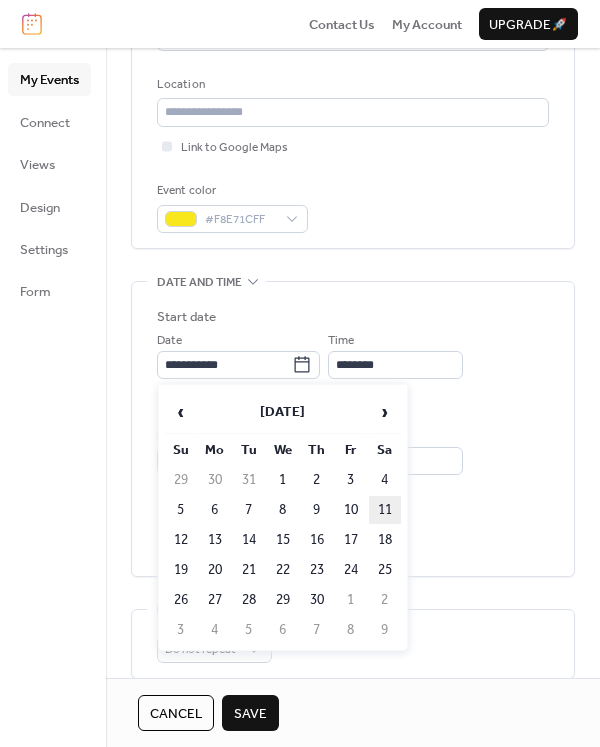 click on "11" at bounding box center (385, 510) 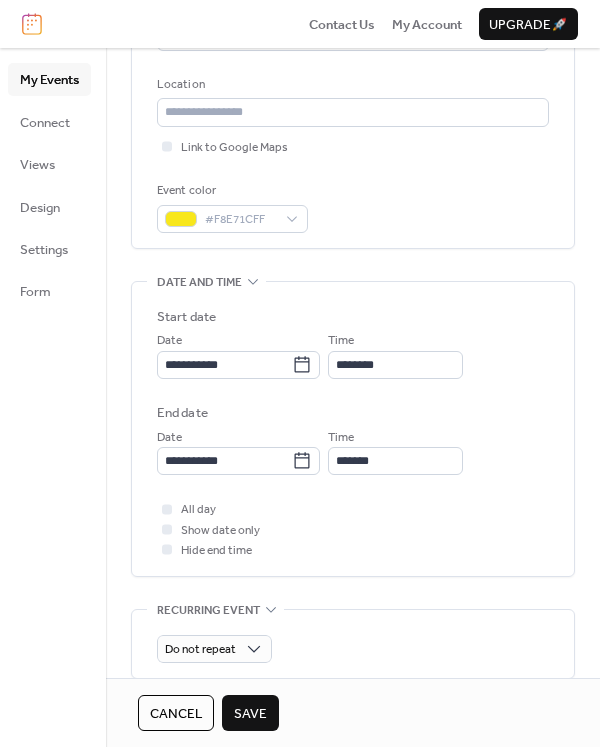 click on "Save" at bounding box center (250, 714) 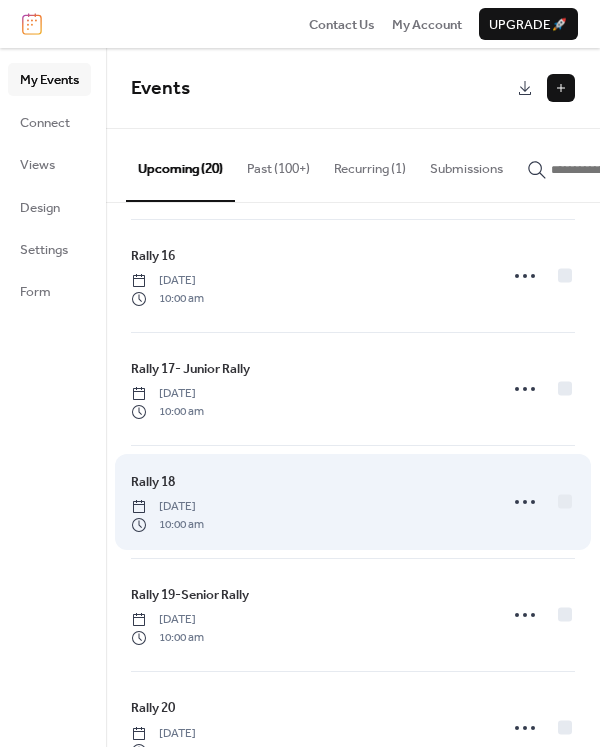 scroll, scrollTop: 1763, scrollLeft: 0, axis: vertical 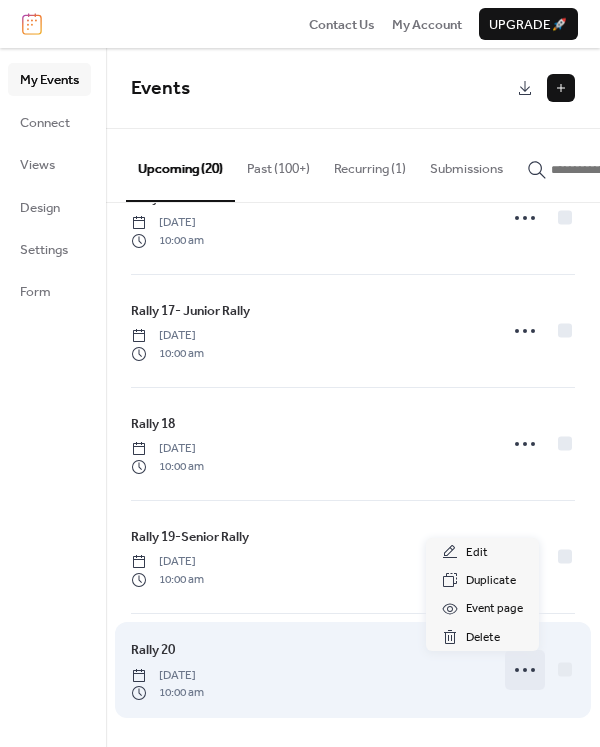 click 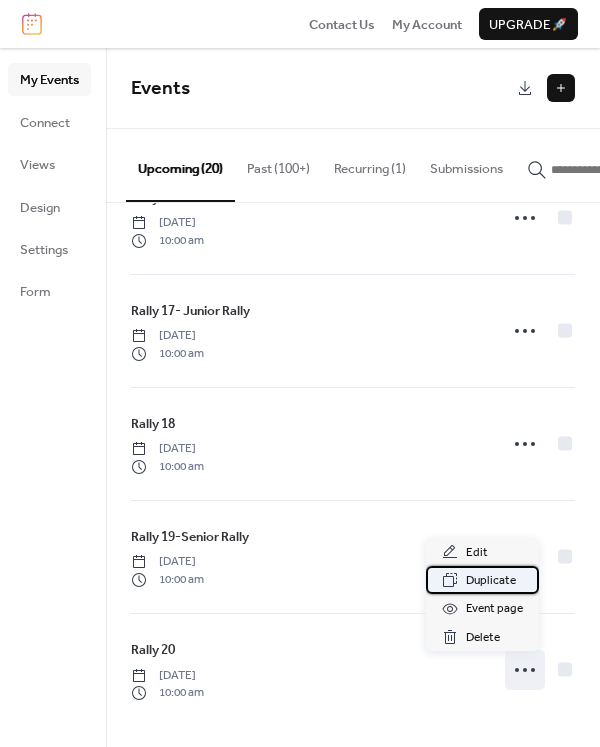 click on "Duplicate" at bounding box center (491, 581) 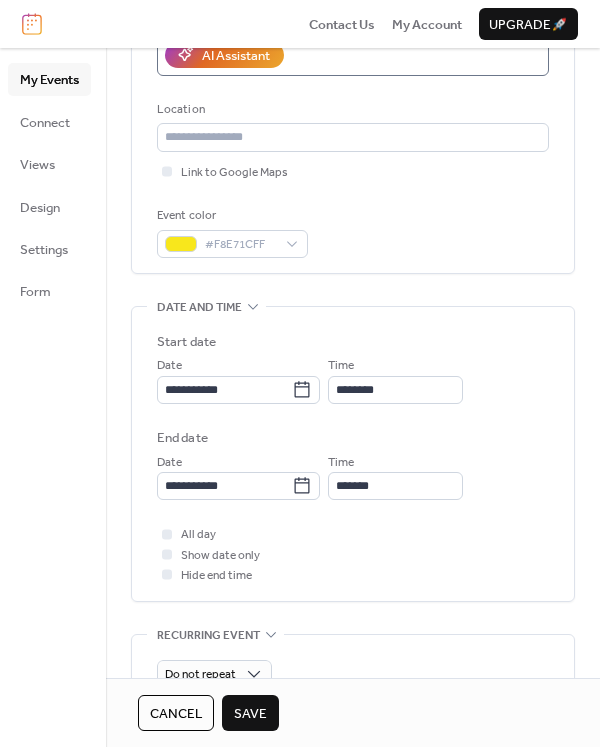 scroll, scrollTop: 400, scrollLeft: 0, axis: vertical 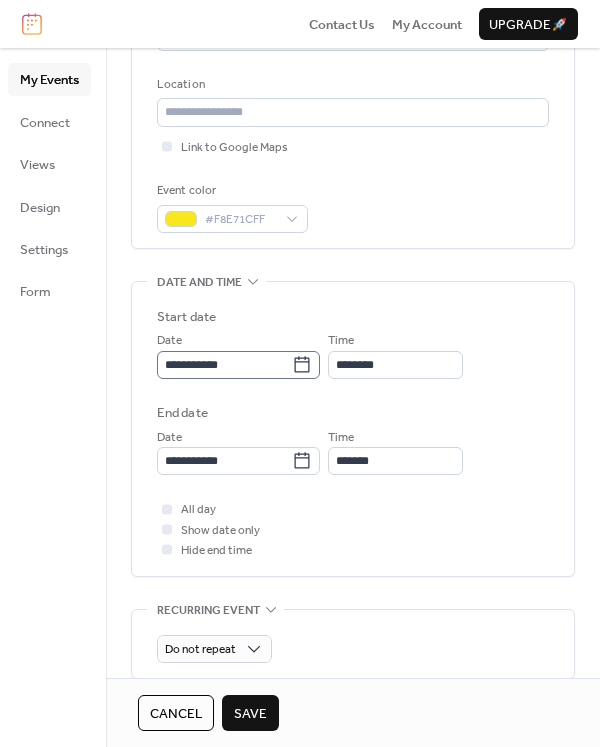type on "**********" 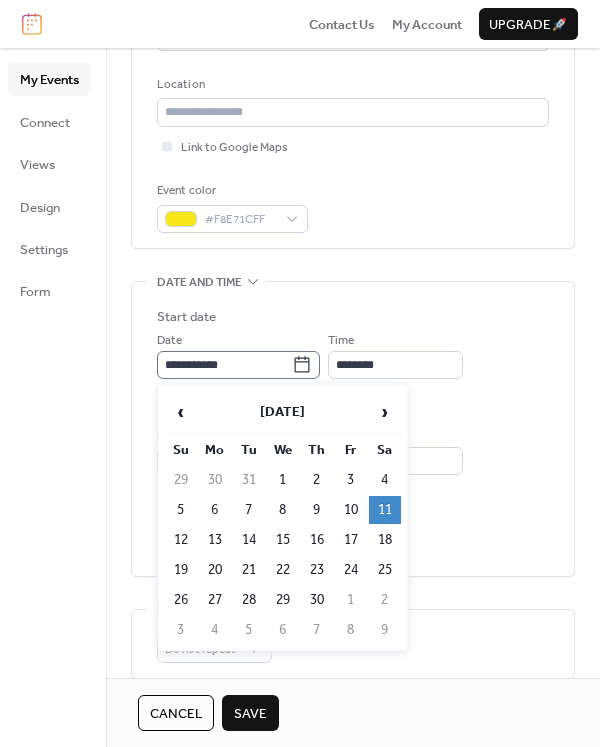 click 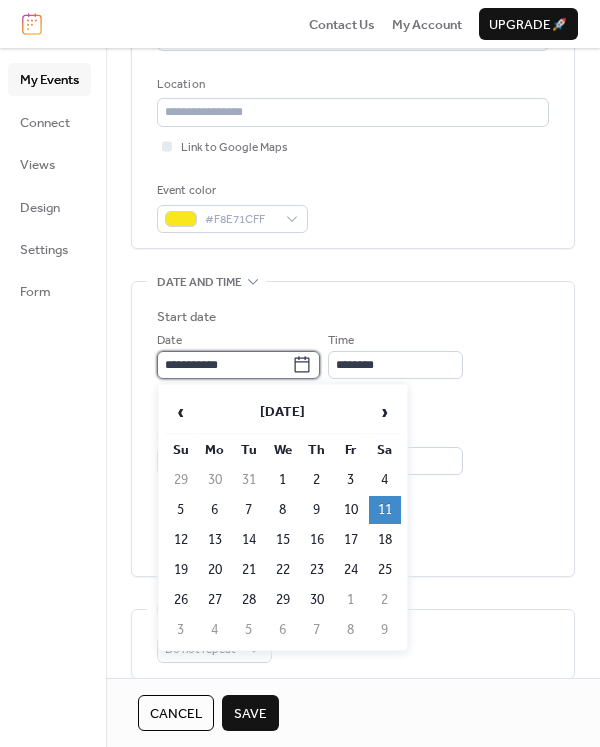 click on "**********" at bounding box center (224, 365) 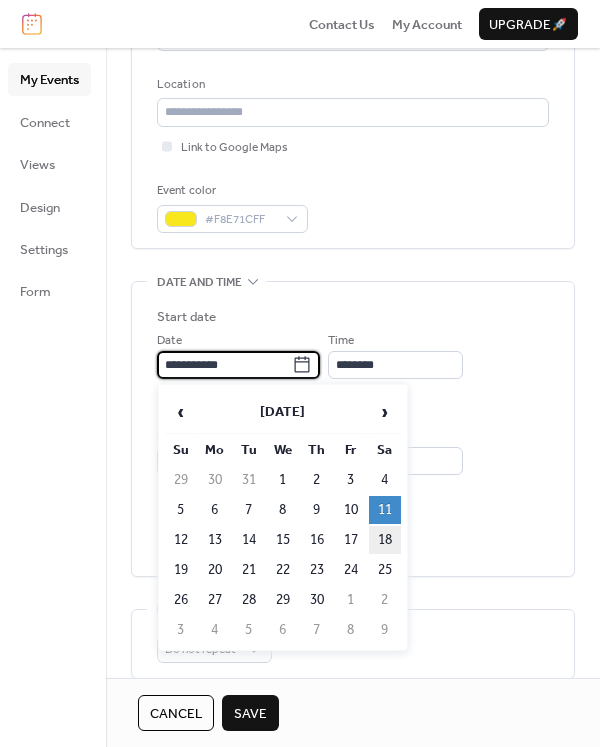 click on "18" at bounding box center (385, 540) 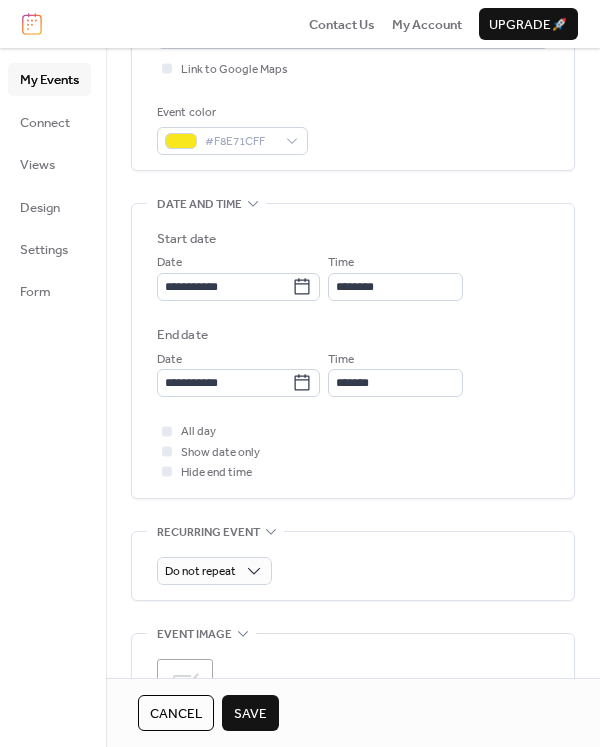 scroll, scrollTop: 600, scrollLeft: 0, axis: vertical 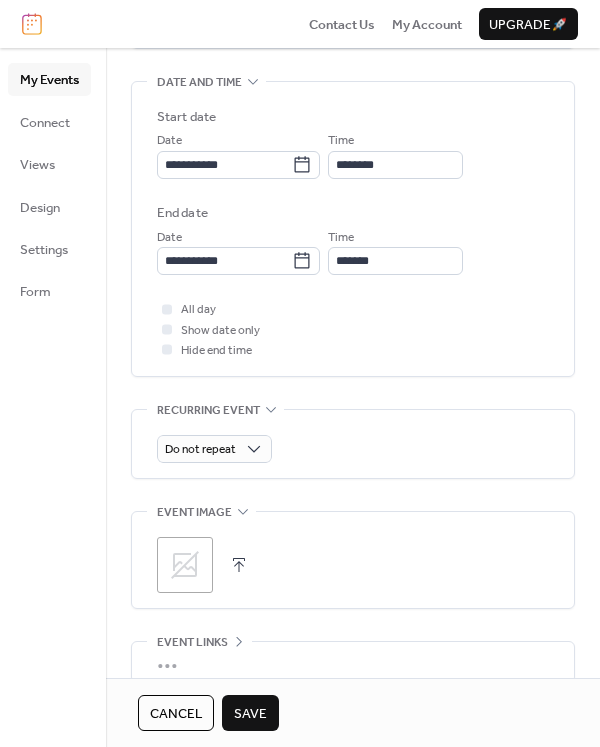 click on "Save" at bounding box center (250, 714) 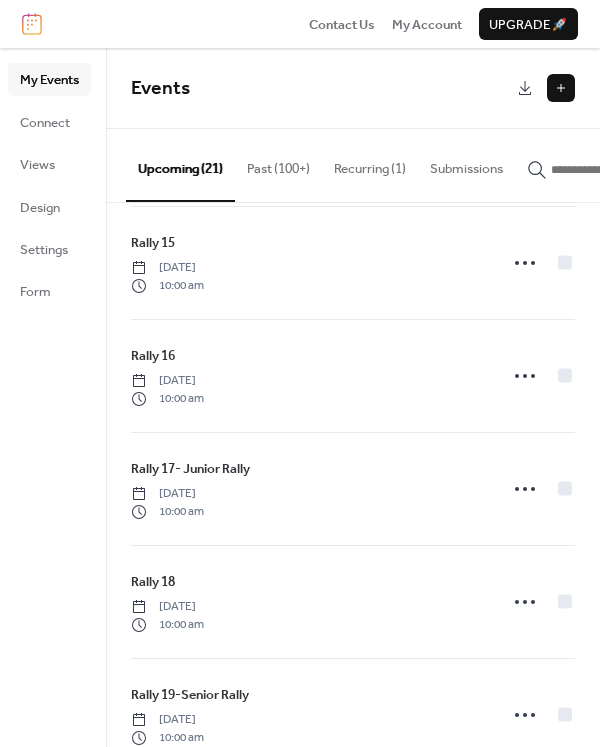scroll, scrollTop: 1876, scrollLeft: 0, axis: vertical 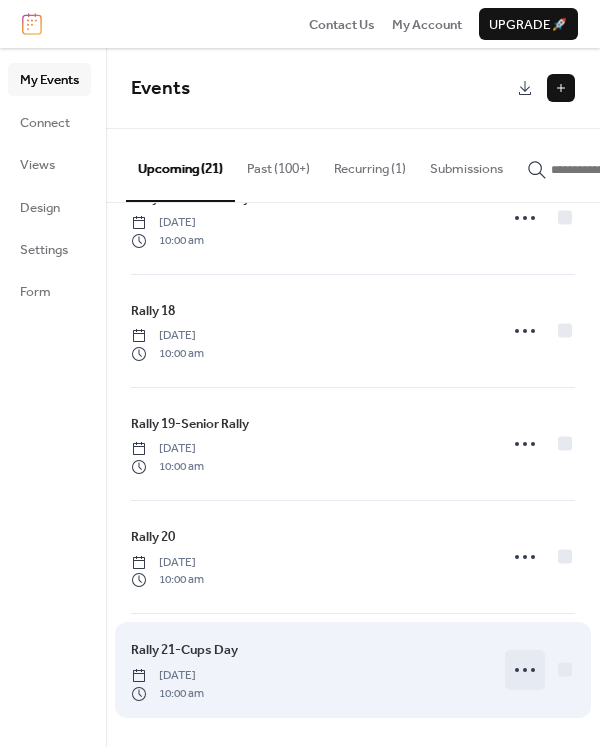 click 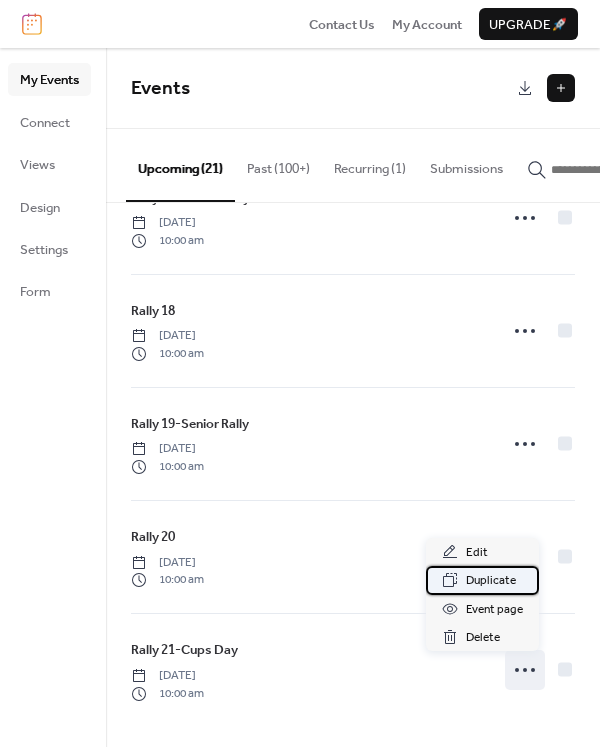click on "Duplicate" at bounding box center (491, 581) 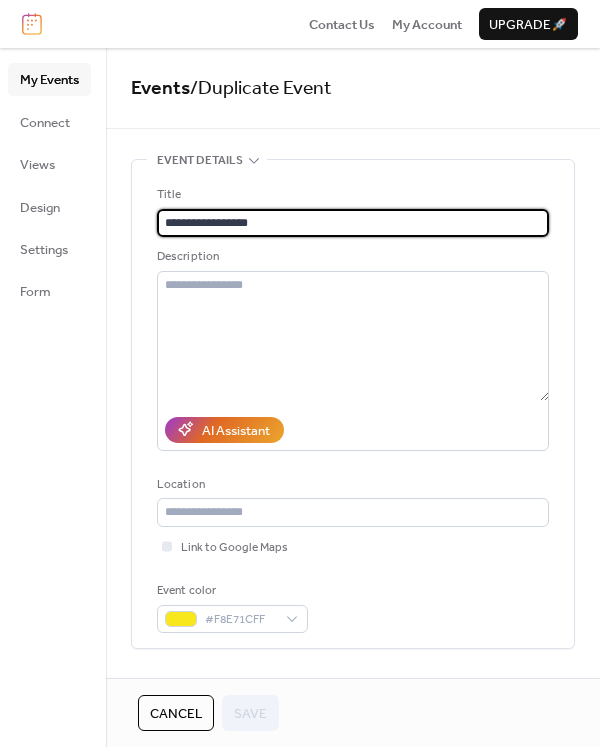 click on "**********" at bounding box center [353, 223] 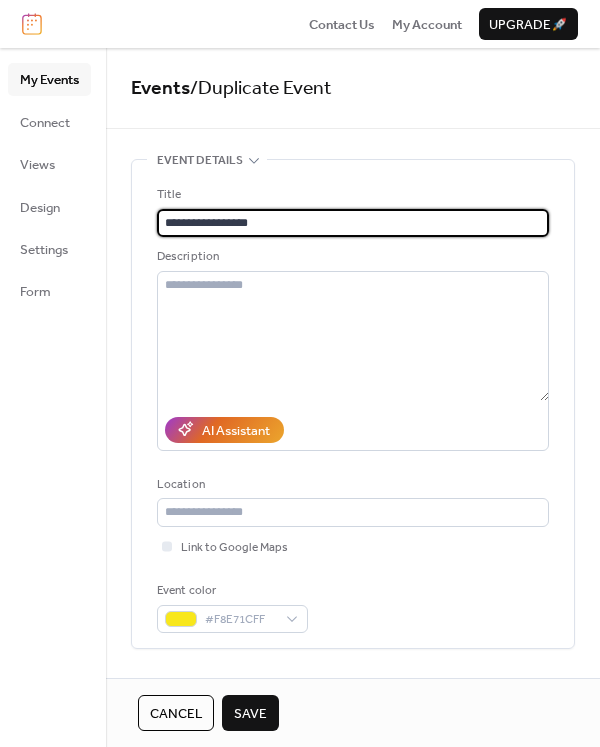 click on "**********" at bounding box center [353, 223] 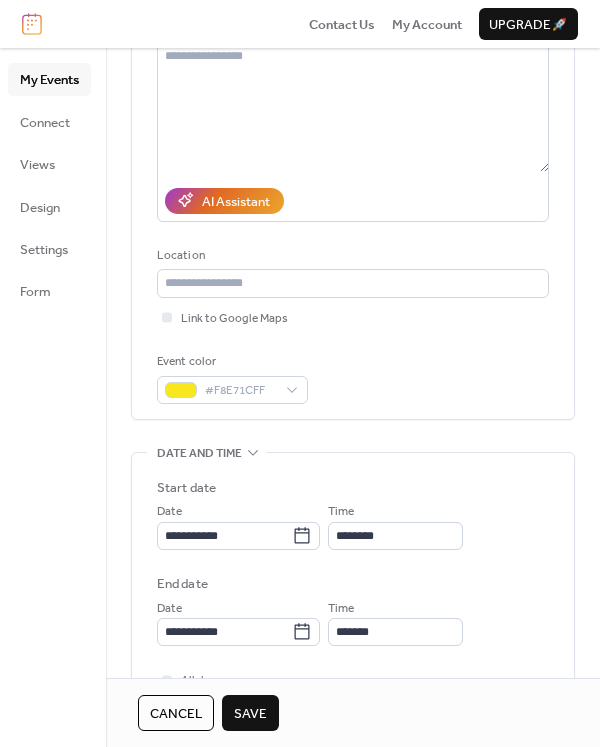 scroll, scrollTop: 300, scrollLeft: 0, axis: vertical 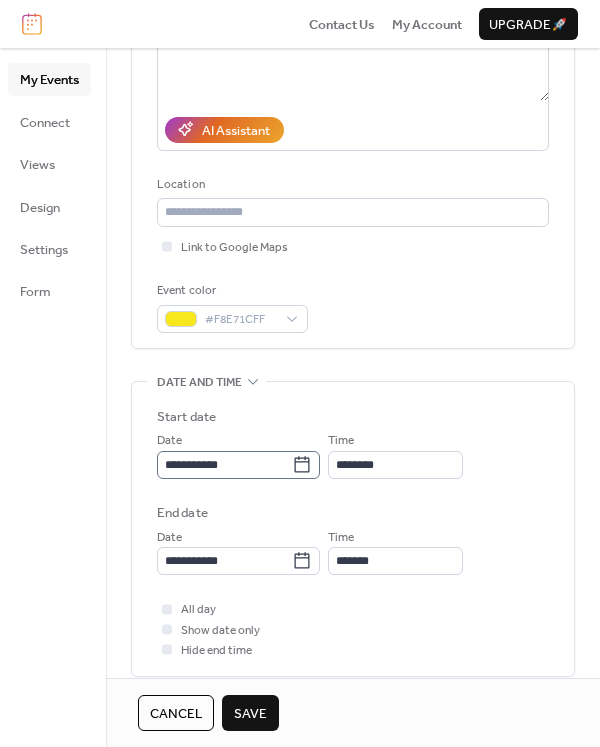type on "**********" 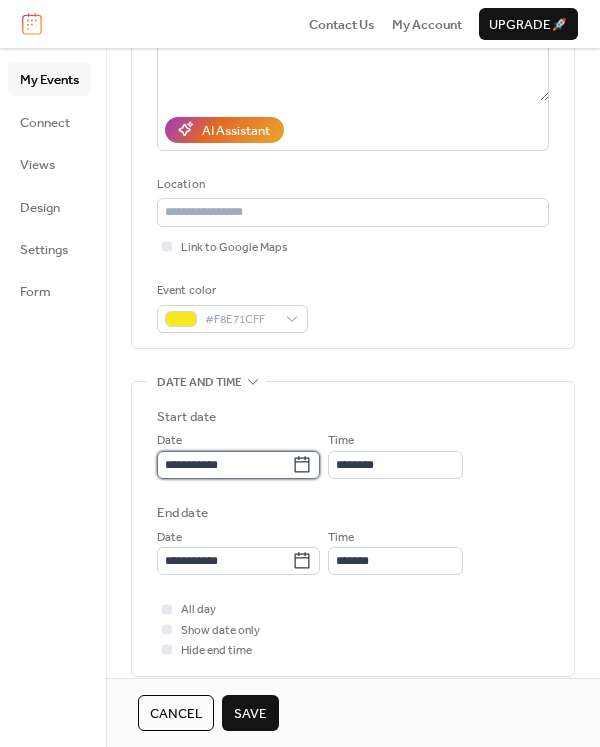 click on "**********" at bounding box center [224, 465] 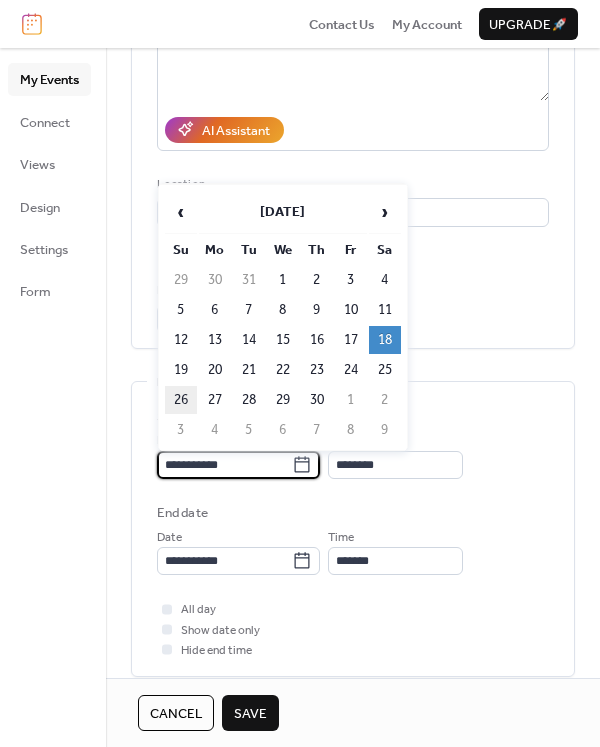 click on "26" at bounding box center (181, 400) 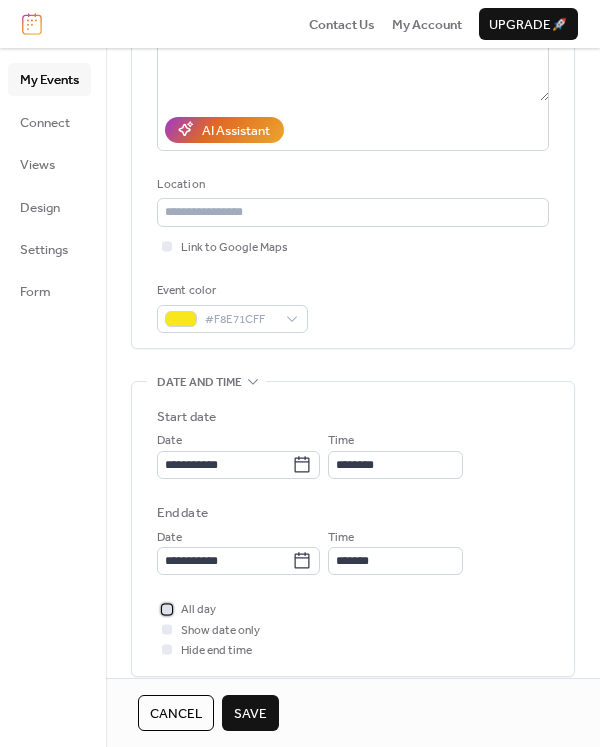 click at bounding box center (167, 609) 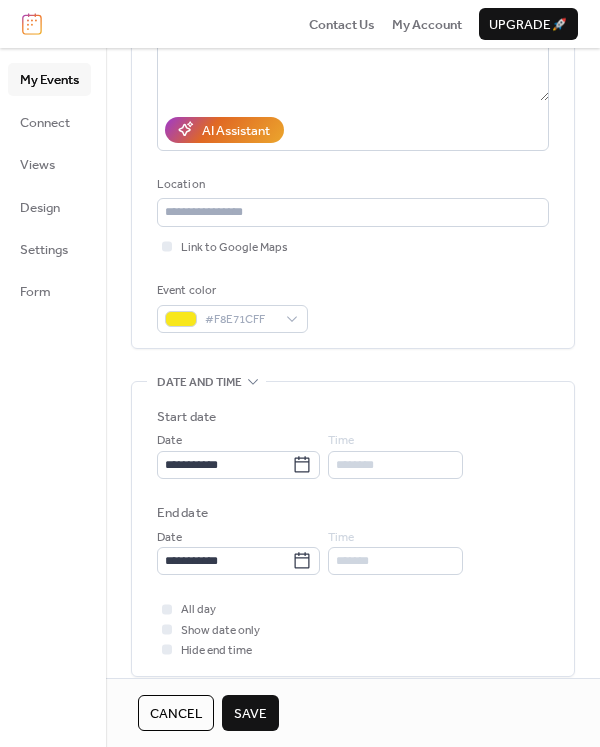click on "Save" at bounding box center [250, 714] 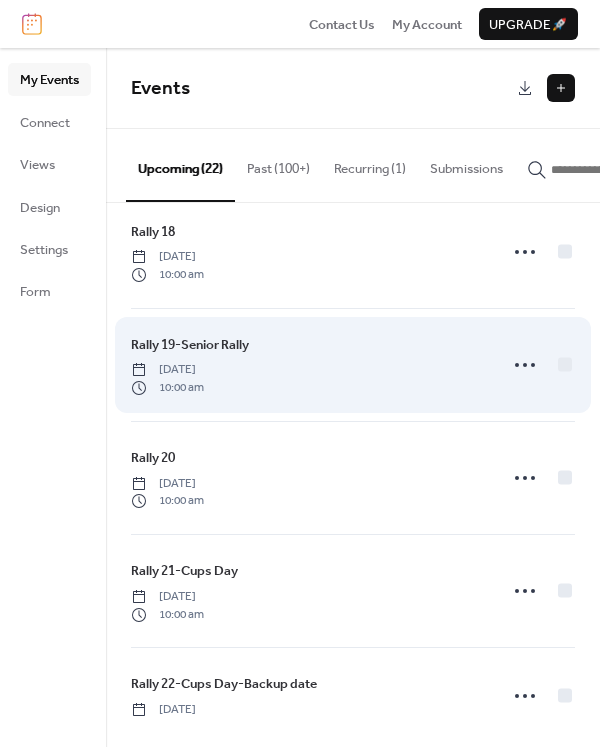 scroll, scrollTop: 1972, scrollLeft: 0, axis: vertical 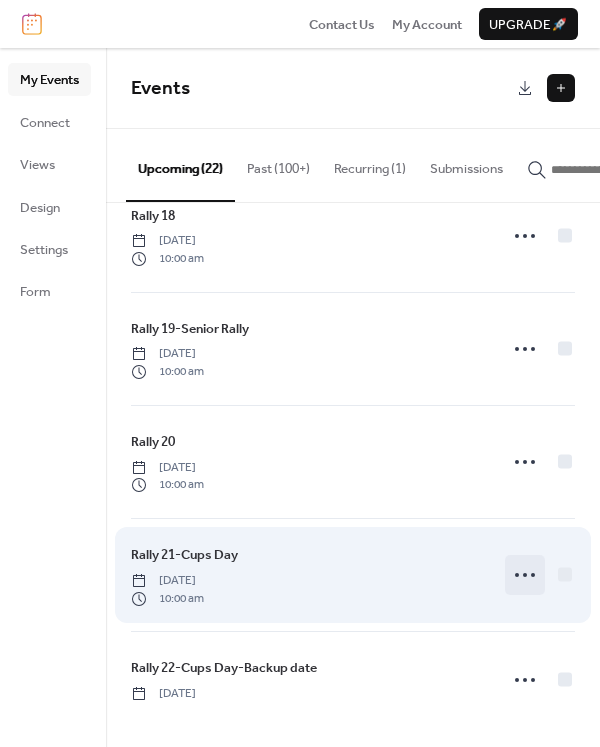 click 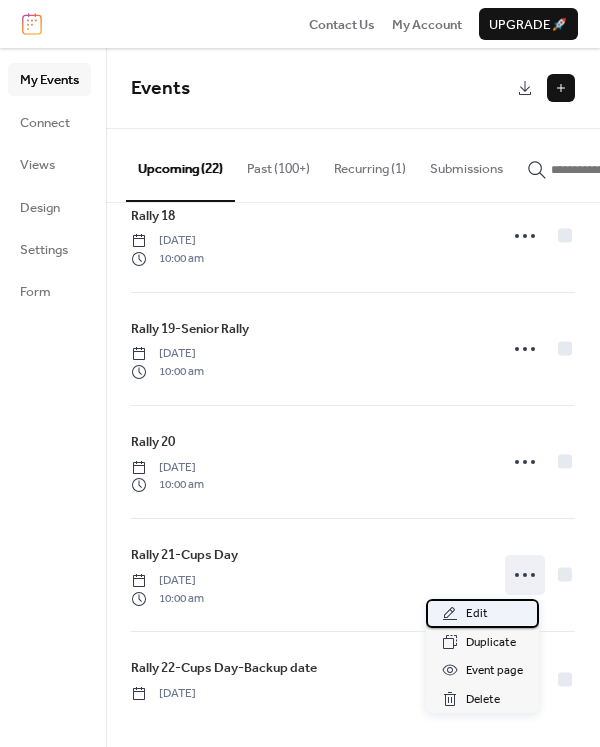 click on "Edit" at bounding box center [482, 613] 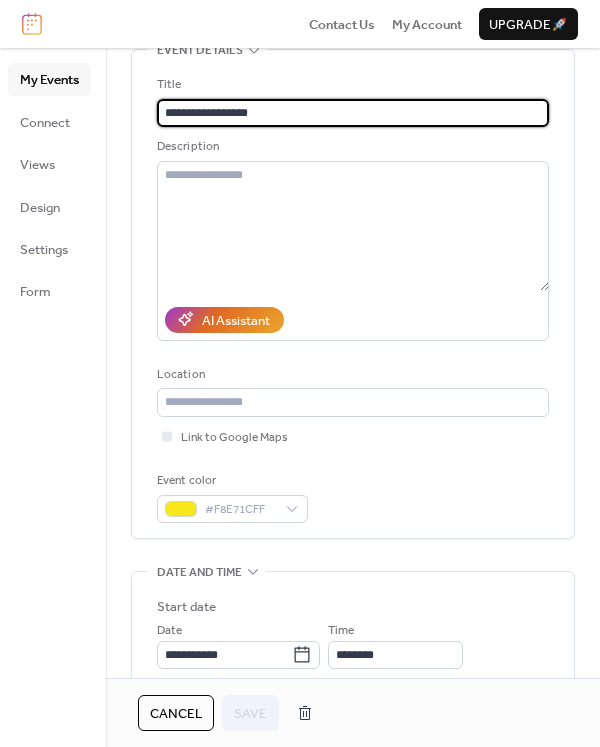 scroll, scrollTop: 400, scrollLeft: 0, axis: vertical 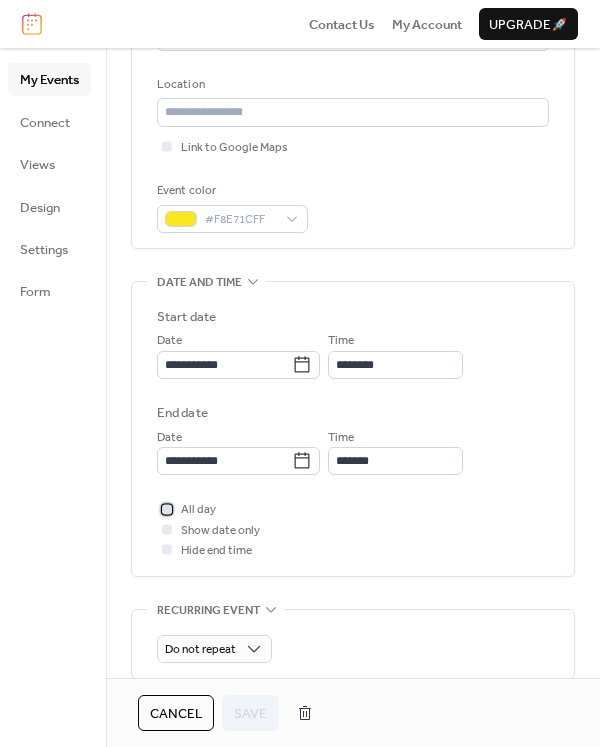 click at bounding box center [167, 509] 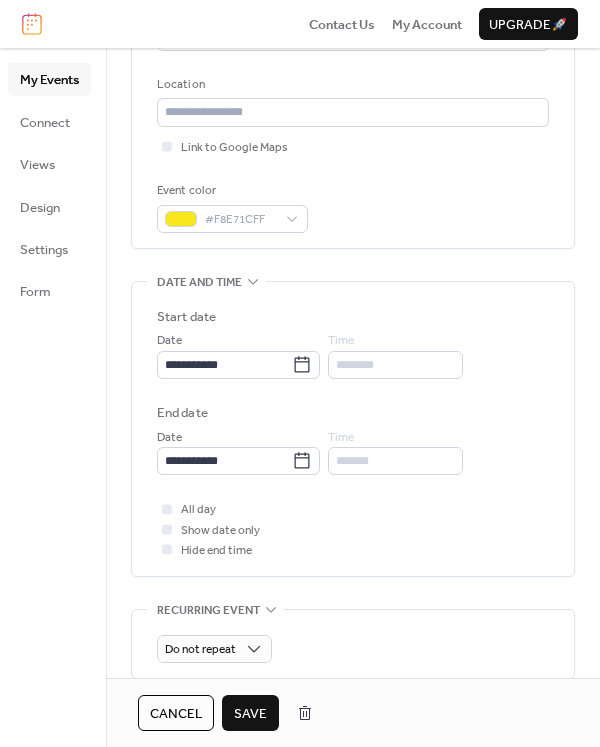 click on "Save" at bounding box center [250, 714] 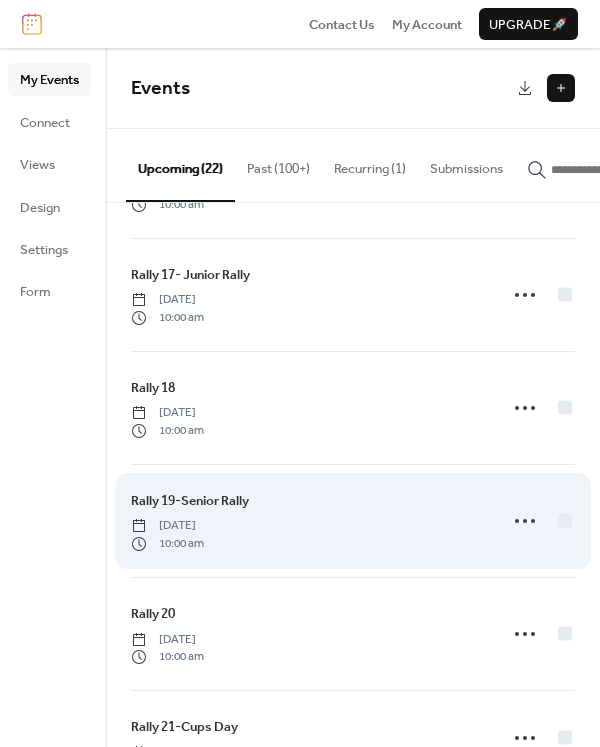 scroll, scrollTop: 1954, scrollLeft: 0, axis: vertical 